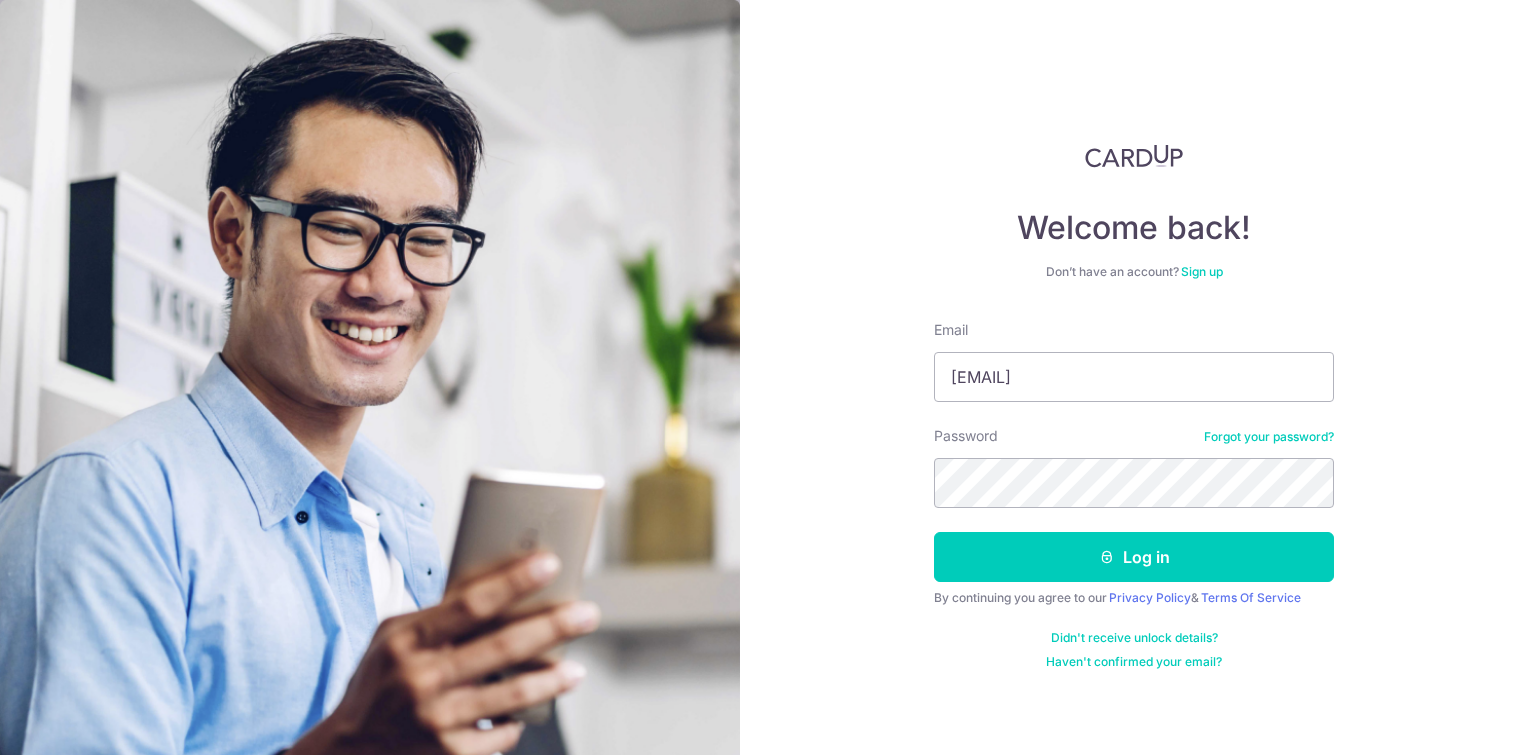 scroll, scrollTop: 0, scrollLeft: 0, axis: both 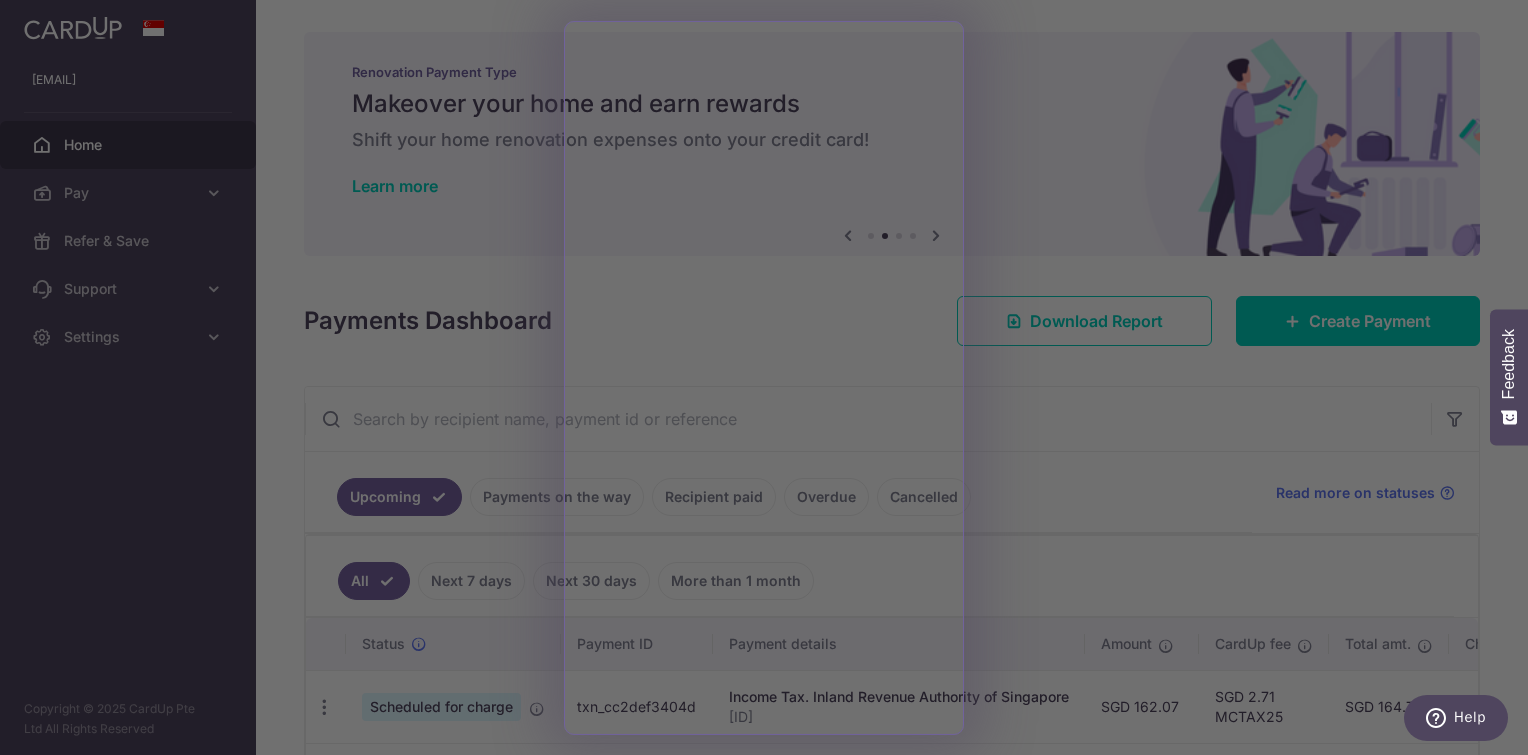 click at bounding box center [771, 381] 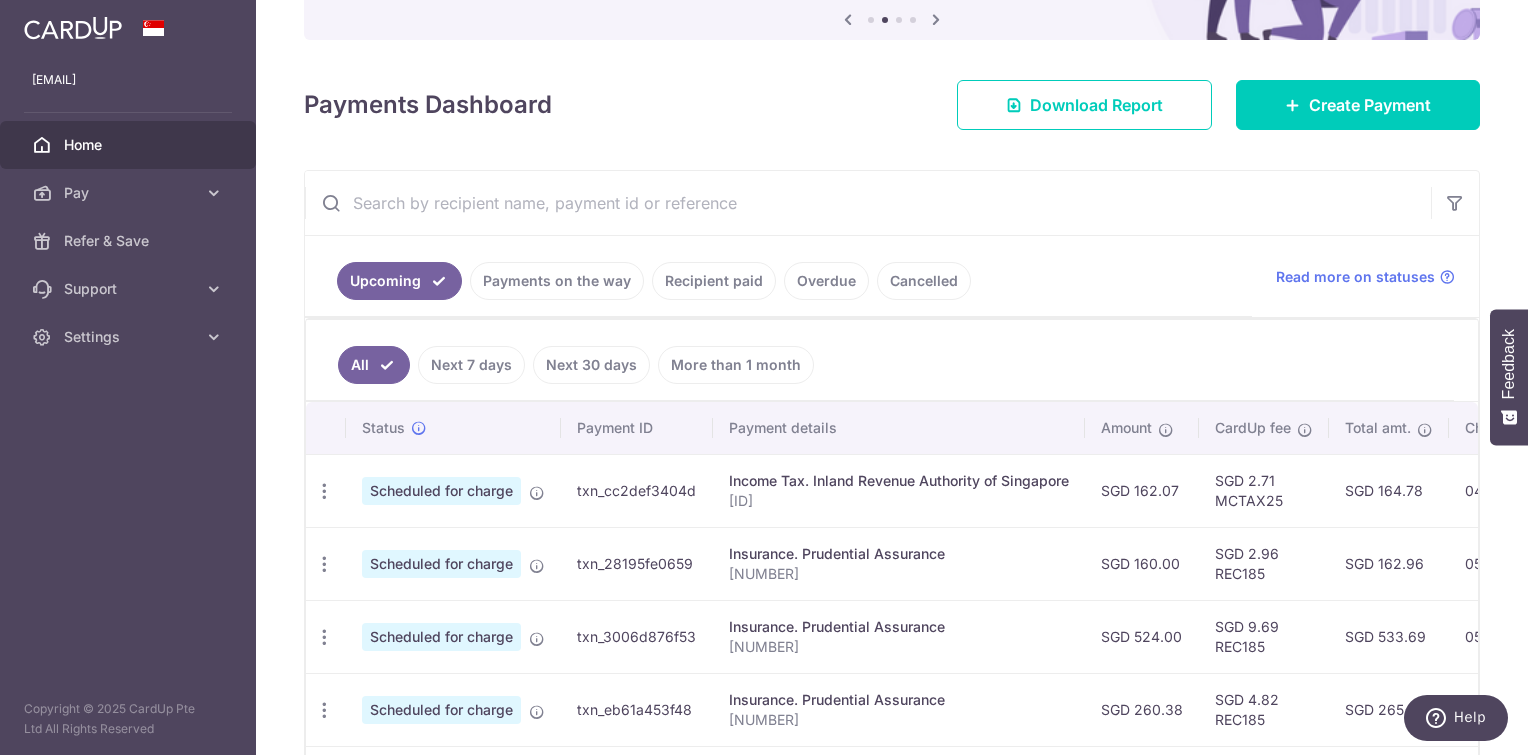 scroll, scrollTop: 222, scrollLeft: 0, axis: vertical 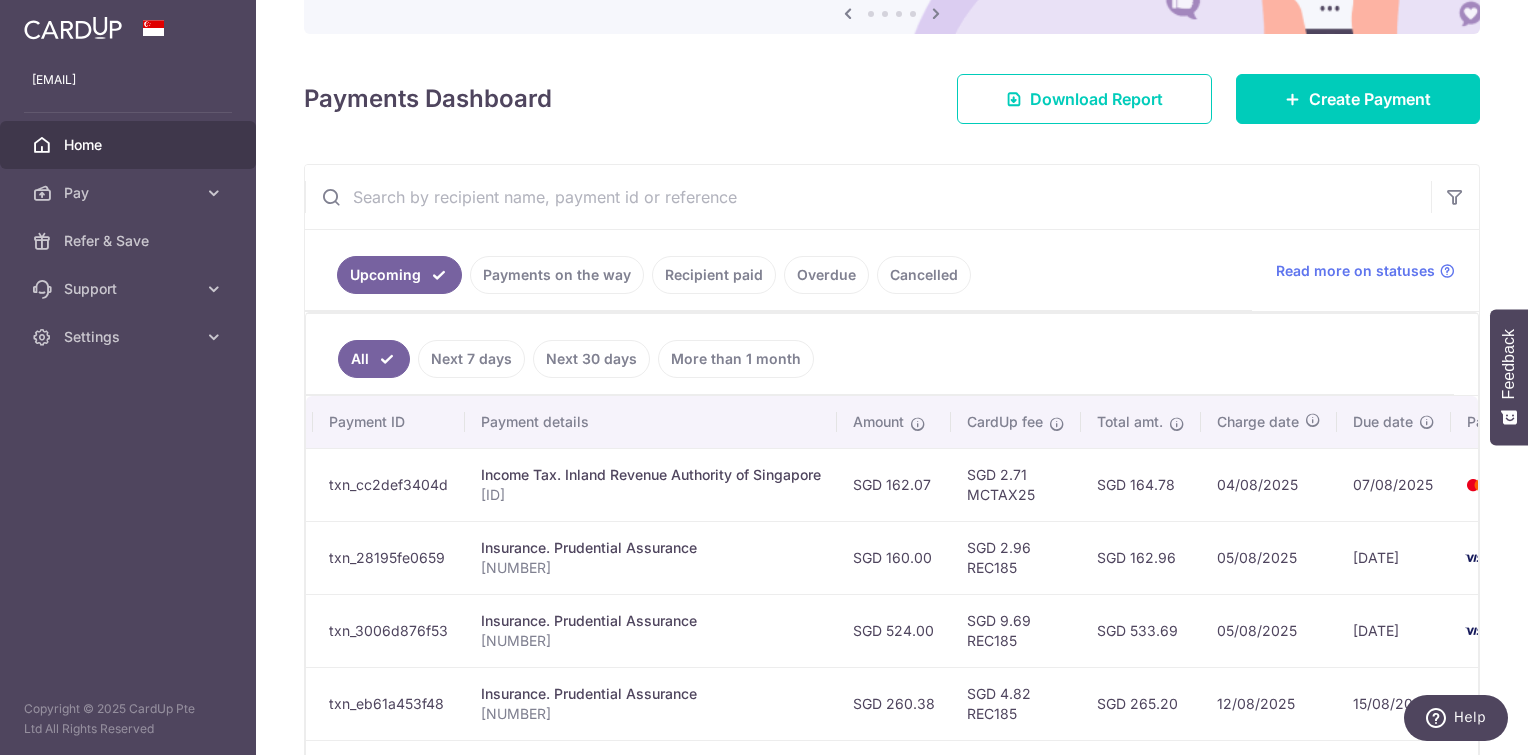 click on "Home" at bounding box center (130, 145) 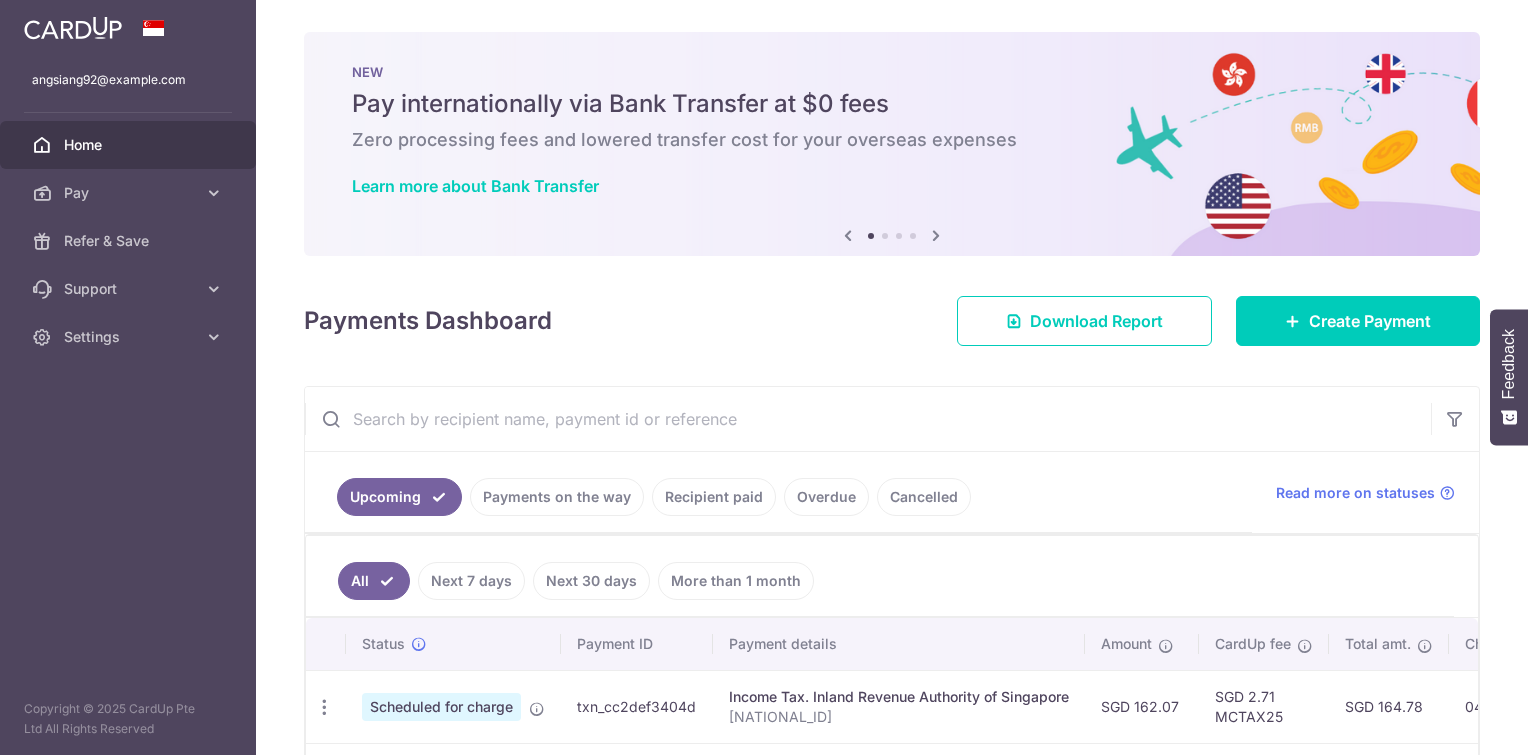 scroll, scrollTop: 0, scrollLeft: 0, axis: both 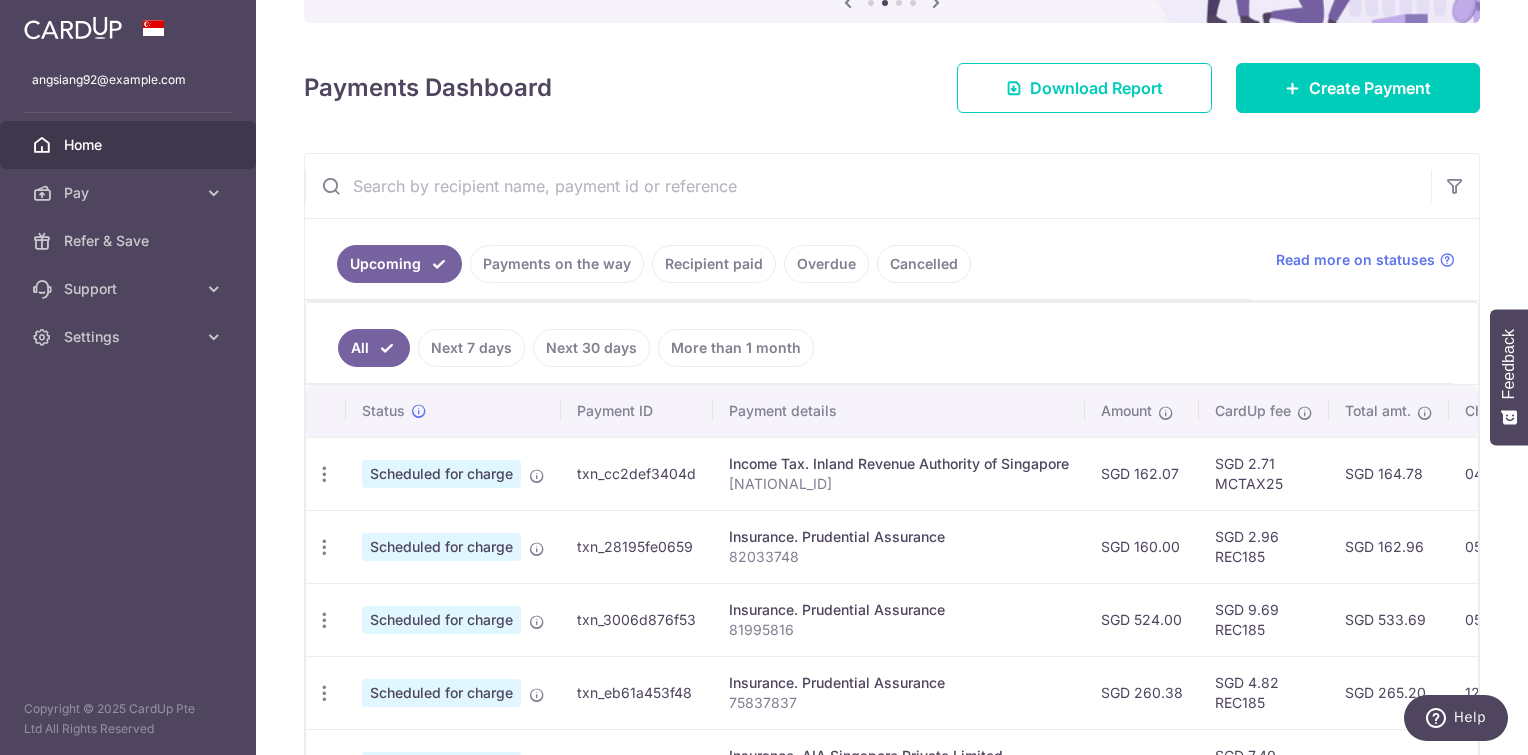 click at bounding box center [868, 186] 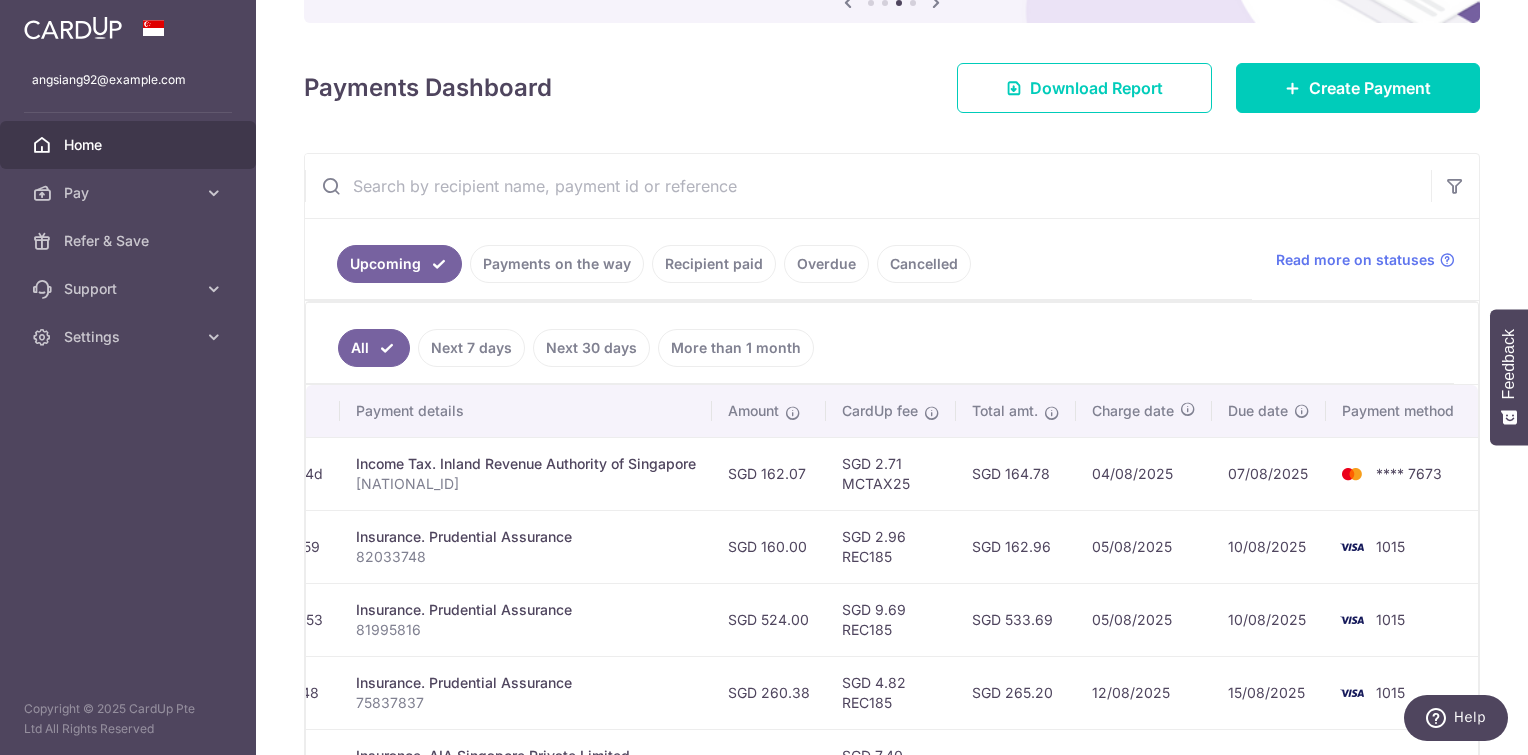 scroll, scrollTop: 0, scrollLeft: 383, axis: horizontal 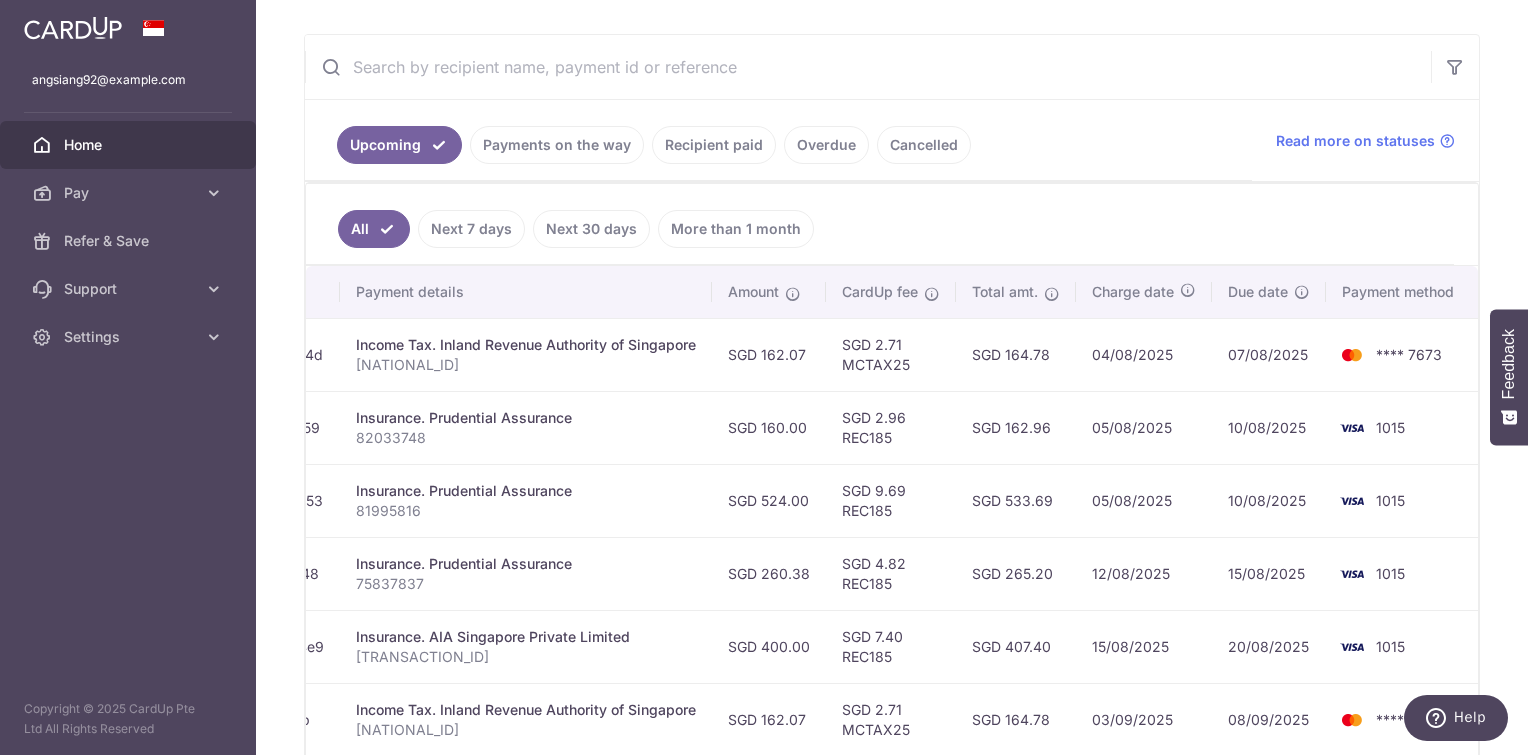 drag, startPoint x: 1053, startPoint y: 349, endPoint x: 960, endPoint y: 368, distance: 94.92102 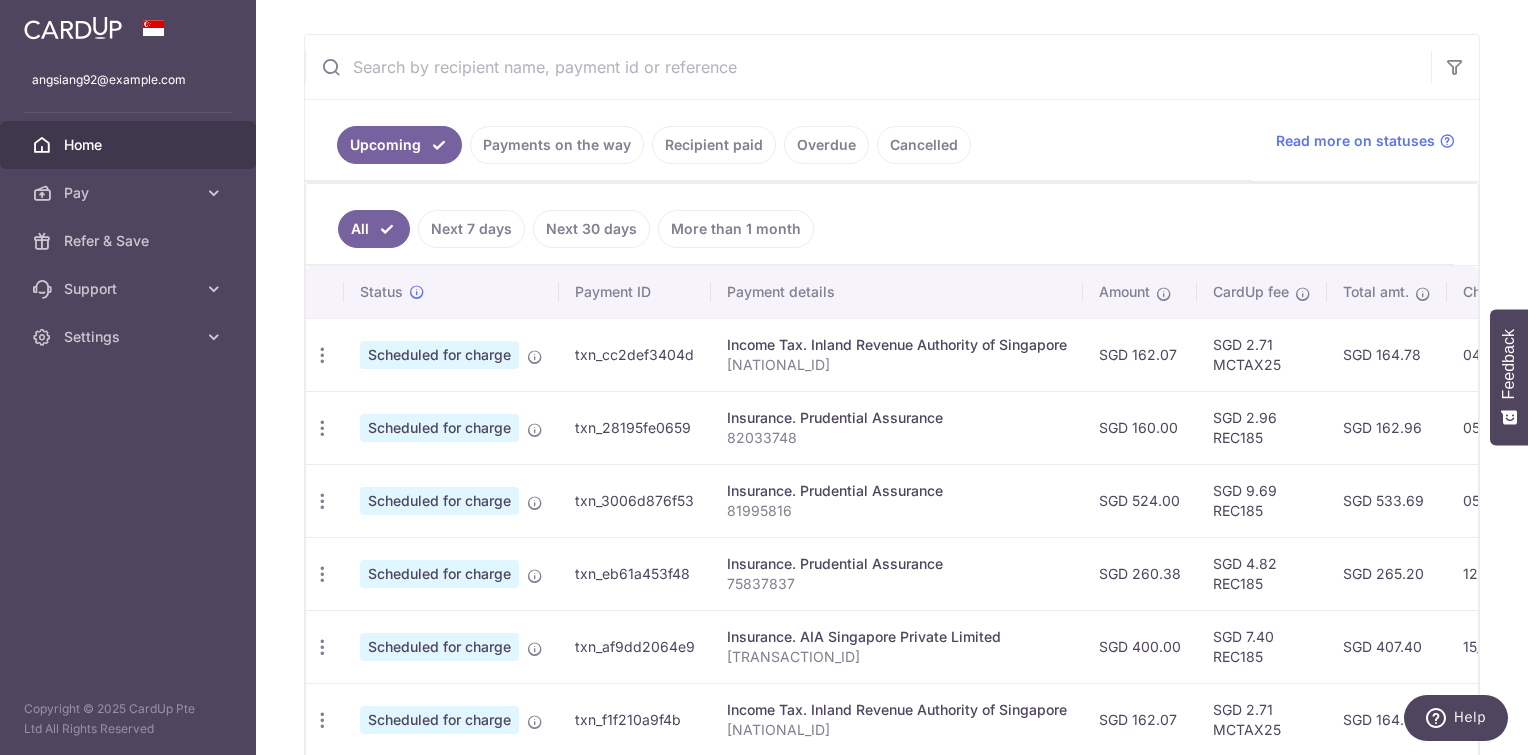 scroll, scrollTop: 0, scrollLeft: 0, axis: both 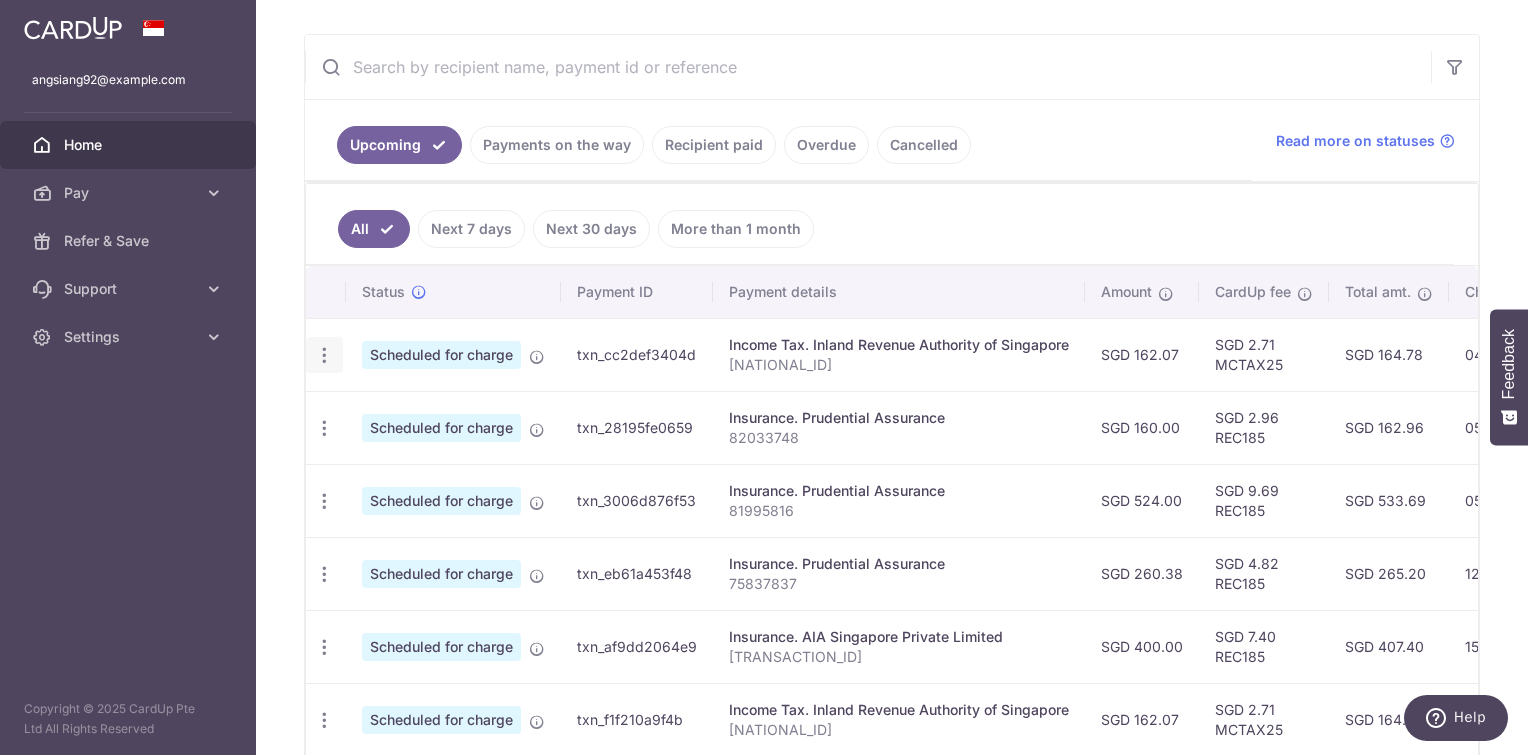click at bounding box center [324, 355] 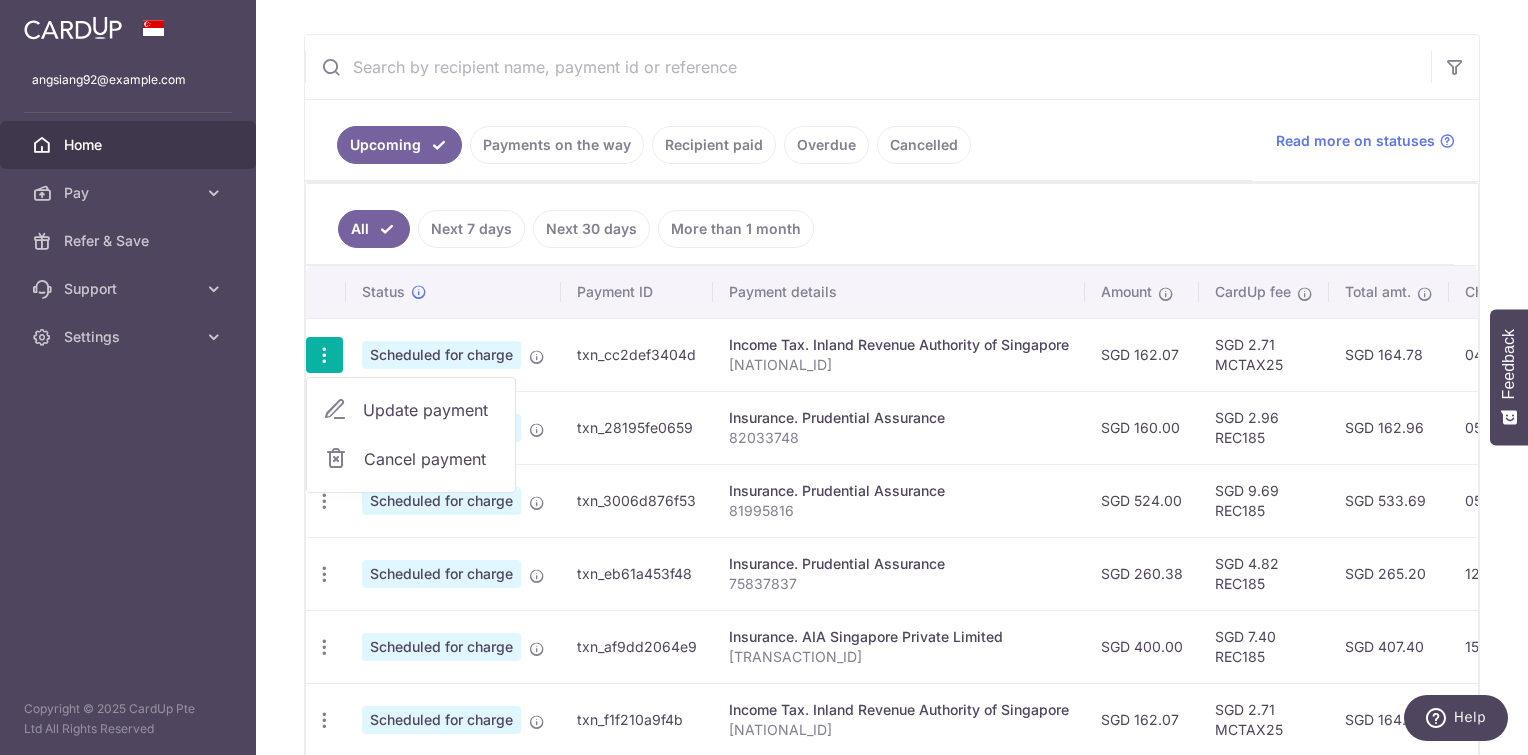 click at bounding box center (335, 410) 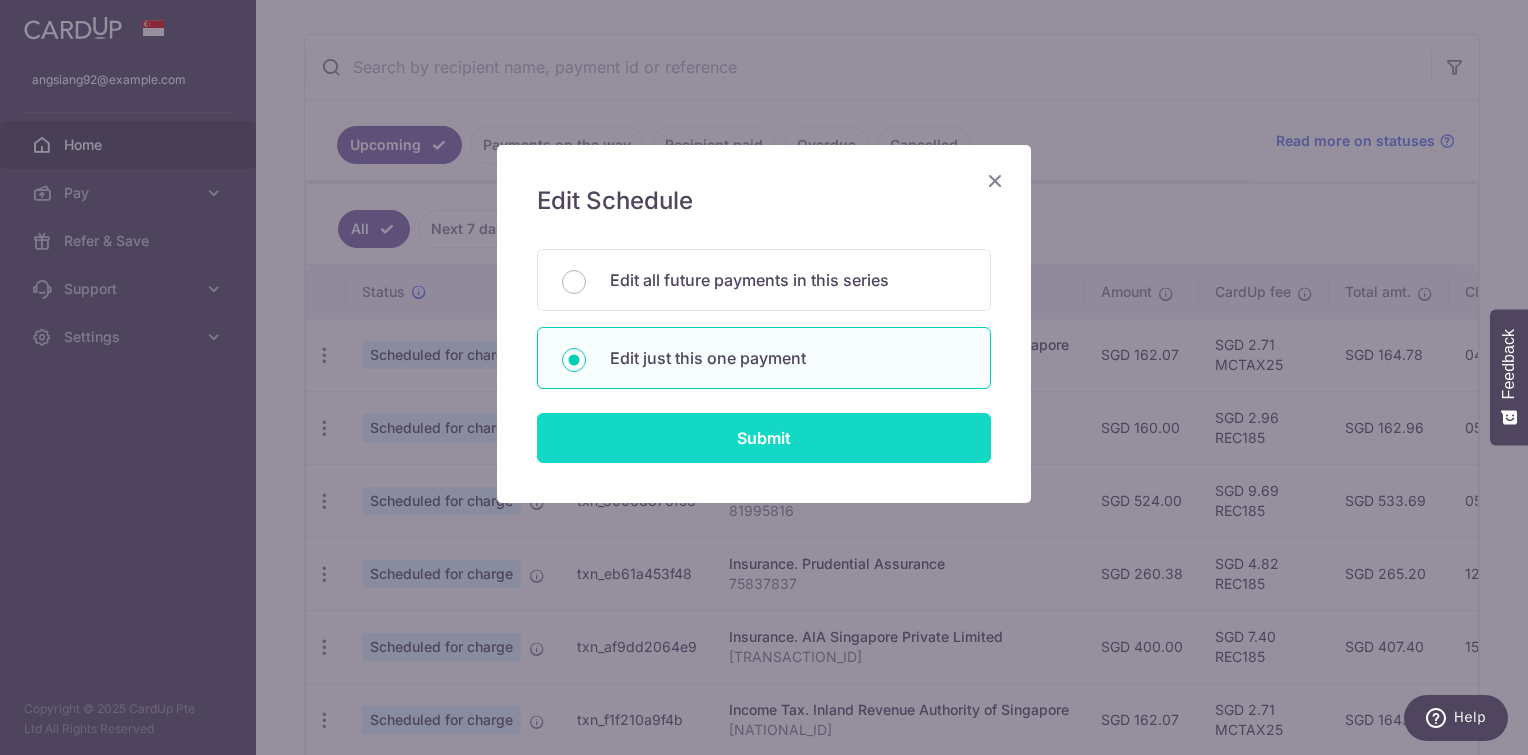 click on "Submit" at bounding box center [764, 438] 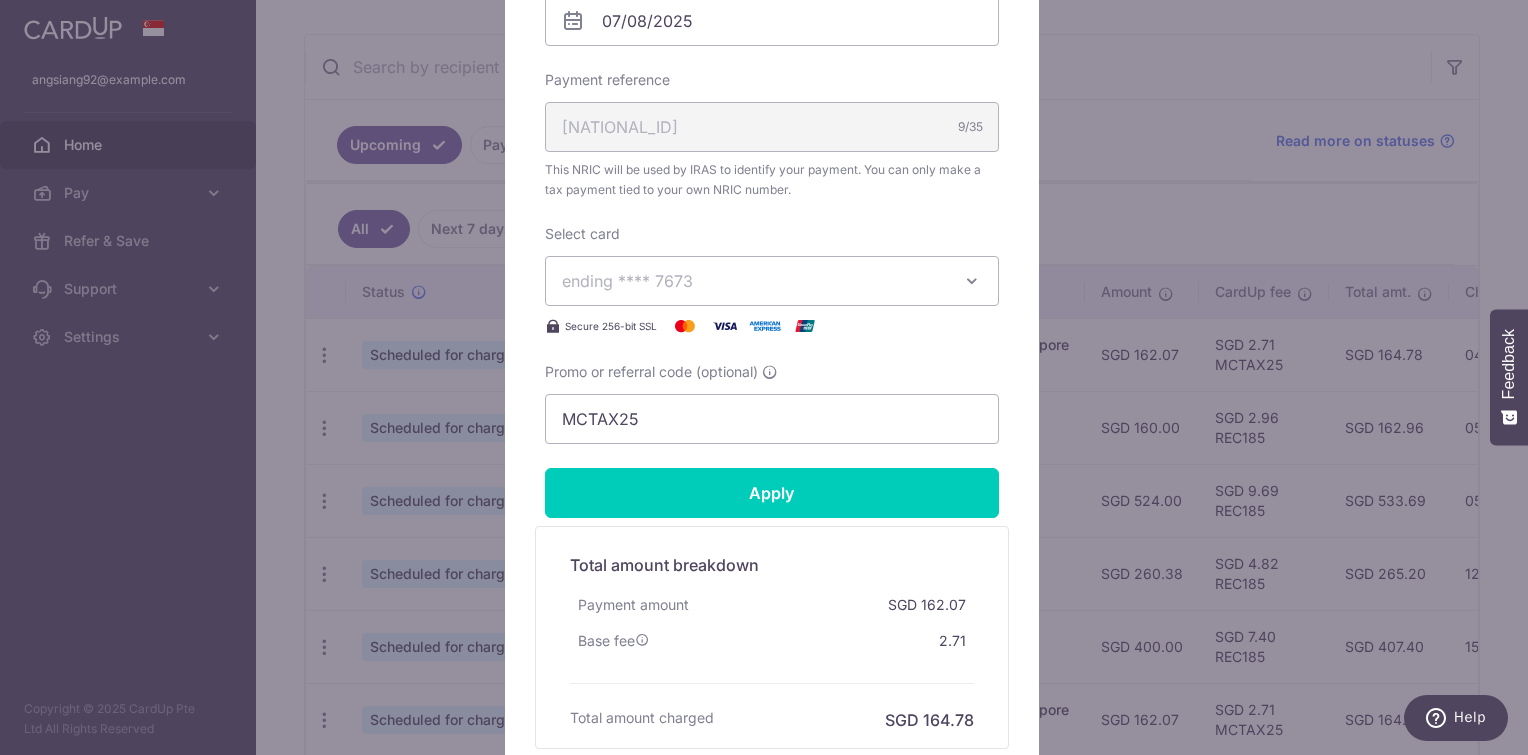 scroll, scrollTop: 692, scrollLeft: 0, axis: vertical 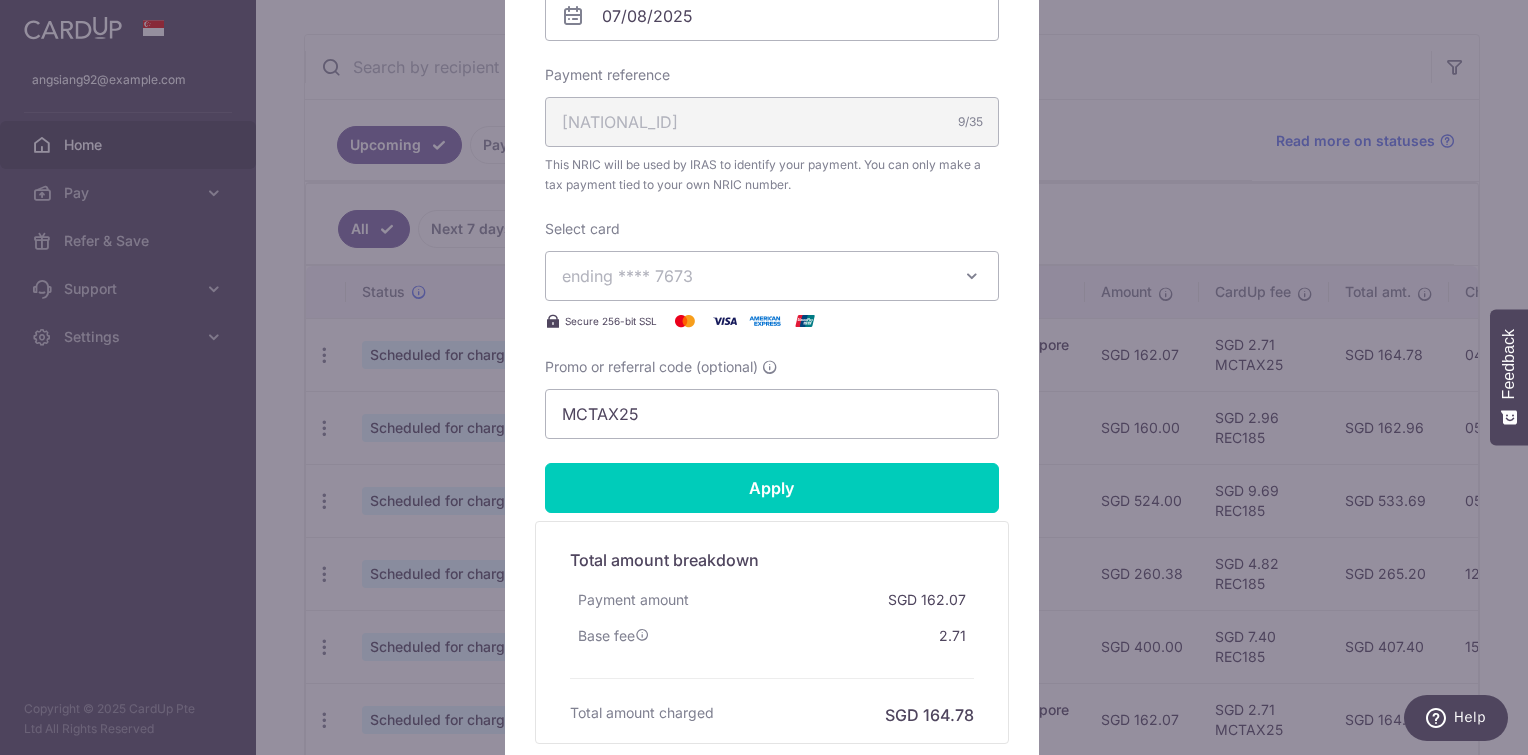 click at bounding box center [725, 321] 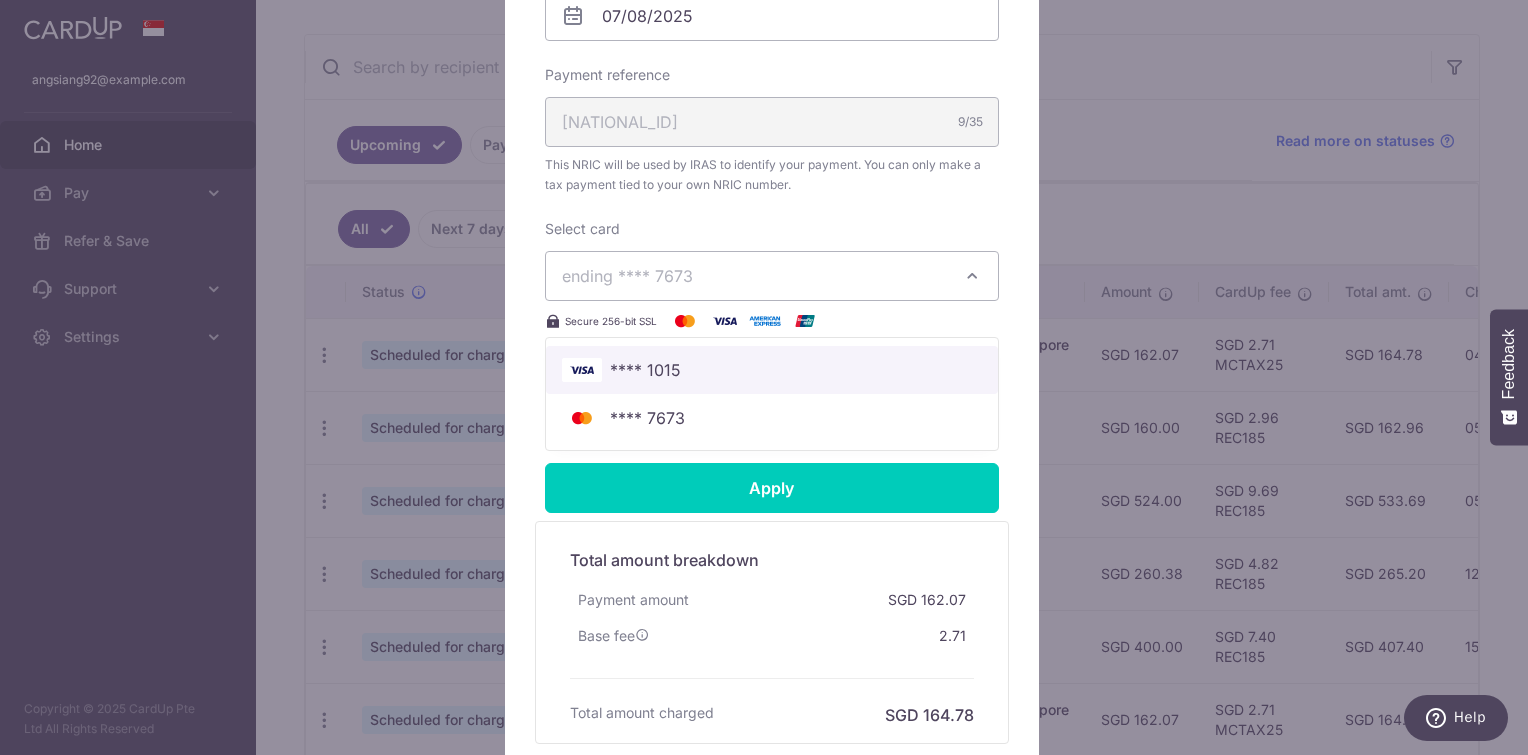 click on "**** 1015" at bounding box center [772, 370] 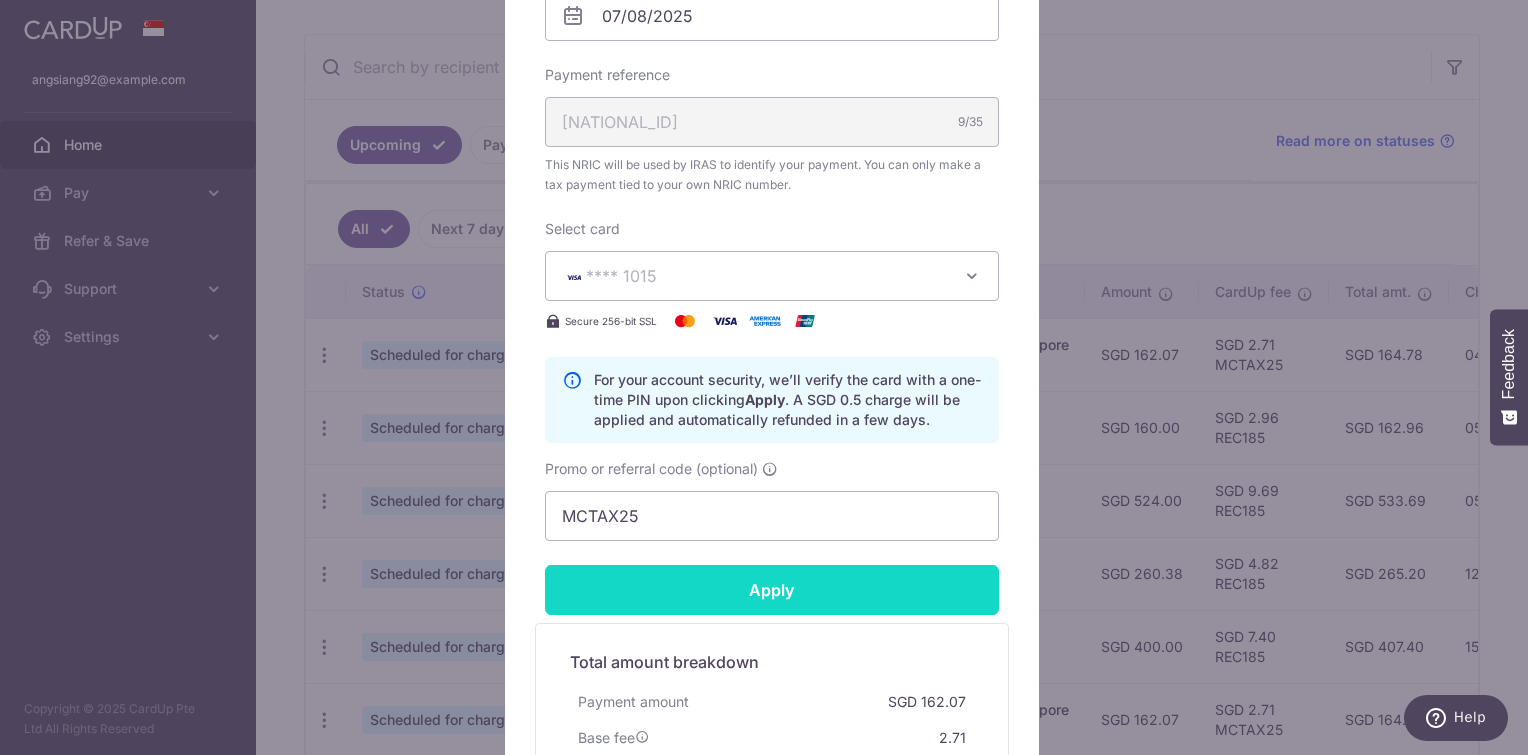 click on "Apply" at bounding box center [772, 590] 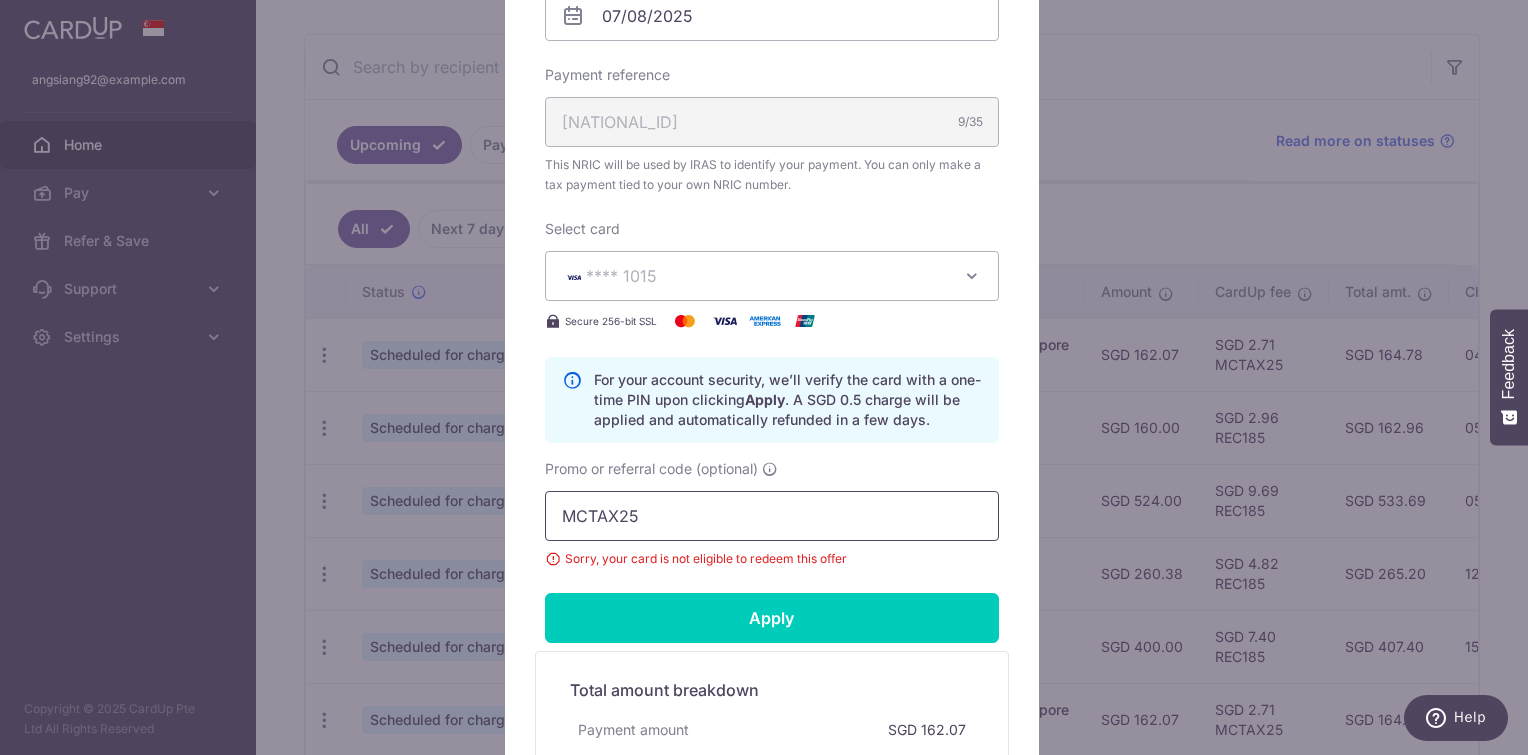 drag, startPoint x: 697, startPoint y: 526, endPoint x: 339, endPoint y: 508, distance: 358.45224 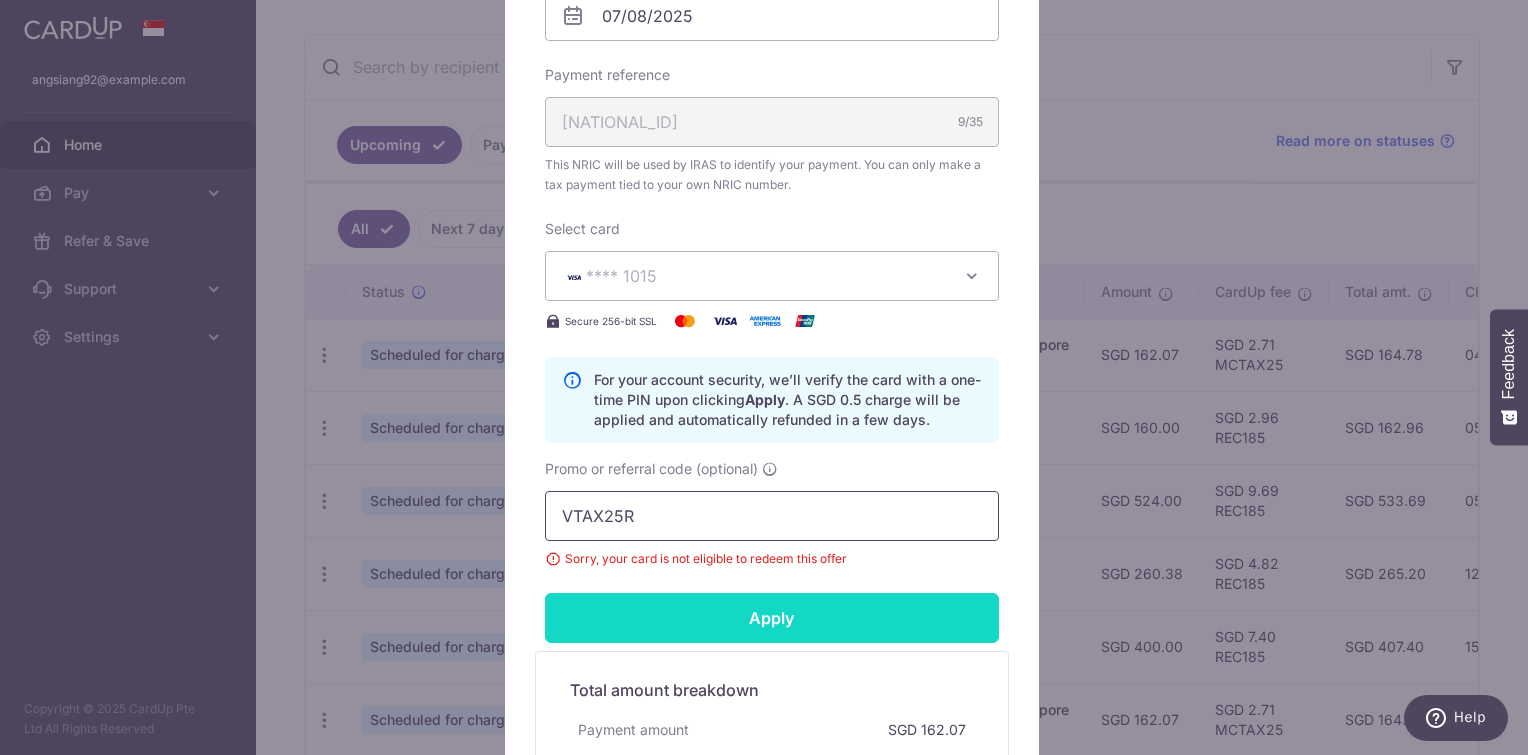 type on "VTAX25R" 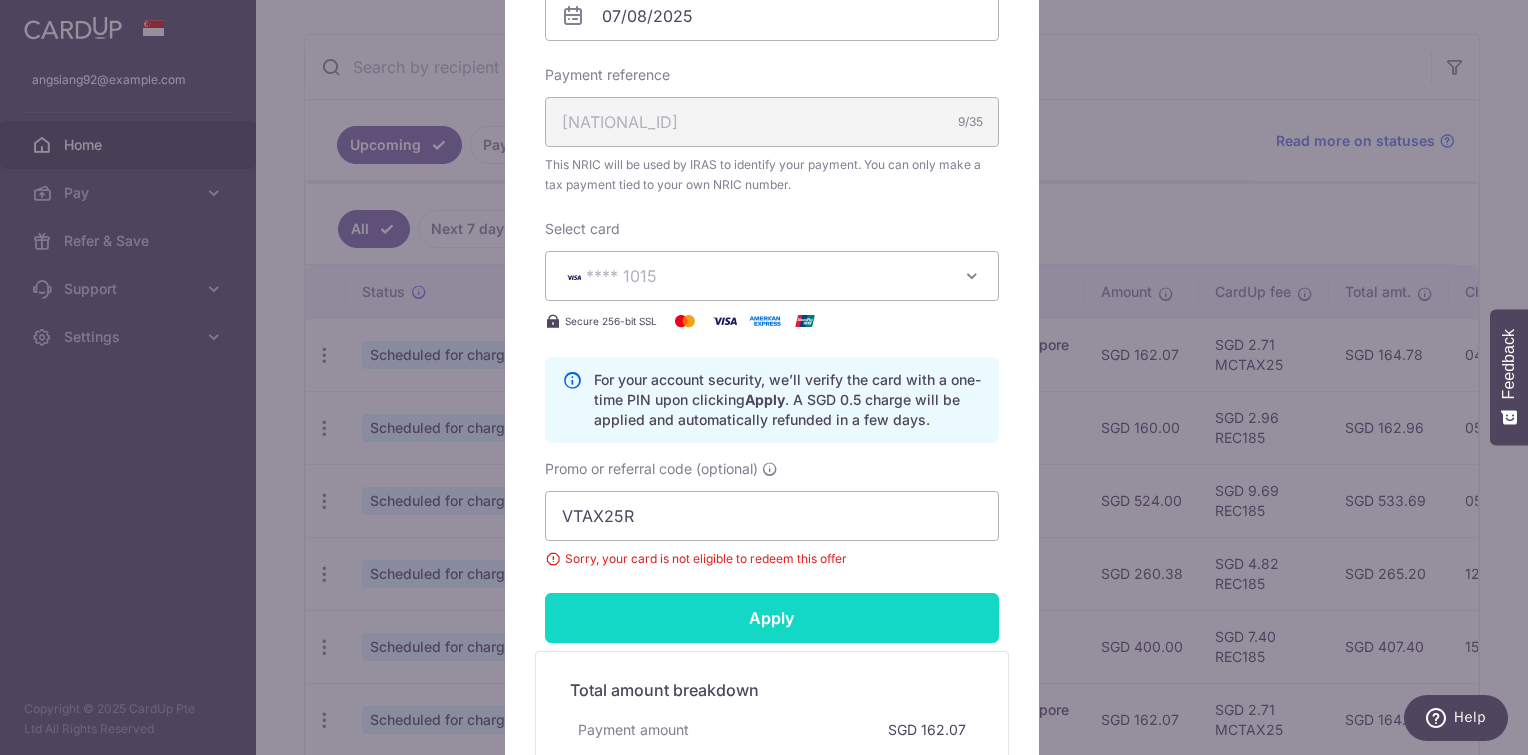click on "Apply" at bounding box center (772, 618) 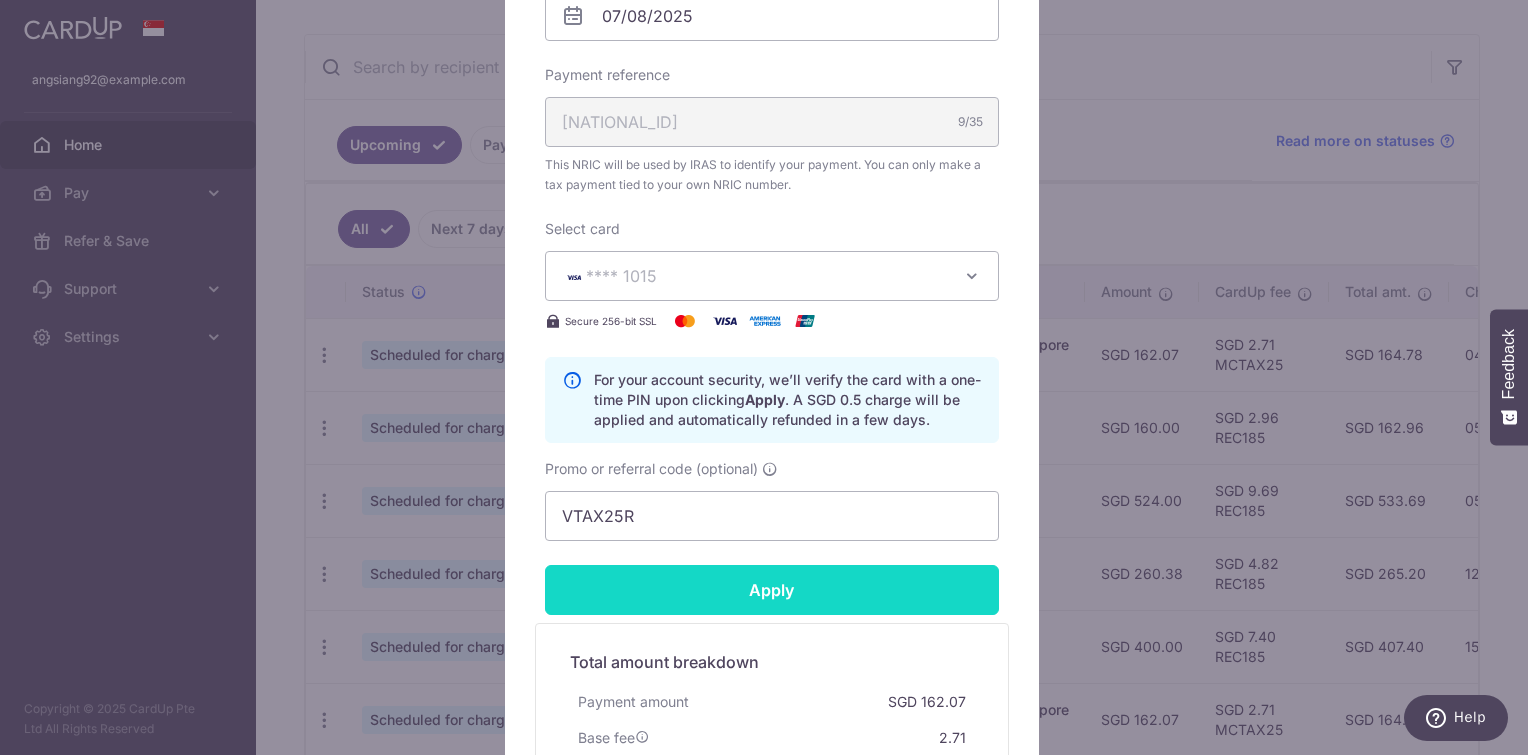 click on "Apply" at bounding box center [772, 590] 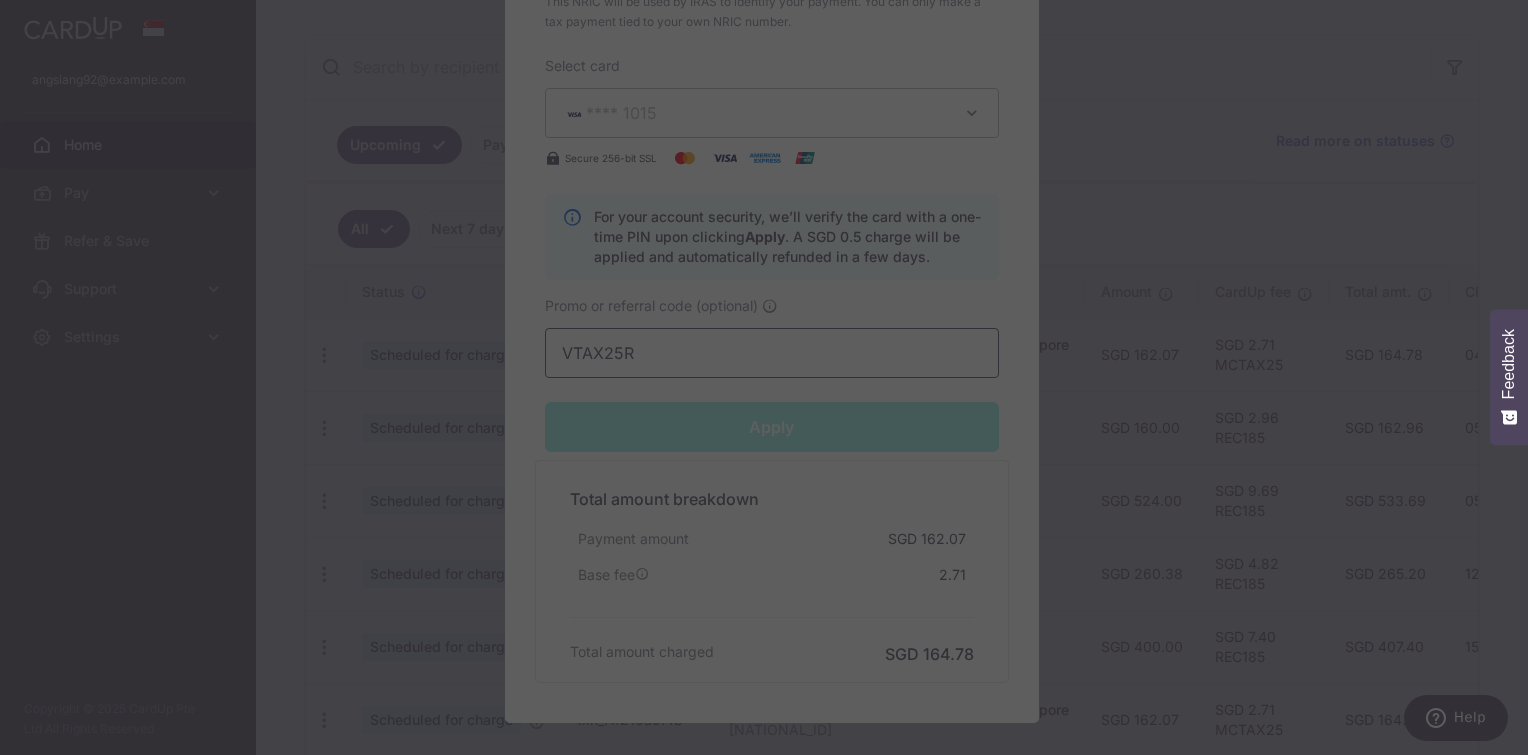 scroll, scrollTop: 964, scrollLeft: 0, axis: vertical 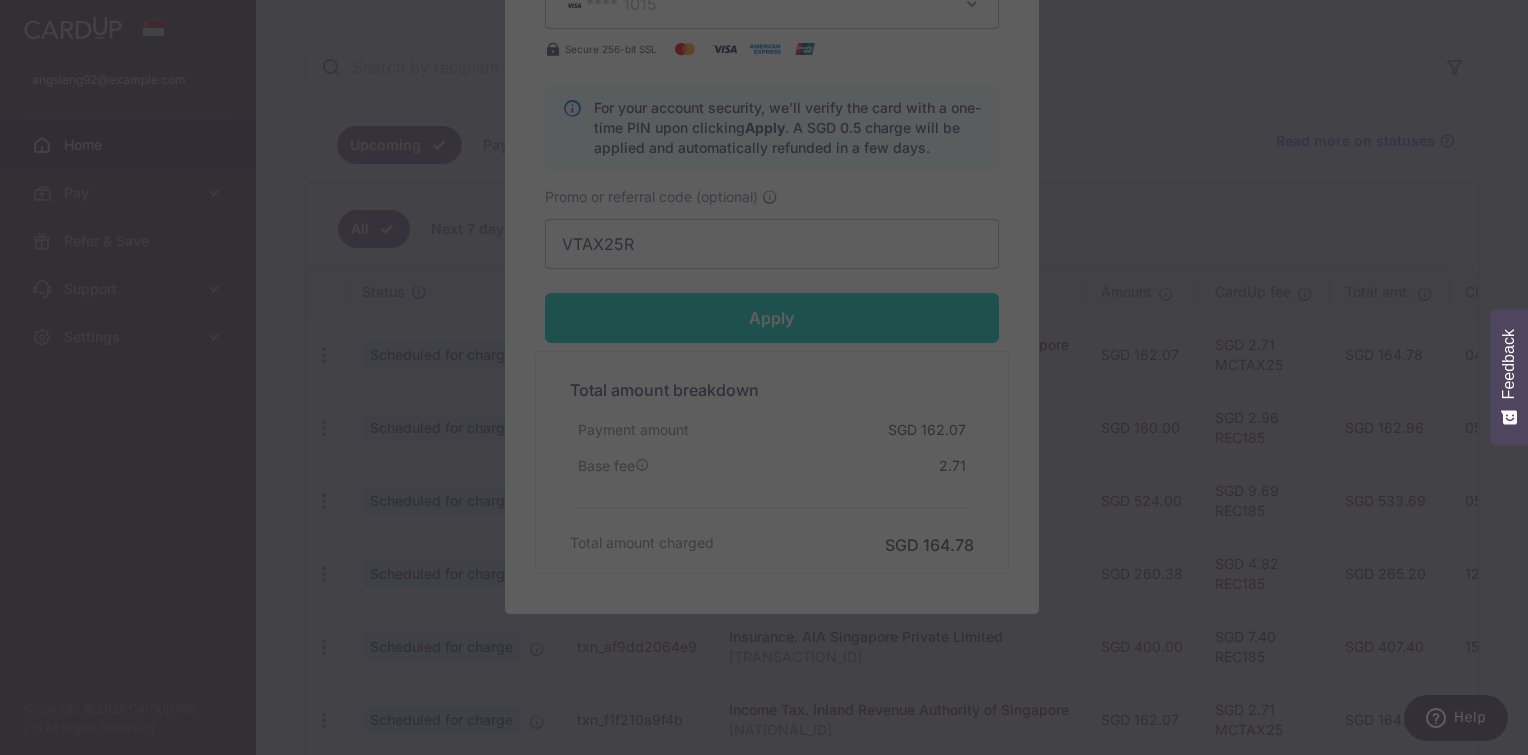 type on "Successfully Applied" 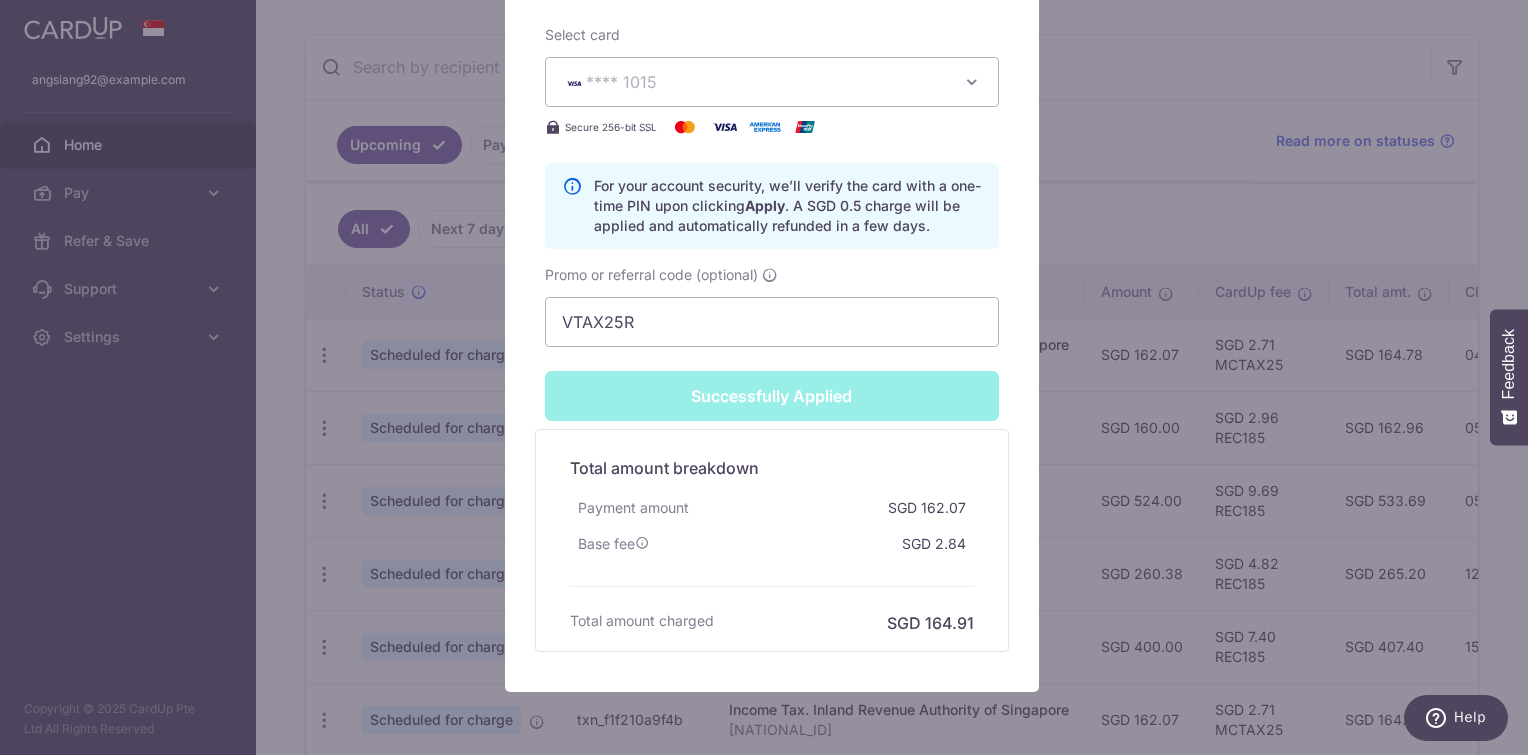 scroll, scrollTop: 1034, scrollLeft: 0, axis: vertical 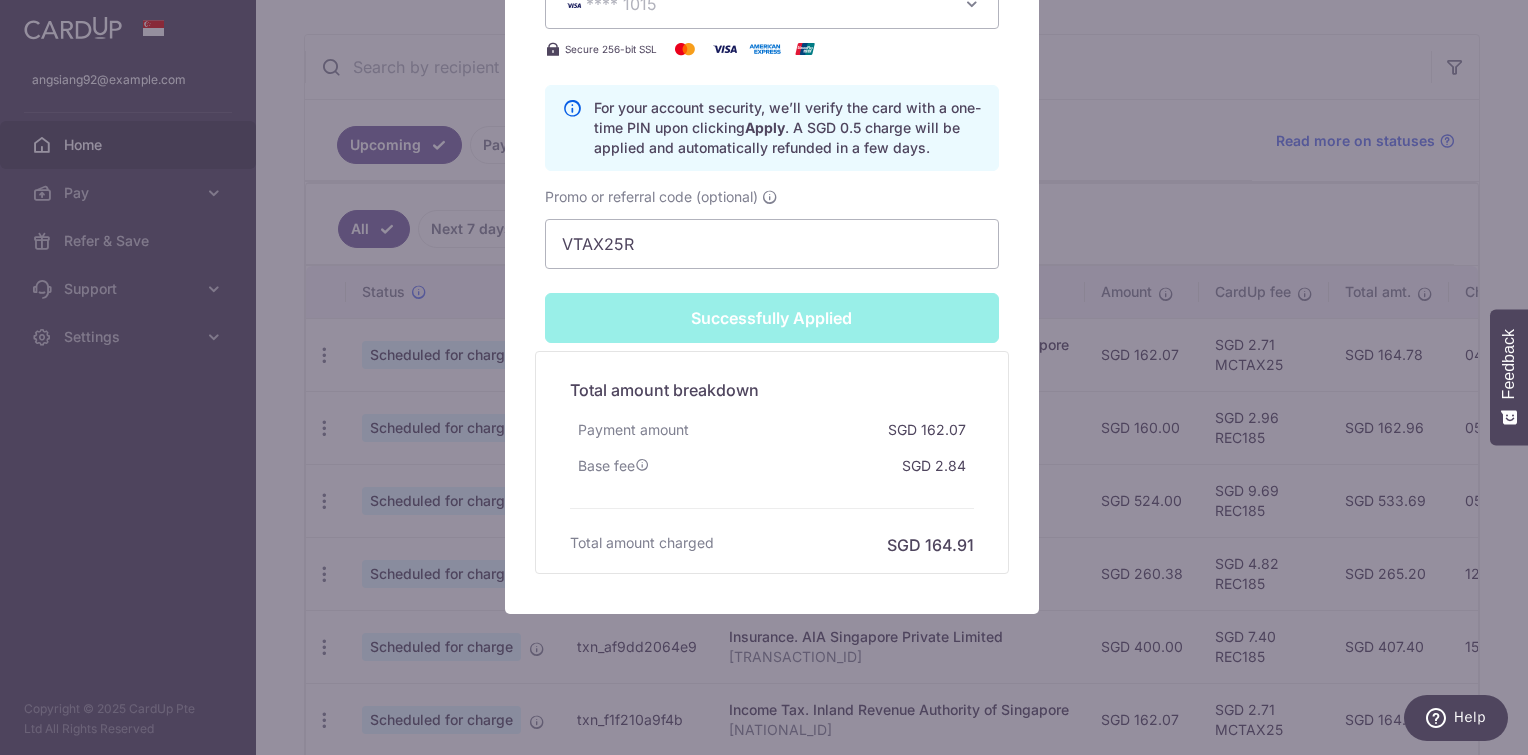 click on "Base fee
SGD 2.84" at bounding box center (772, 466) 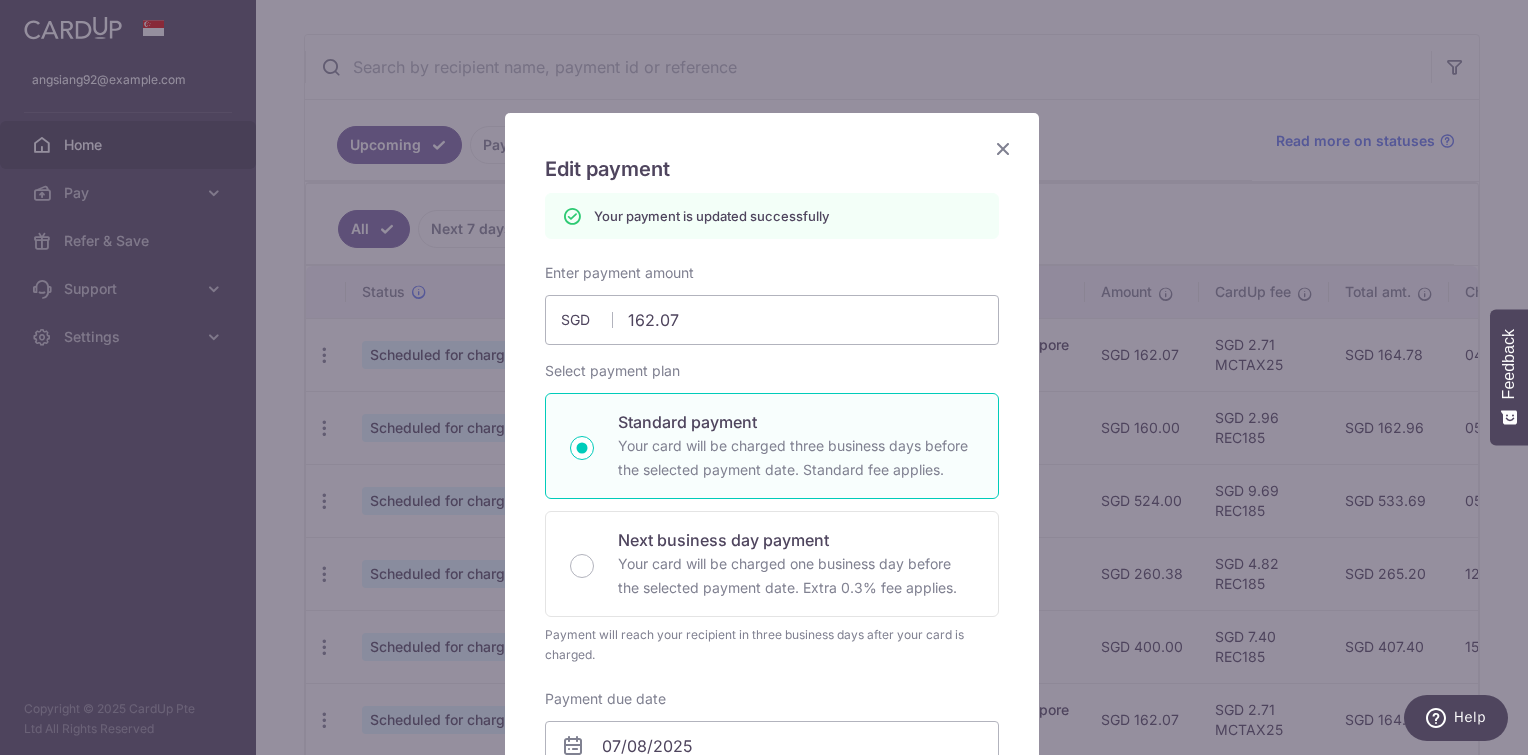 scroll, scrollTop: 0, scrollLeft: 0, axis: both 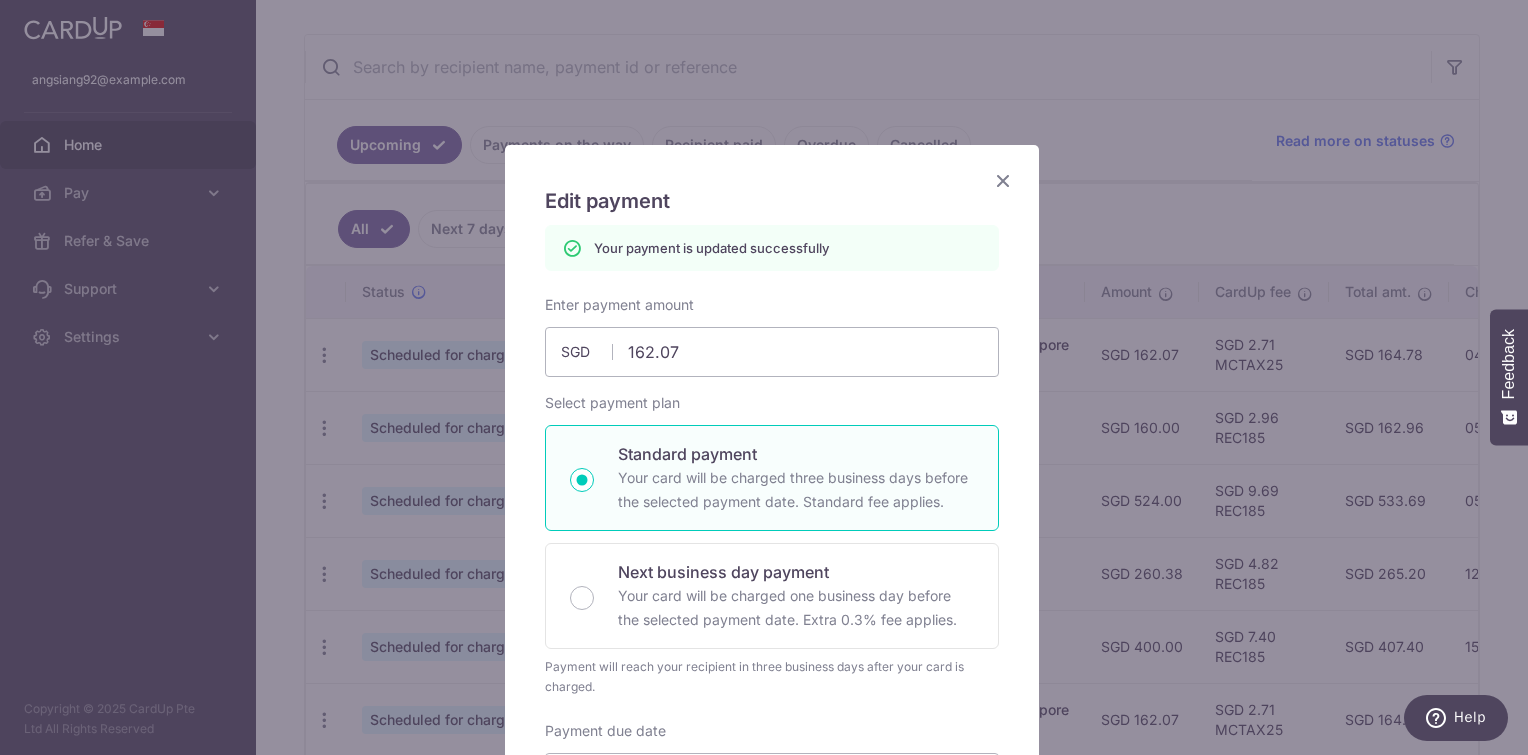 click at bounding box center (1003, 180) 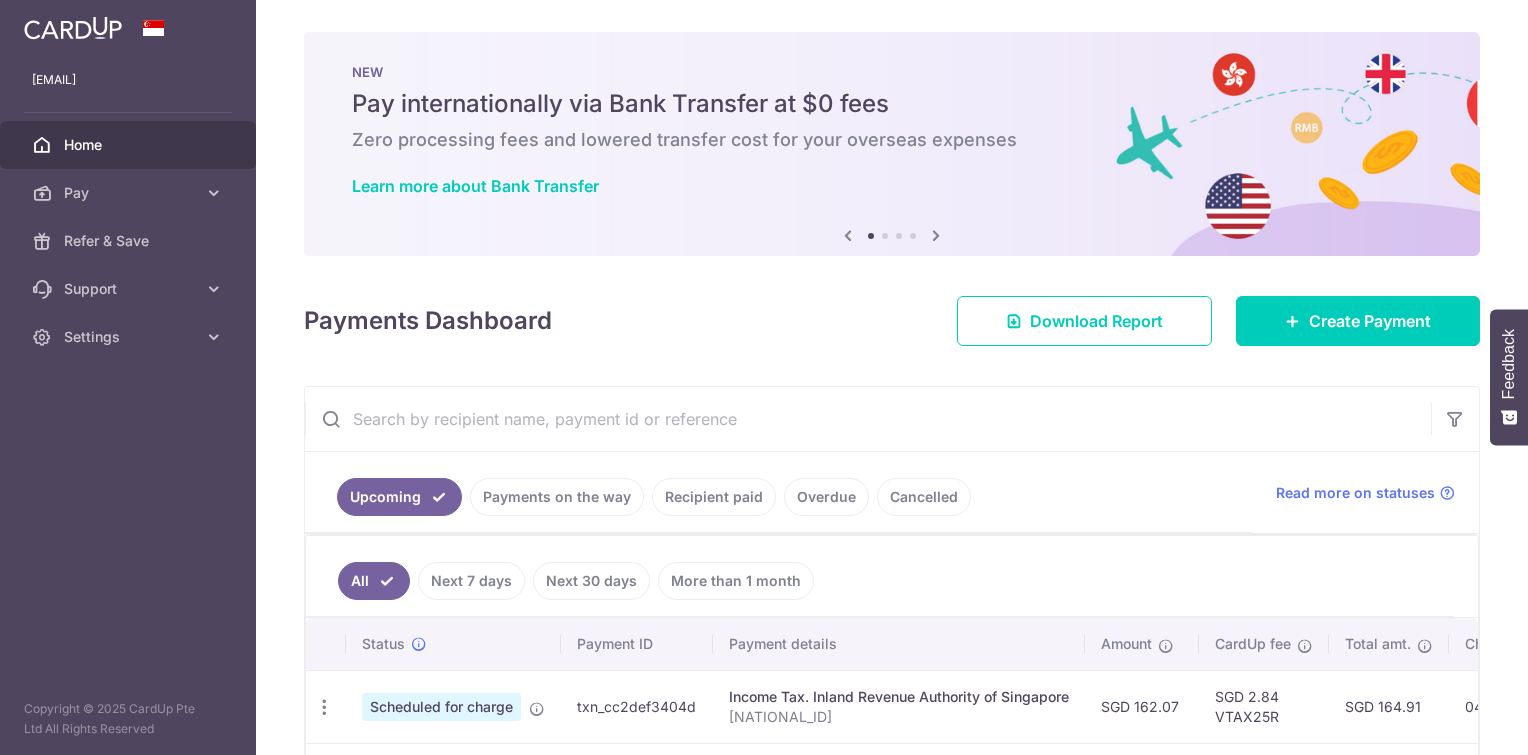 scroll, scrollTop: 0, scrollLeft: 0, axis: both 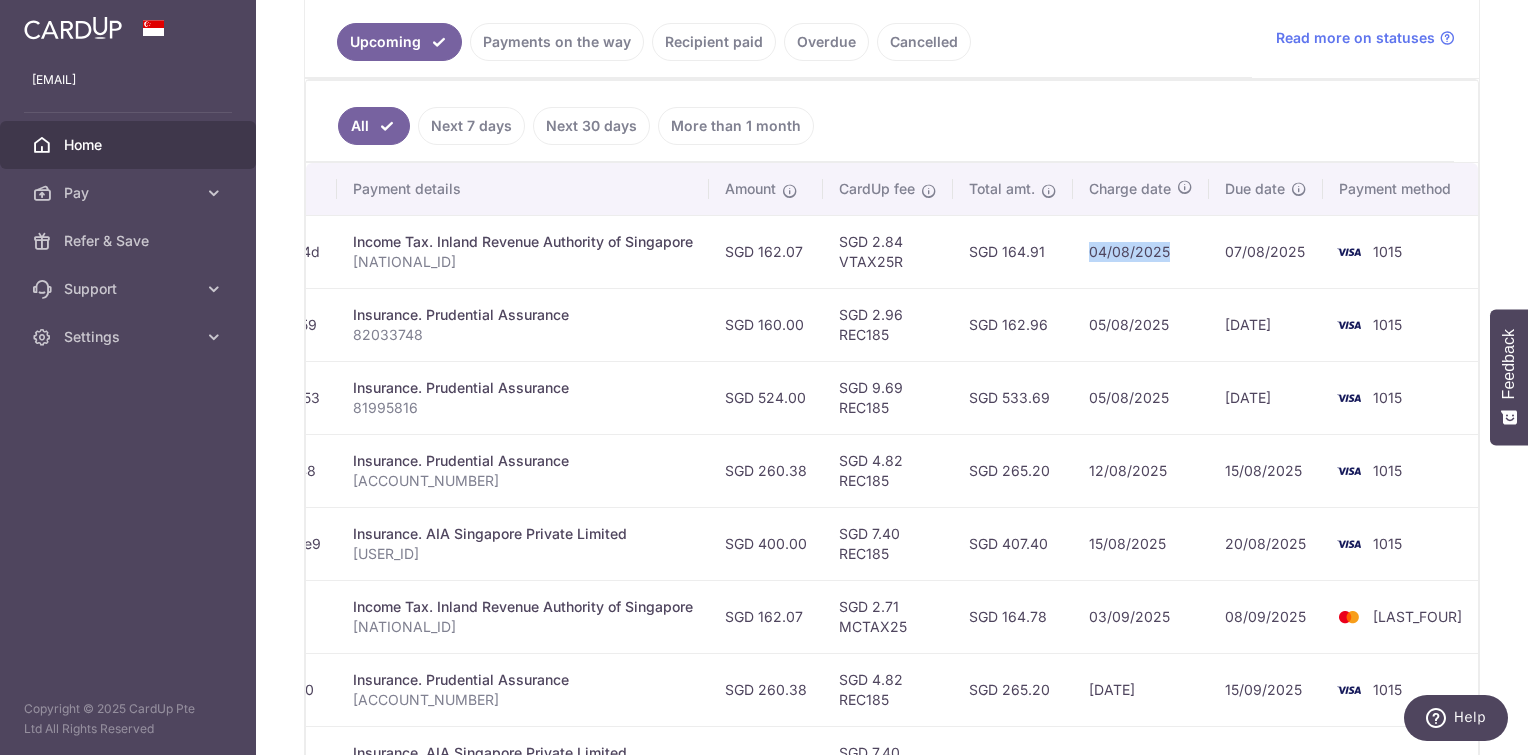 drag, startPoint x: 1088, startPoint y: 253, endPoint x: 1172, endPoint y: 252, distance: 84.00595 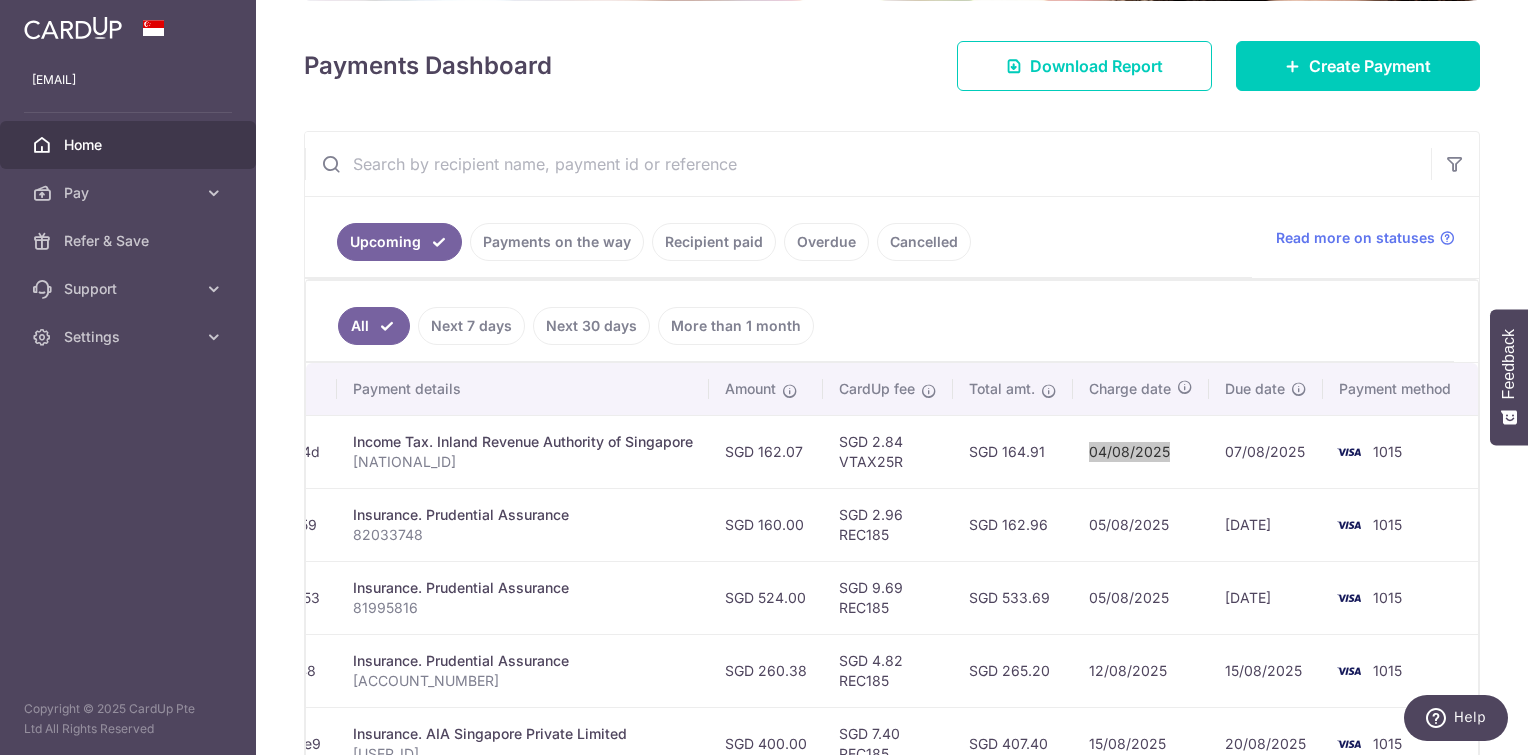scroll, scrollTop: 211, scrollLeft: 0, axis: vertical 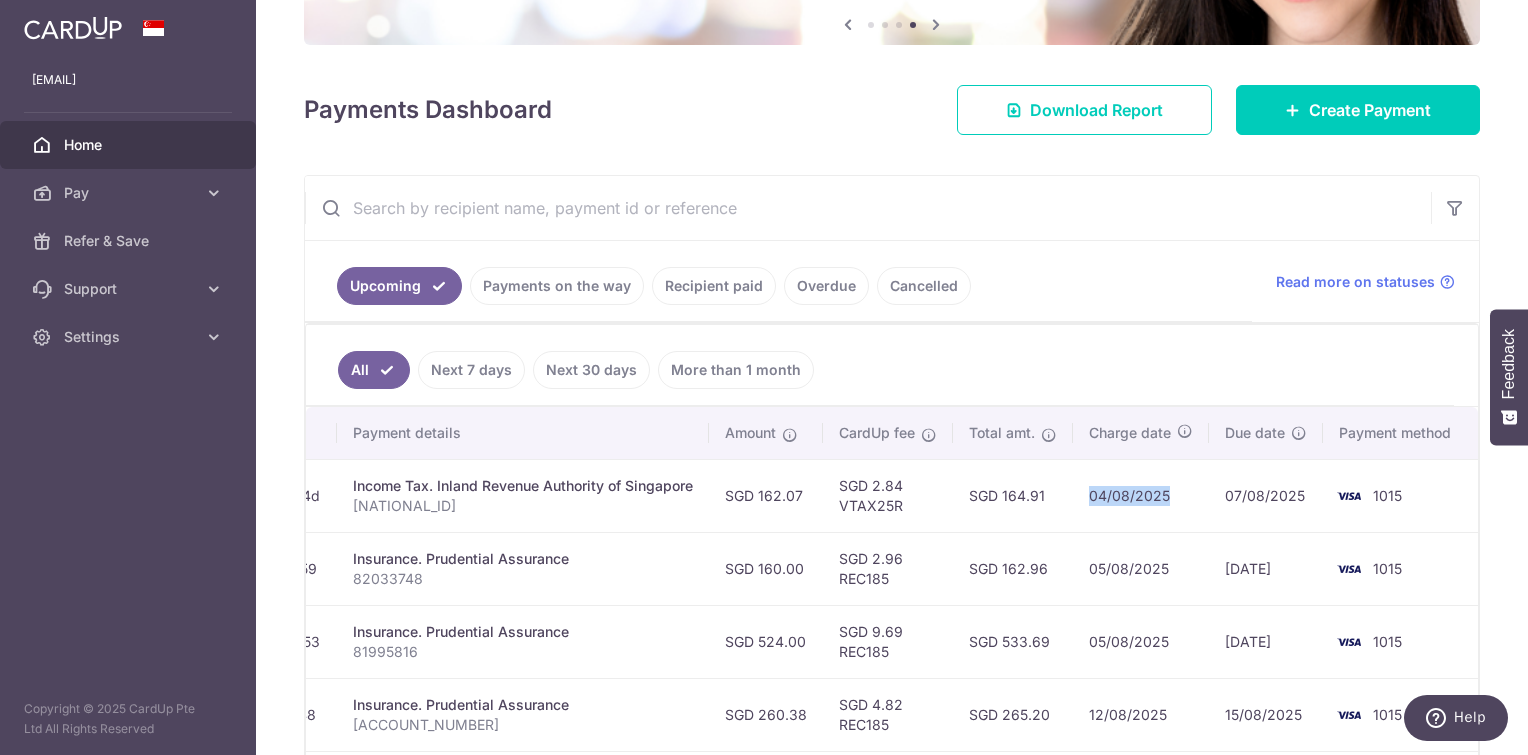 click on "04/08/2025" at bounding box center (1141, 495) 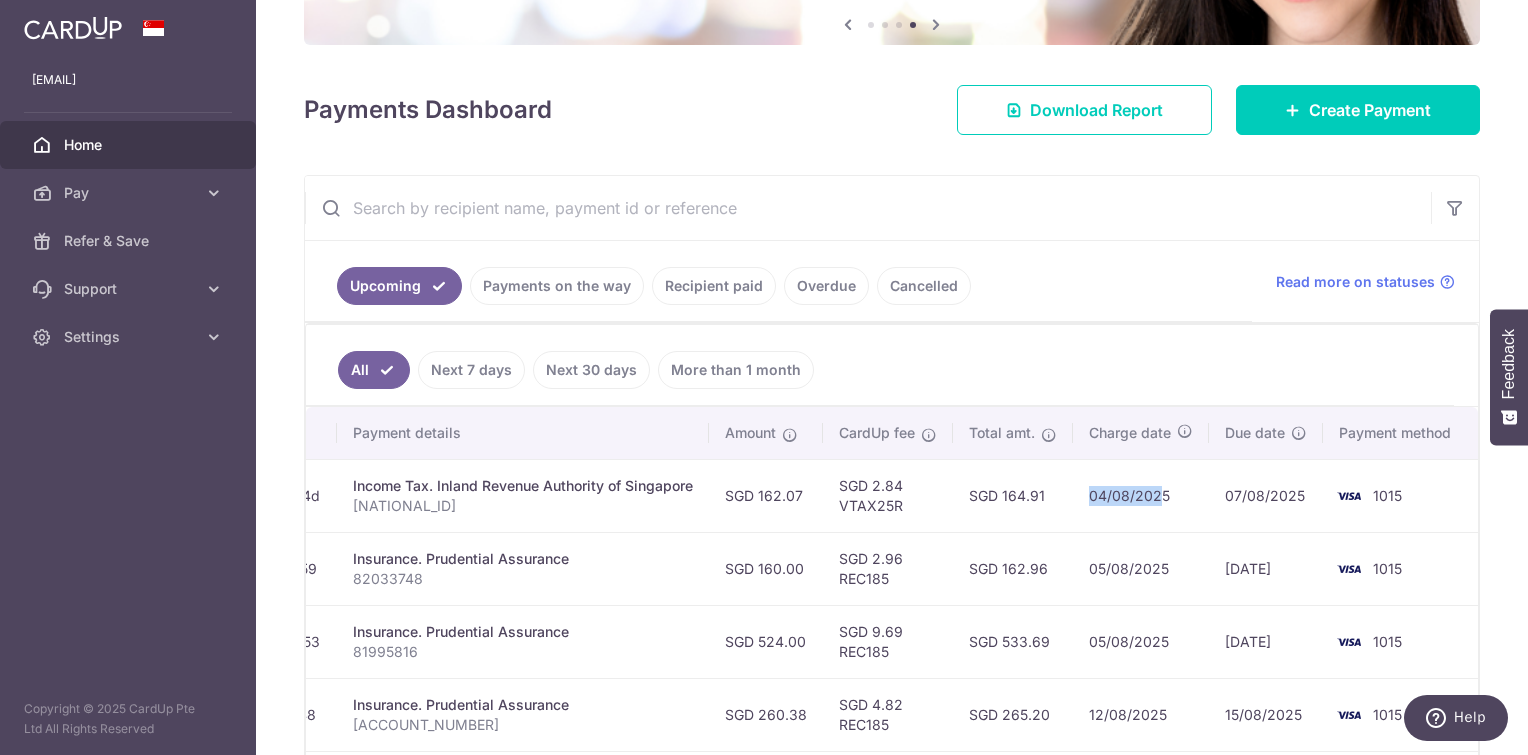 drag, startPoint x: 1162, startPoint y: 489, endPoint x: 1086, endPoint y: 492, distance: 76.05919 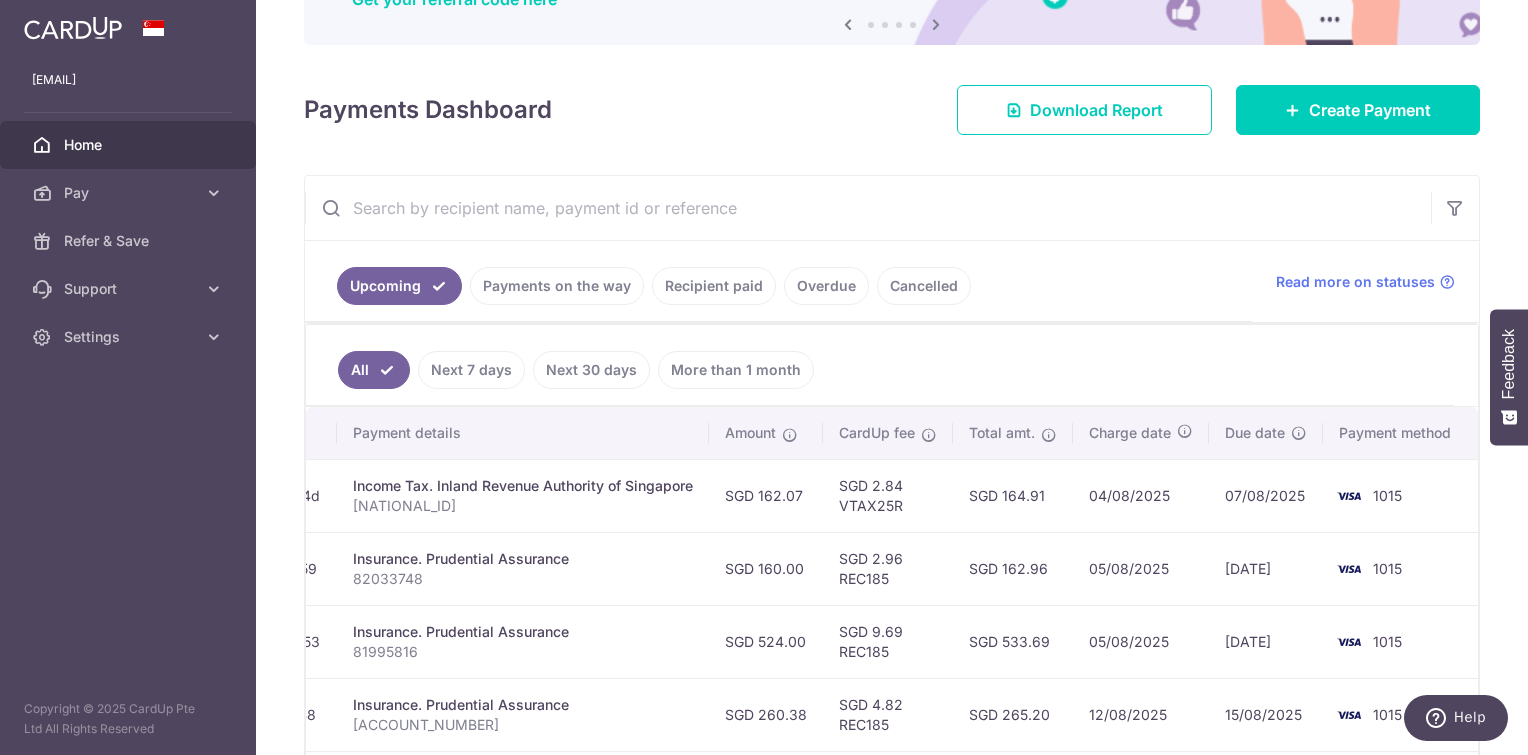click on "Upcoming
Payments on the way
Recipient paid
Overdue
Cancelled" at bounding box center (778, 281) 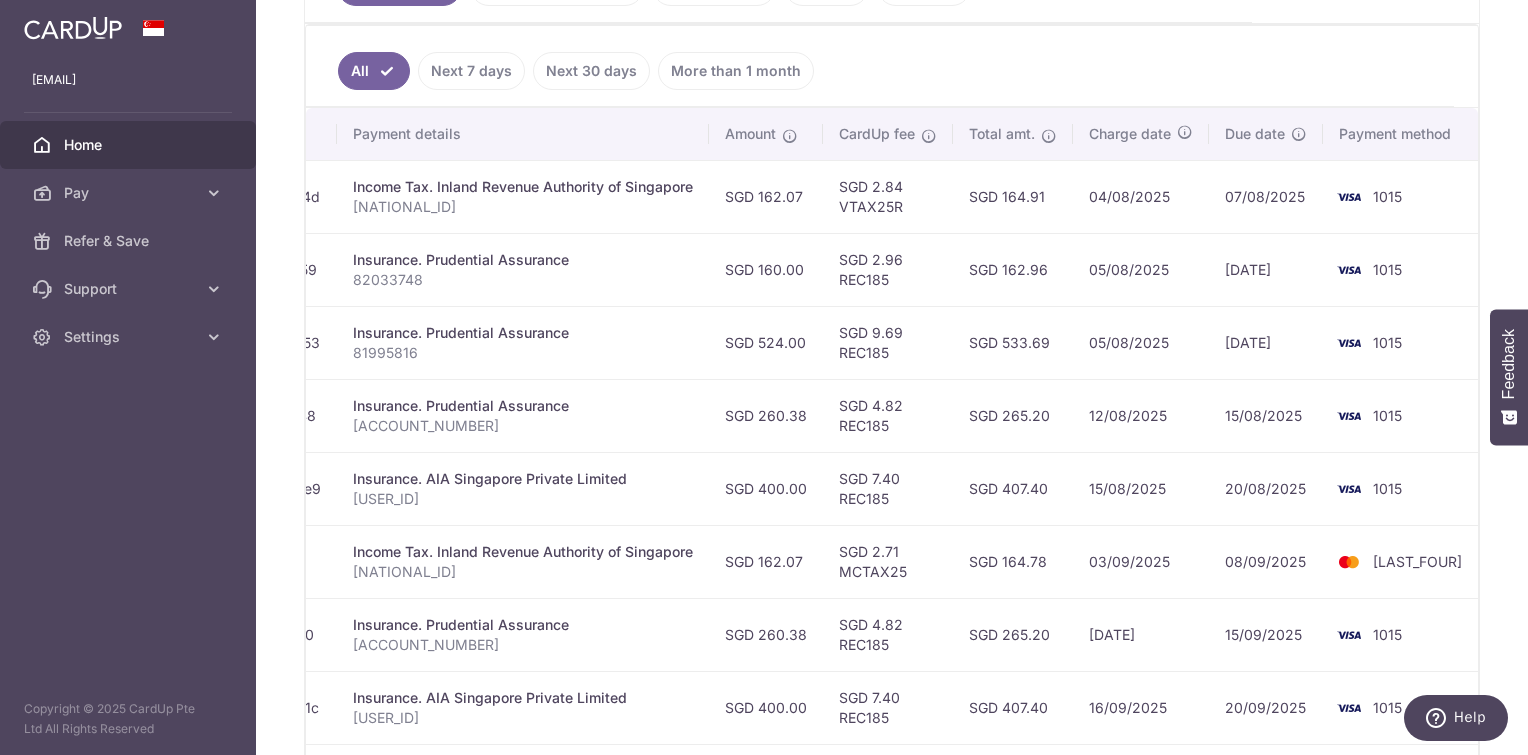 scroll, scrollTop: 513, scrollLeft: 0, axis: vertical 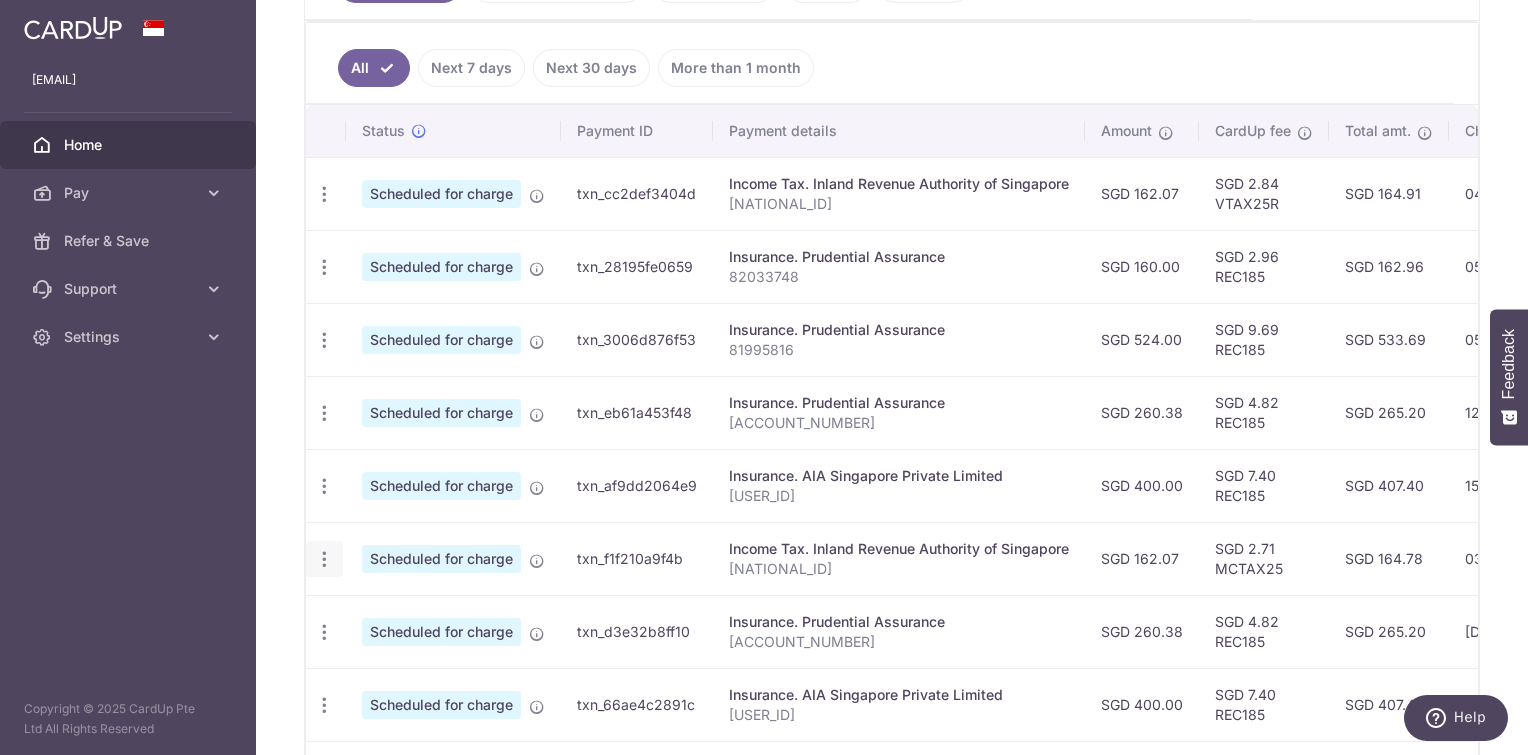 click at bounding box center [324, 194] 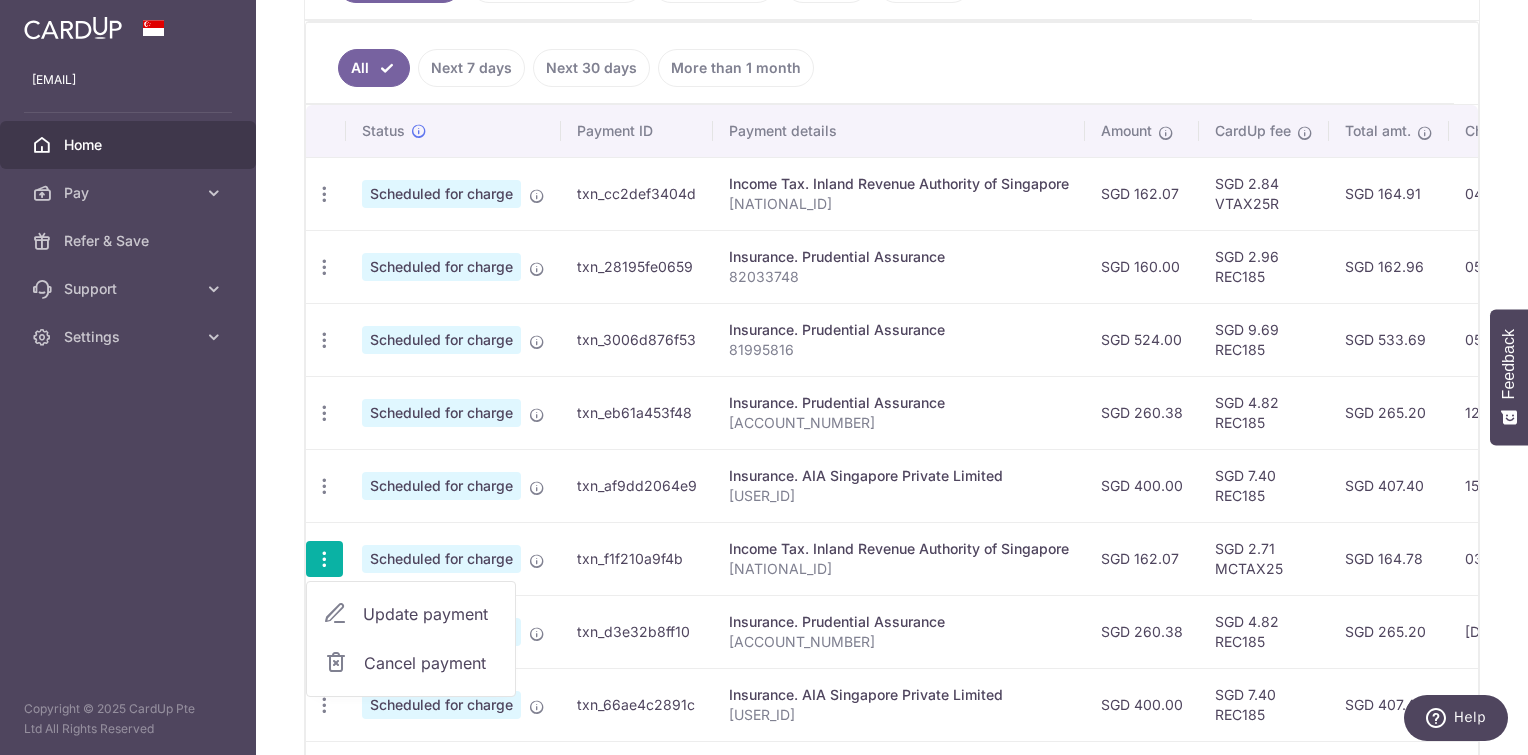 click on "Update payment" at bounding box center (411, 614) 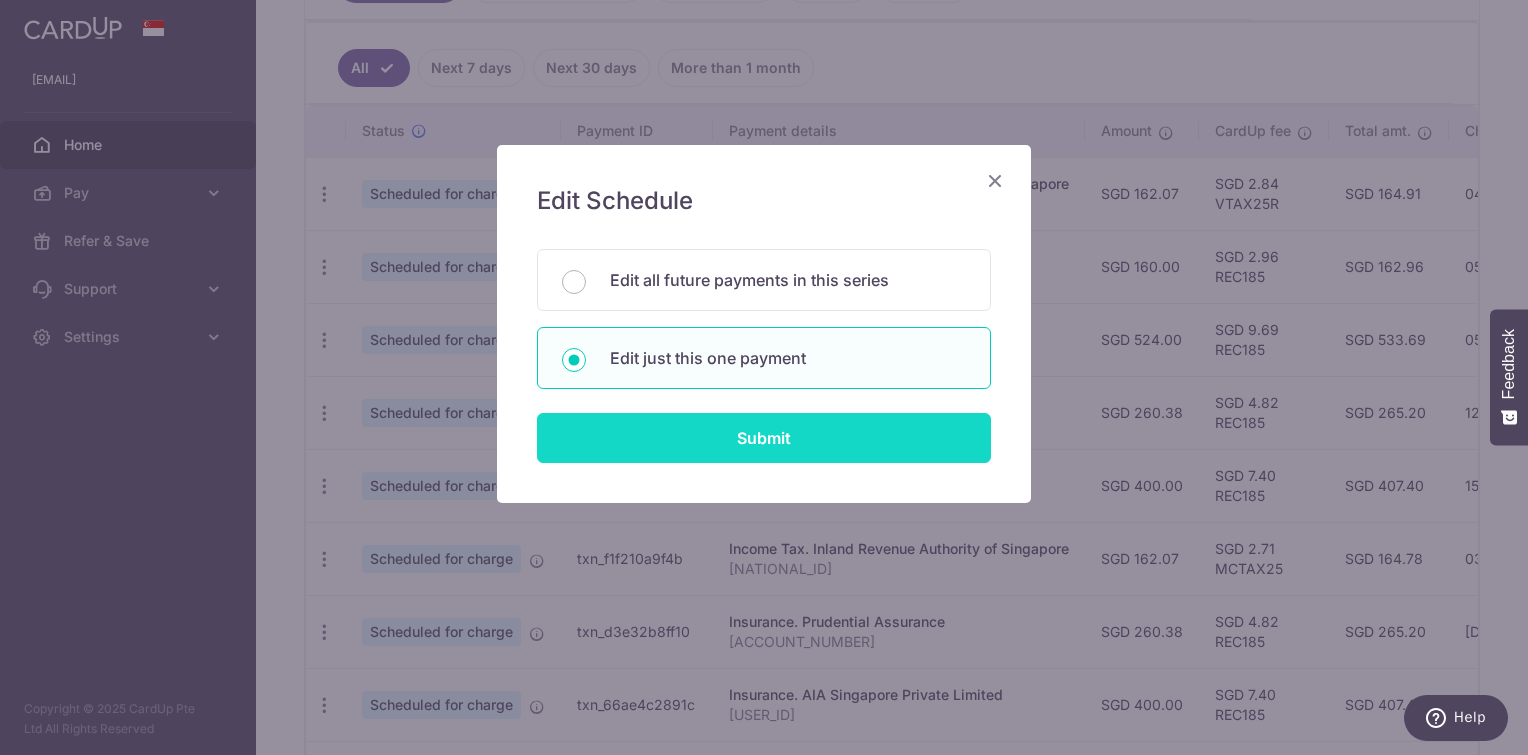 click on "Submit" at bounding box center (764, 438) 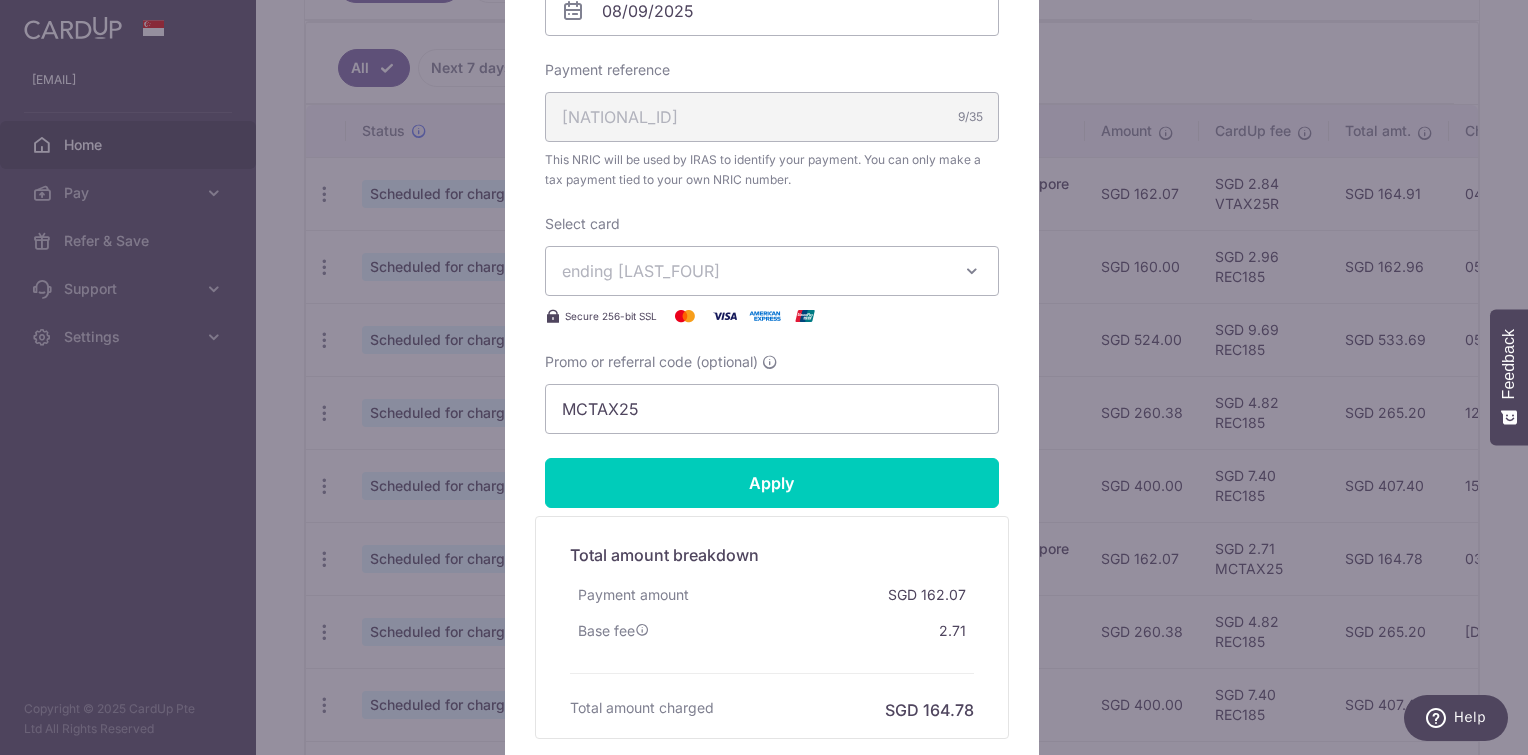 scroll, scrollTop: 702, scrollLeft: 0, axis: vertical 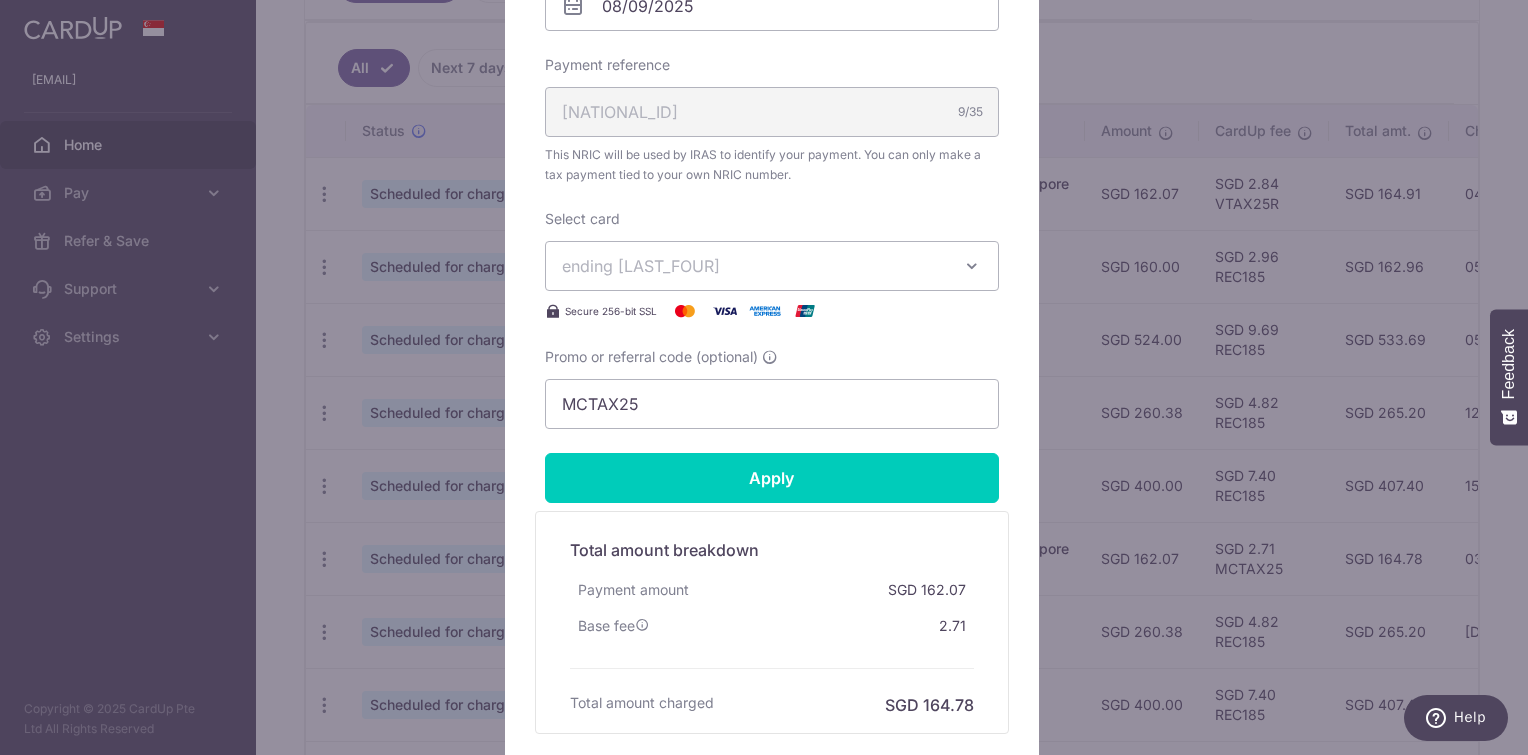 click on "ending [LAST_FOUR]" at bounding box center [754, 266] 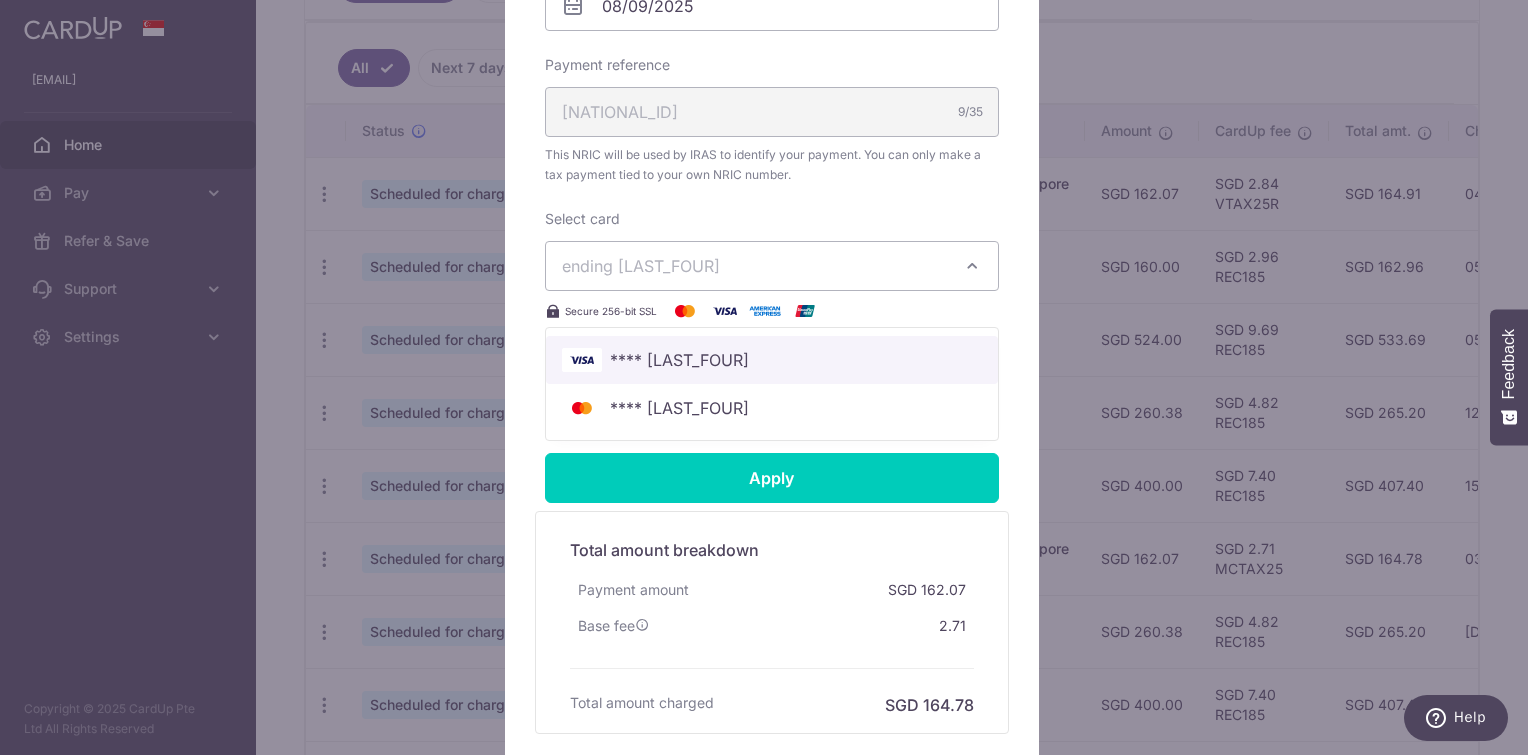 click on "**** 1015" at bounding box center [772, 360] 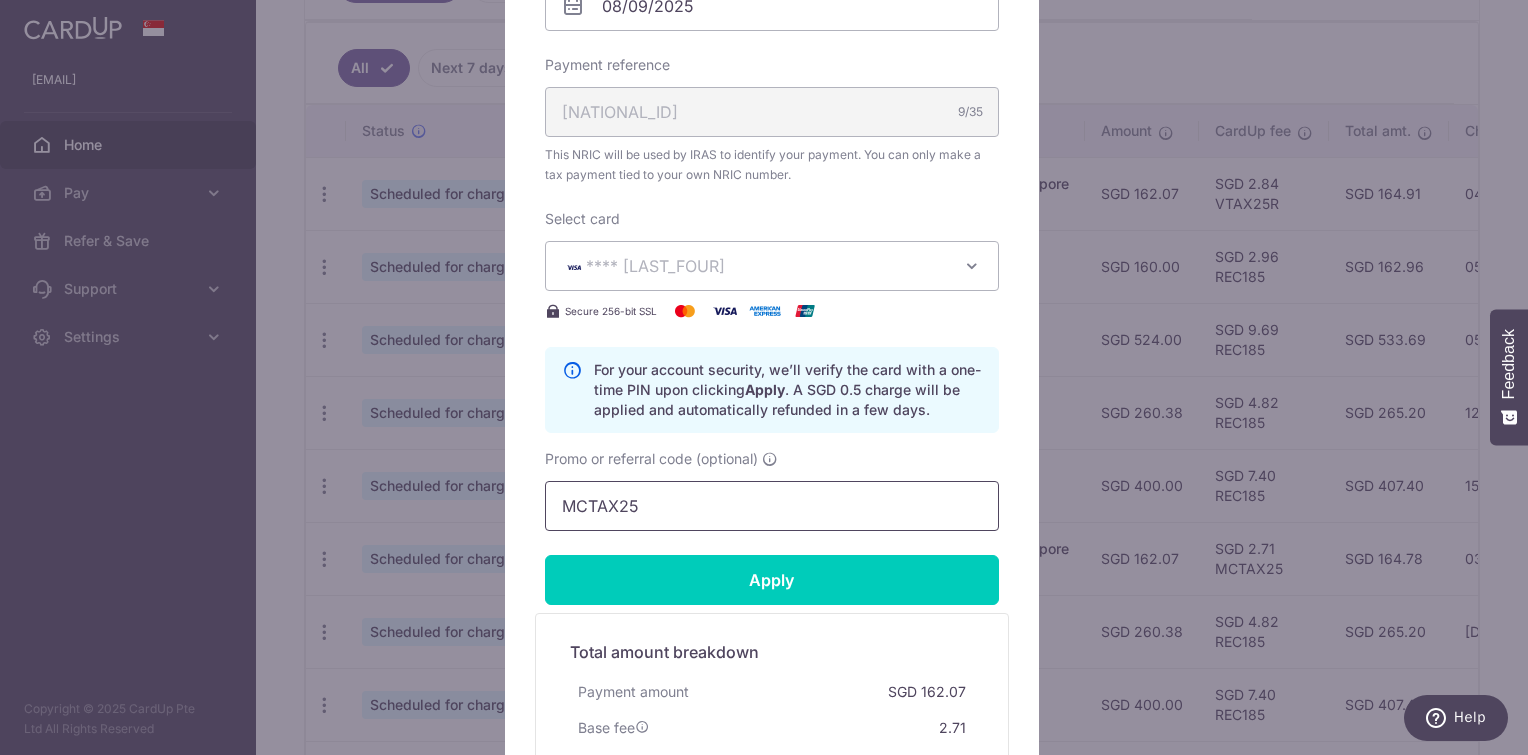 drag, startPoint x: 662, startPoint y: 510, endPoint x: 491, endPoint y: 492, distance: 171.94476 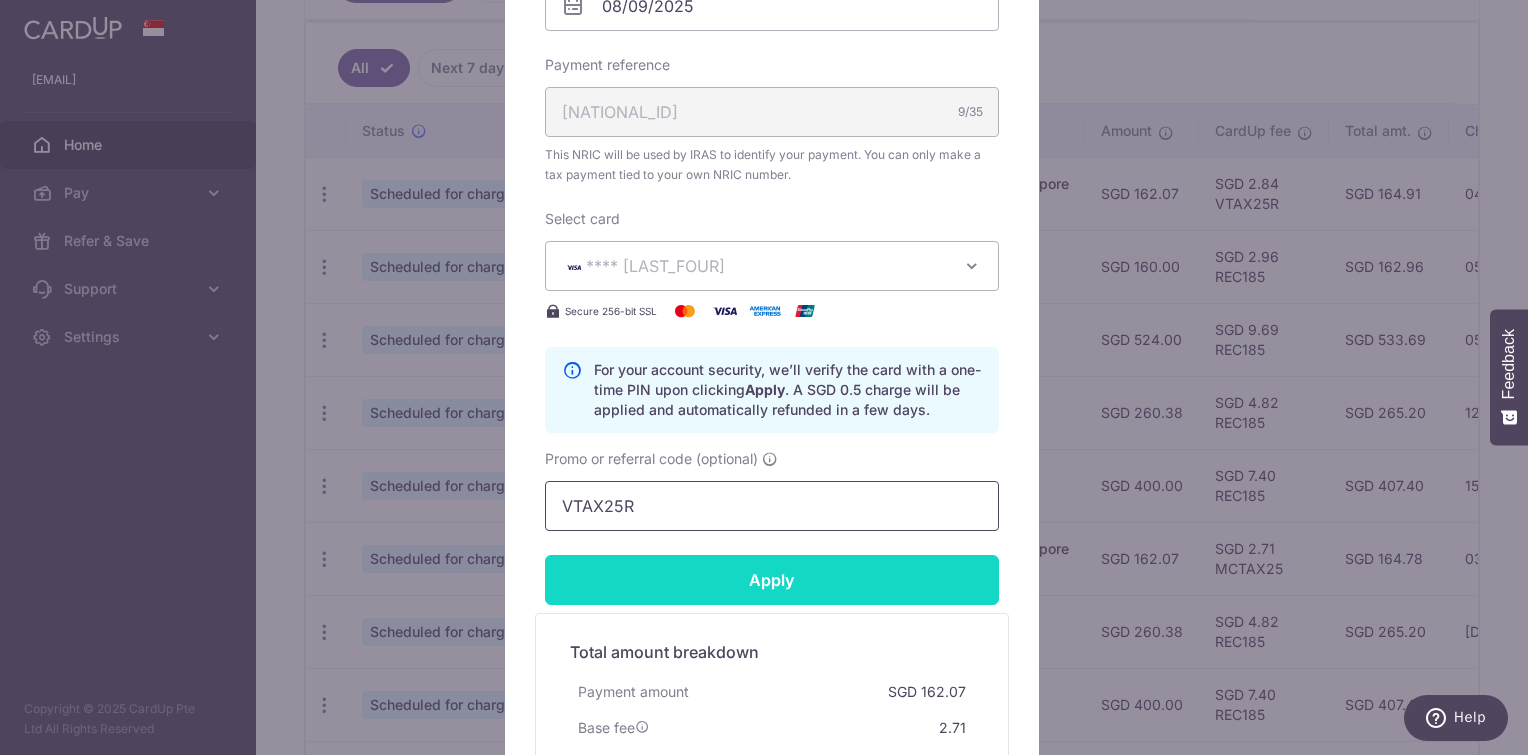 type on "VTAX25R" 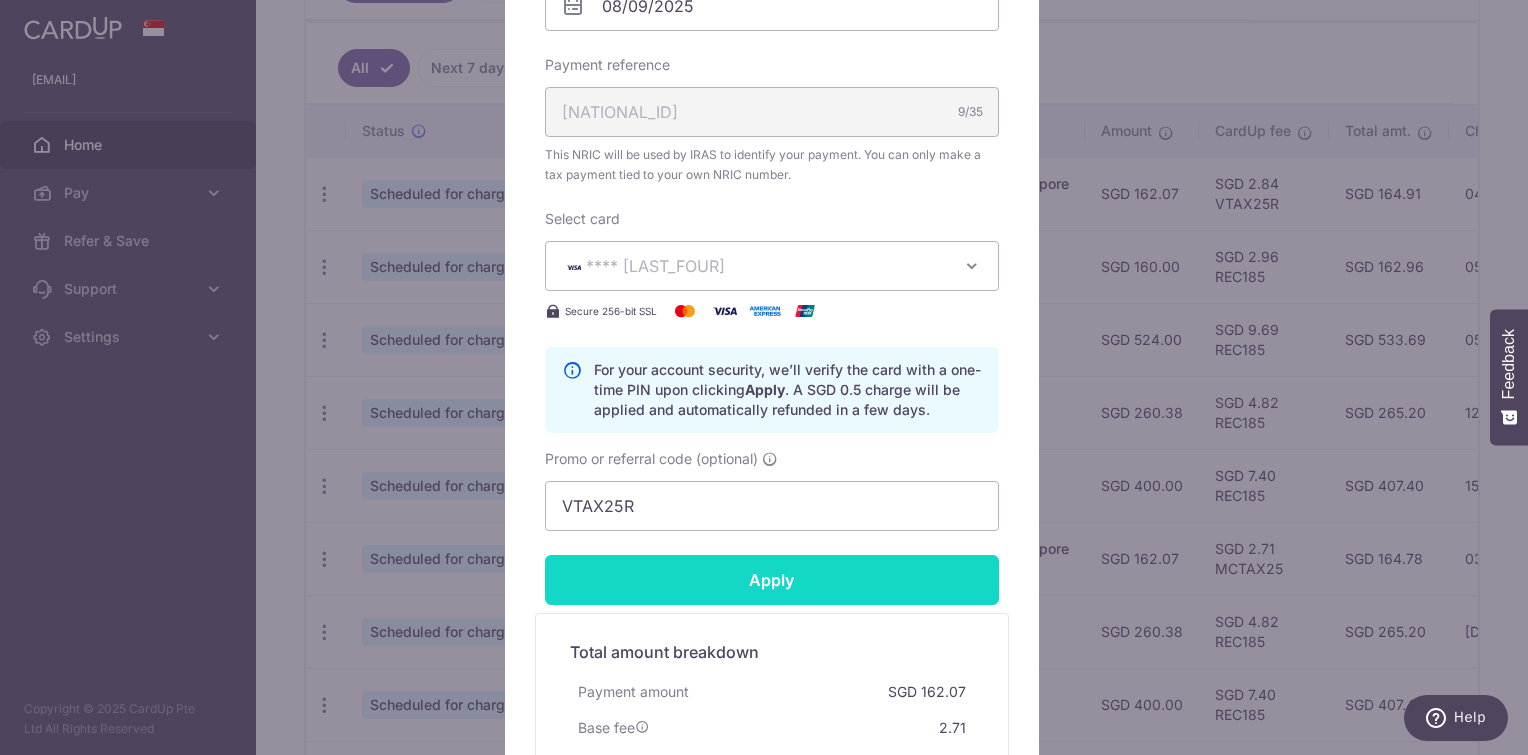 click on "Apply" at bounding box center (772, 580) 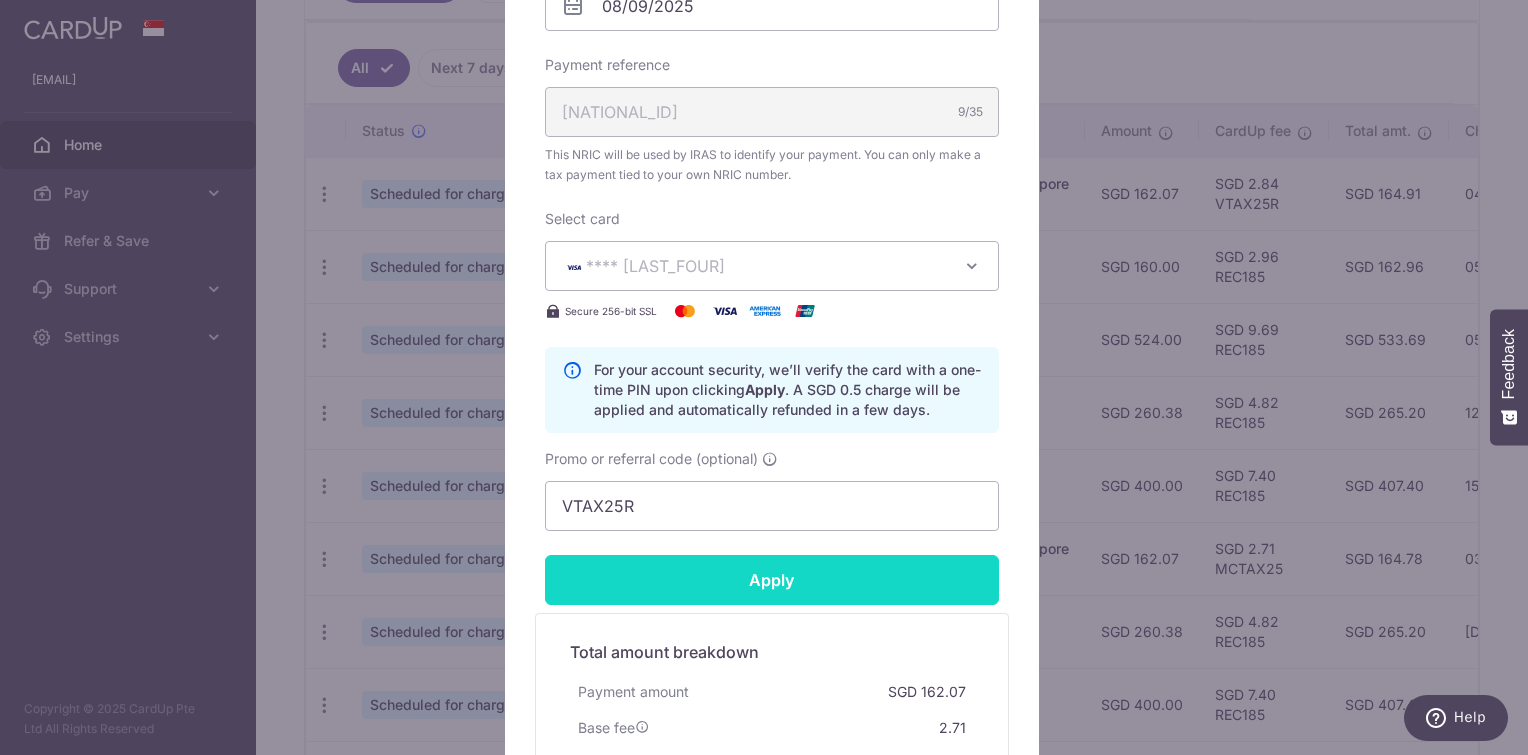 click on "Apply" at bounding box center (772, 580) 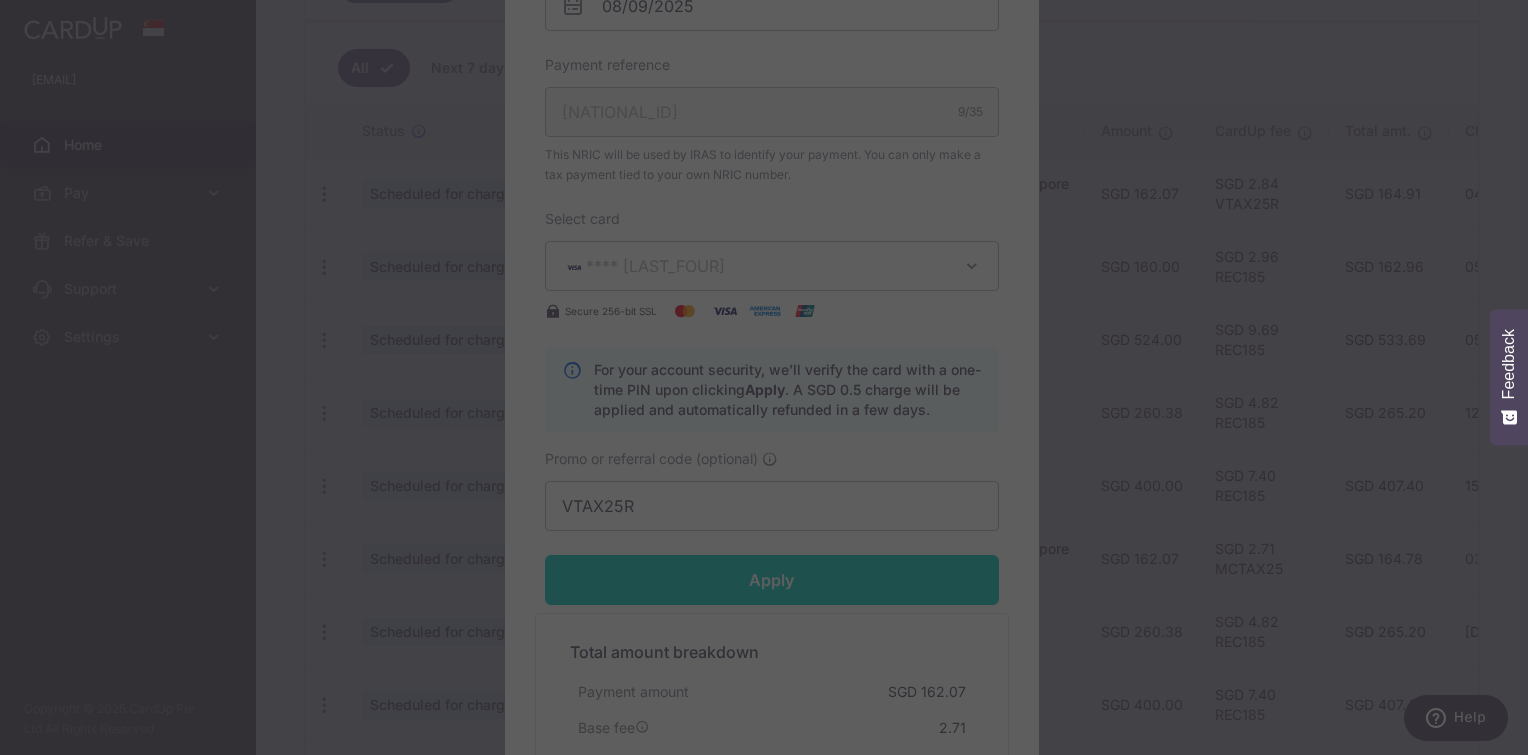 type on "Successfully Applied" 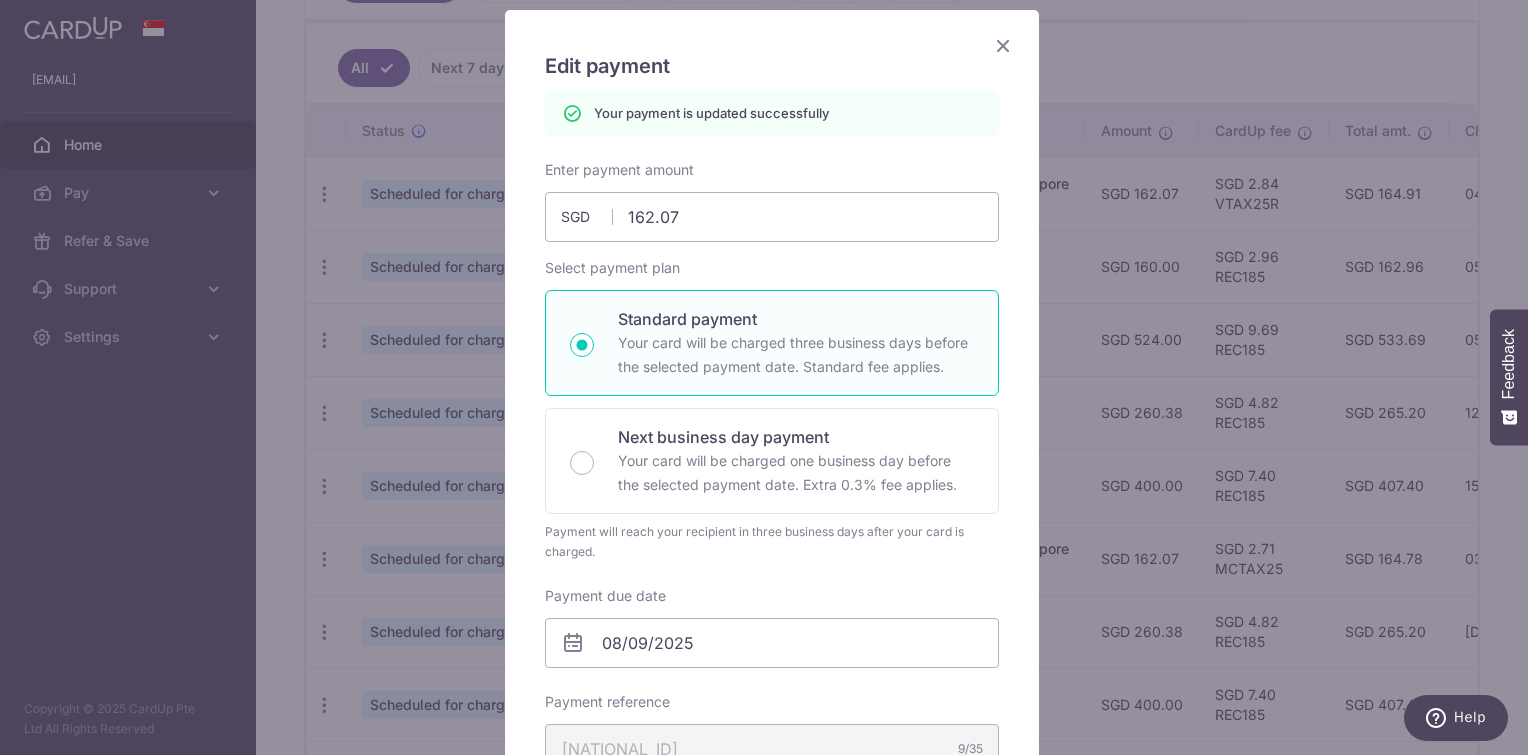 scroll, scrollTop: 0, scrollLeft: 0, axis: both 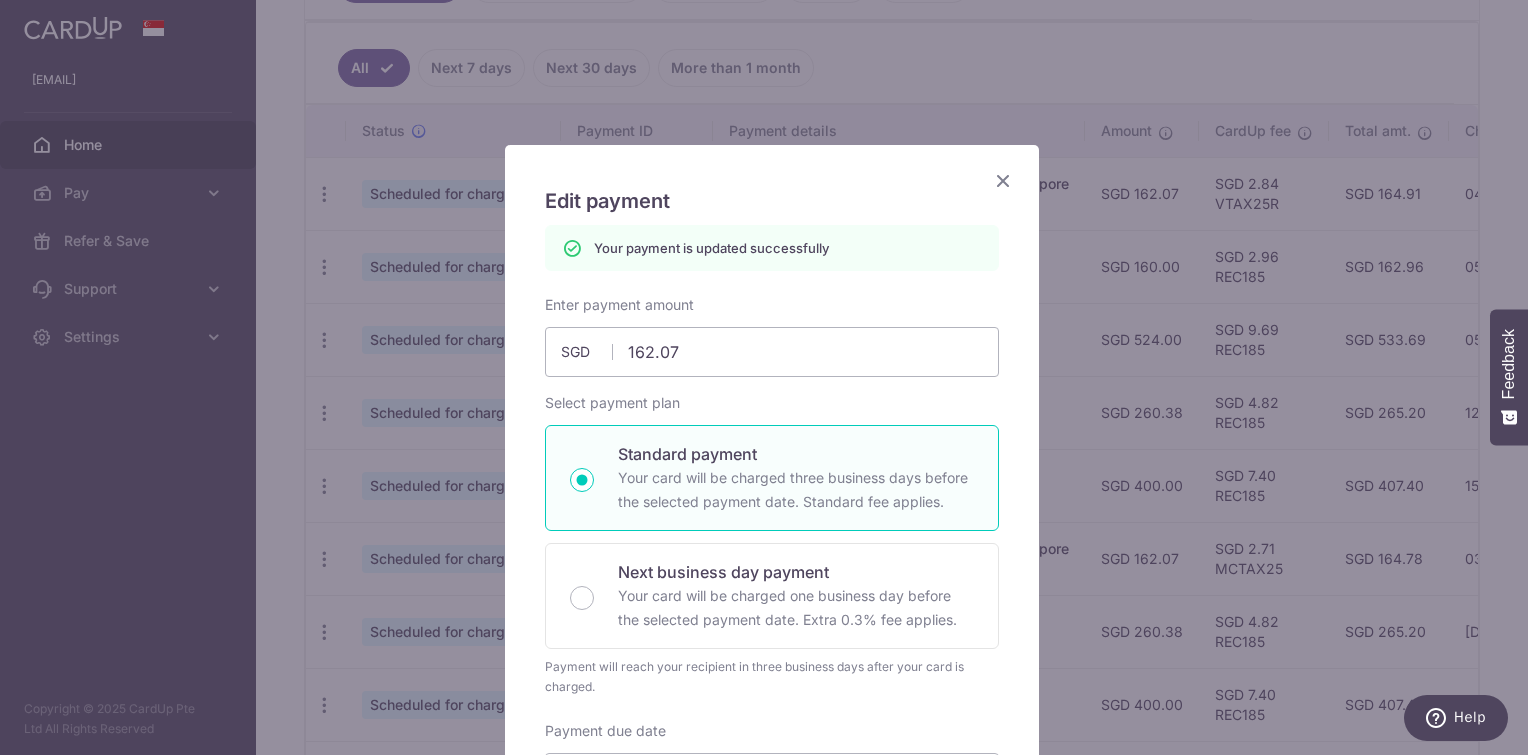 click at bounding box center (1003, 180) 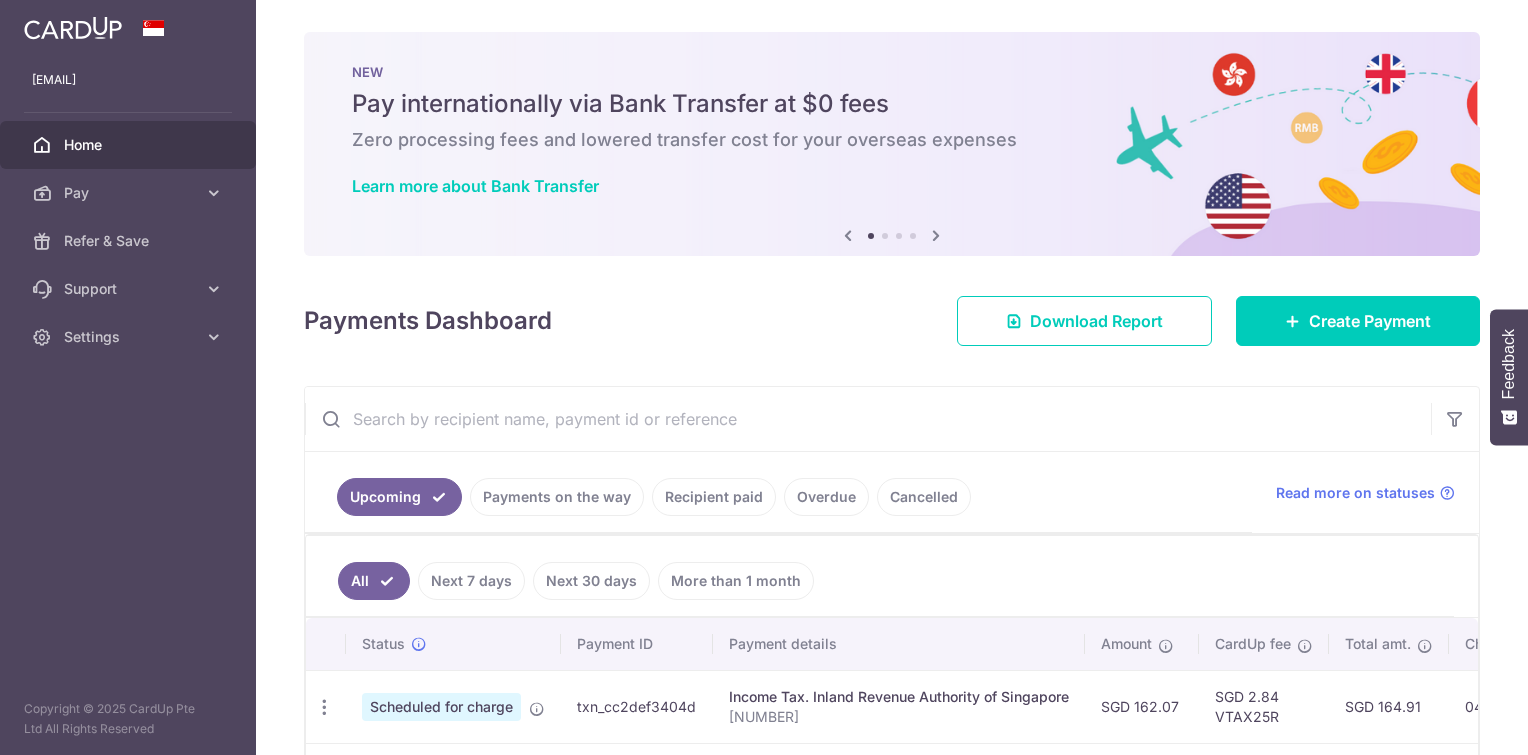 scroll, scrollTop: 0, scrollLeft: 0, axis: both 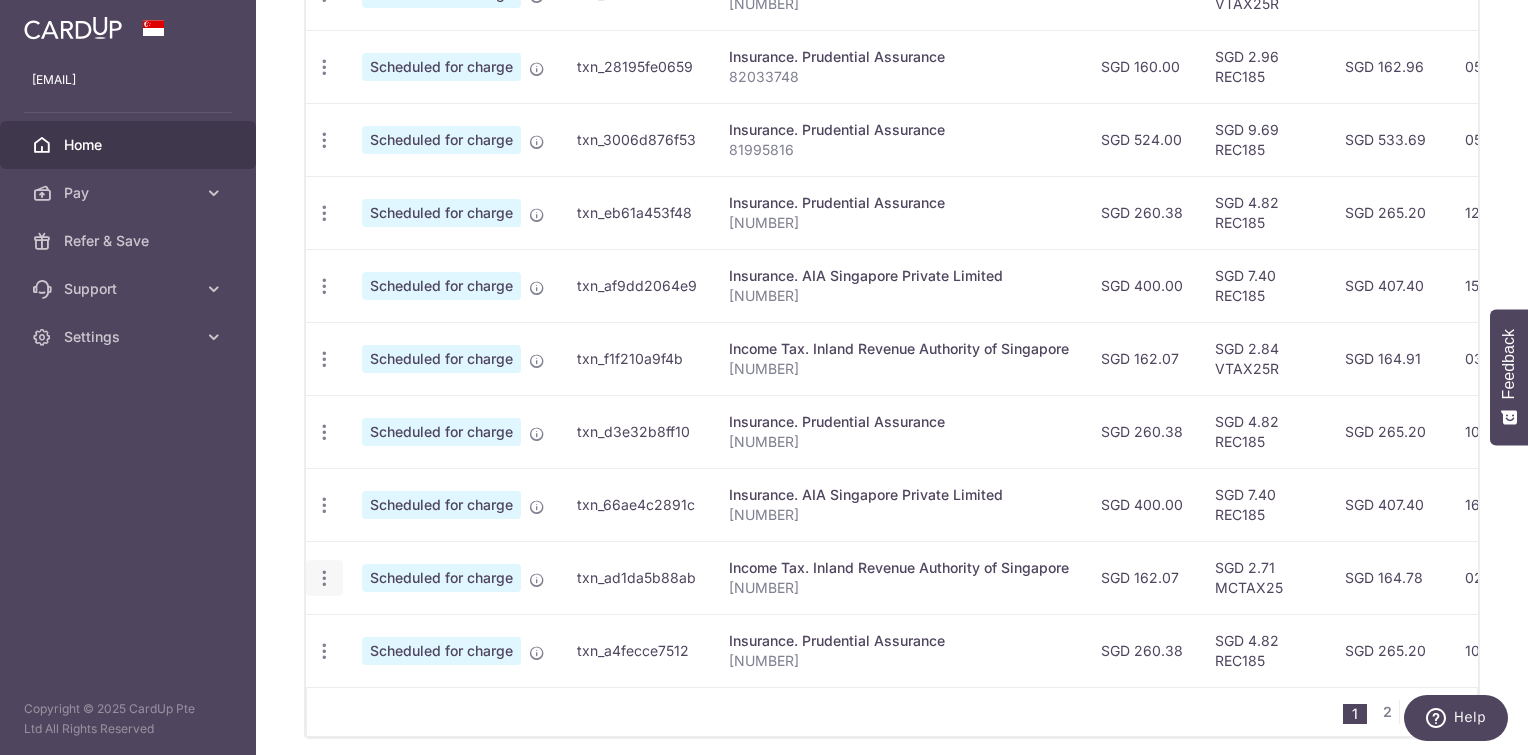 click at bounding box center [324, -6] 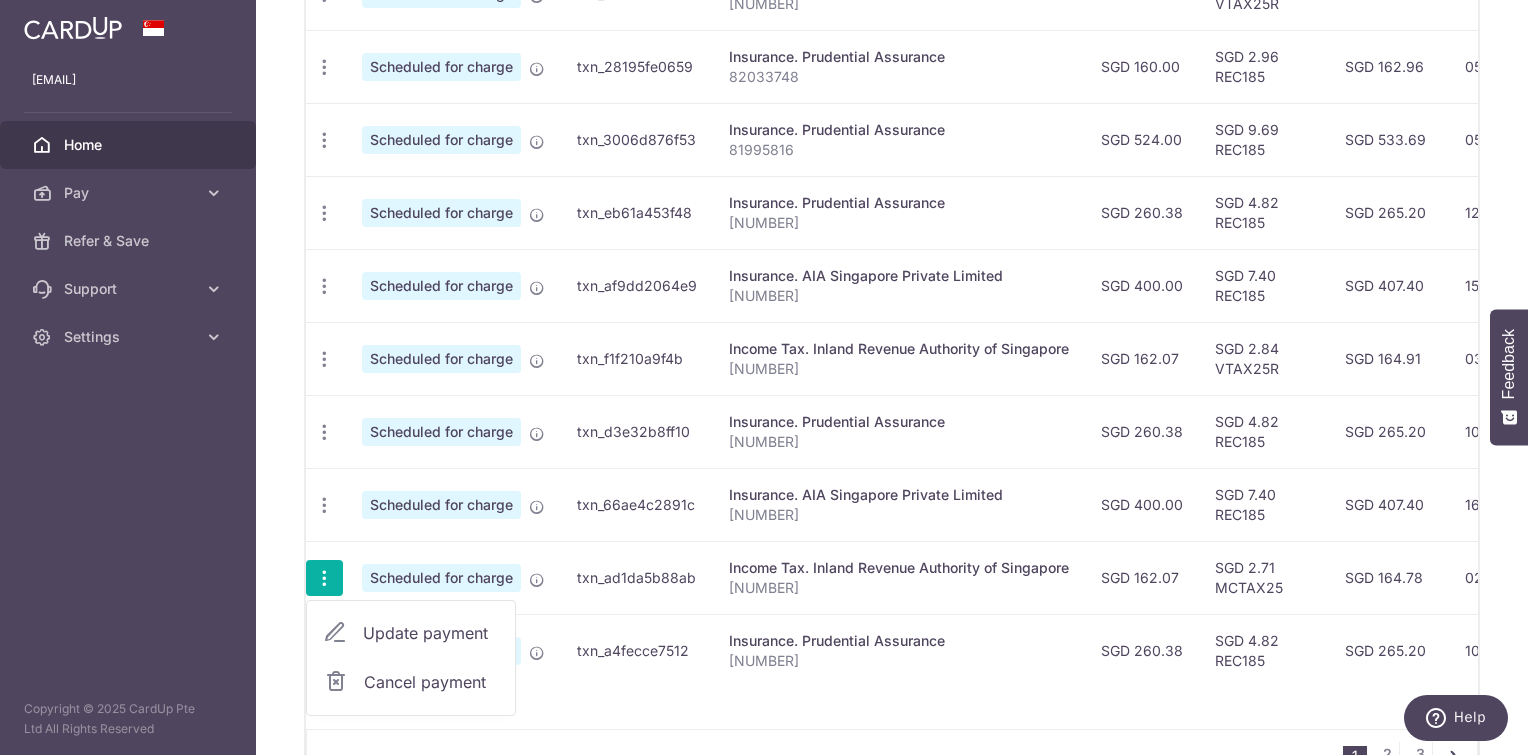 click at bounding box center [335, 633] 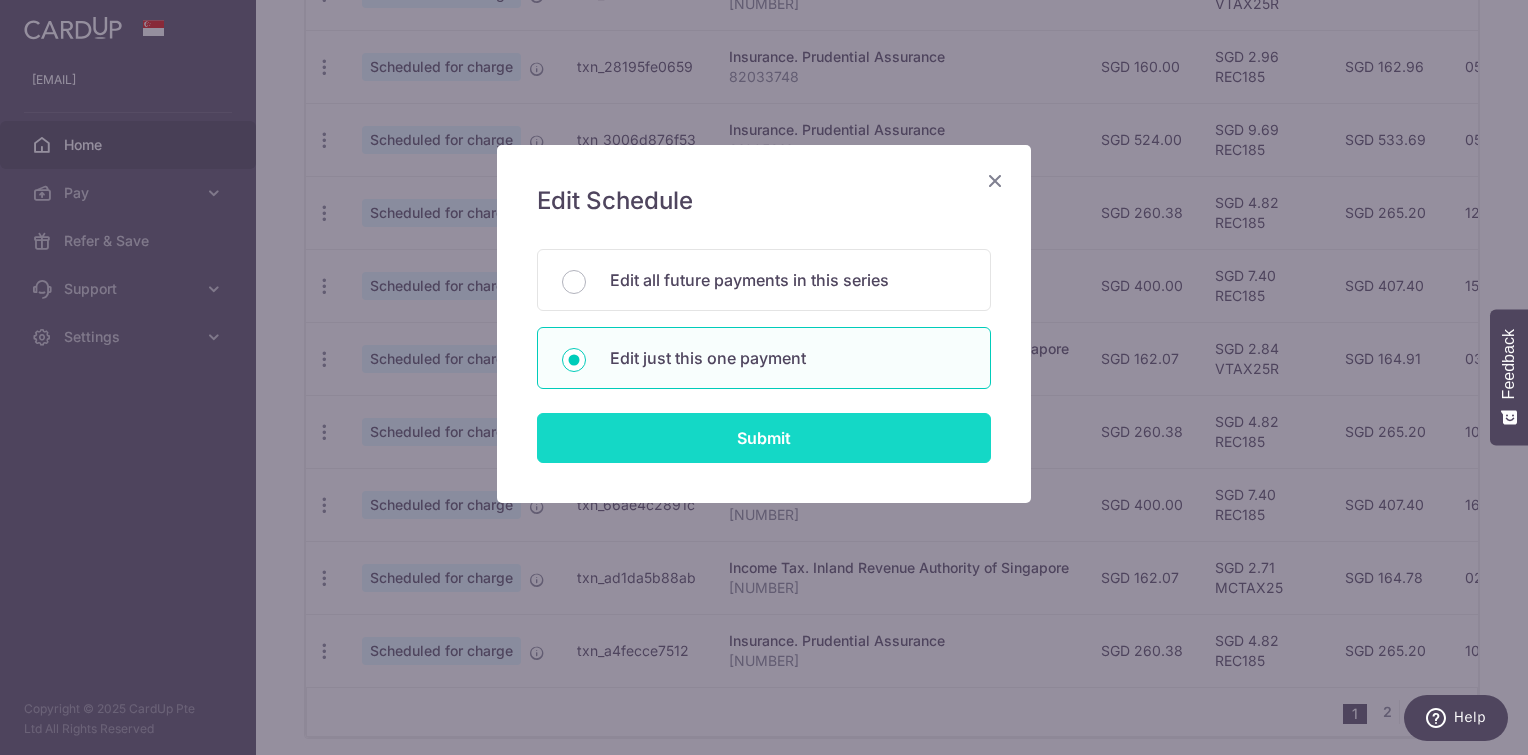 click on "Submit" at bounding box center (764, 438) 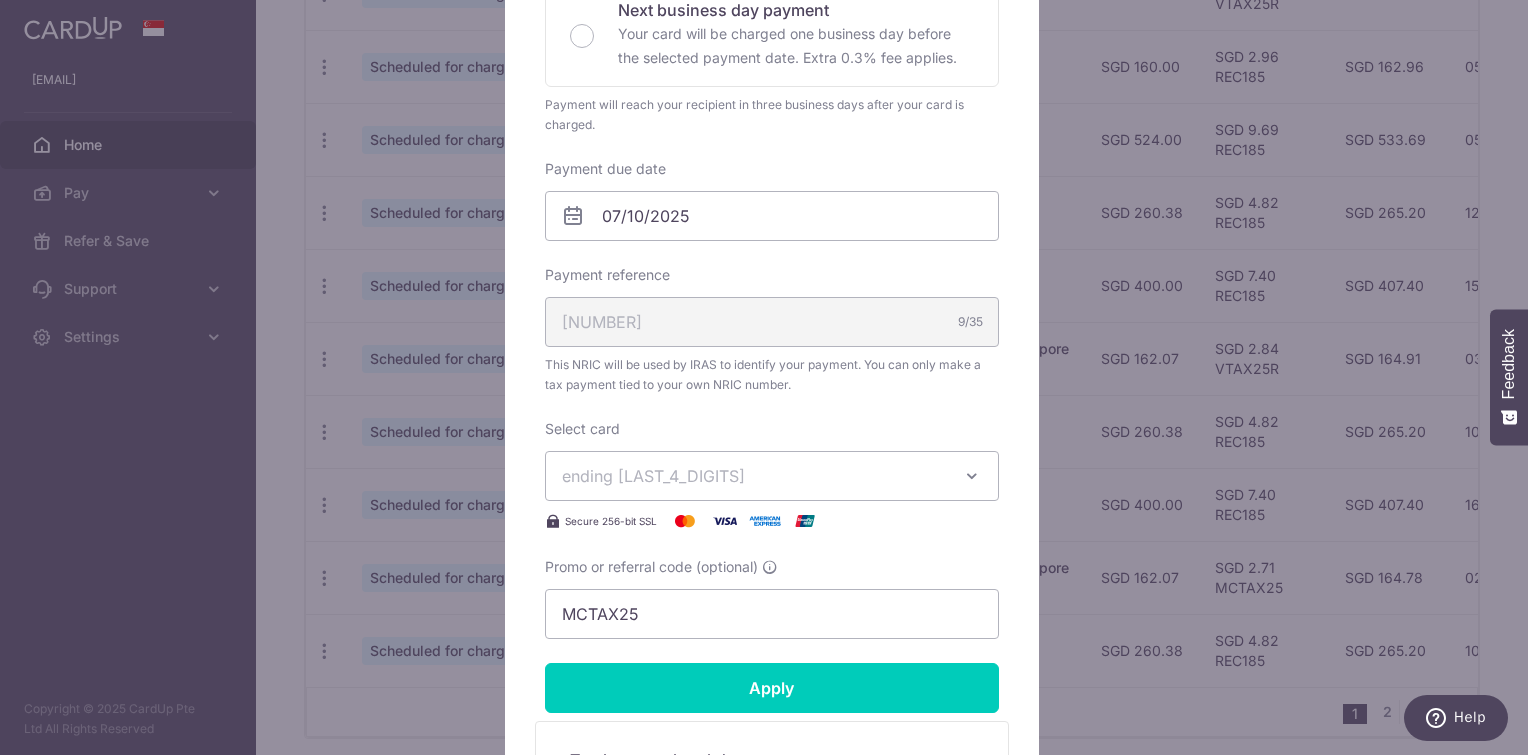 scroll, scrollTop: 500, scrollLeft: 0, axis: vertical 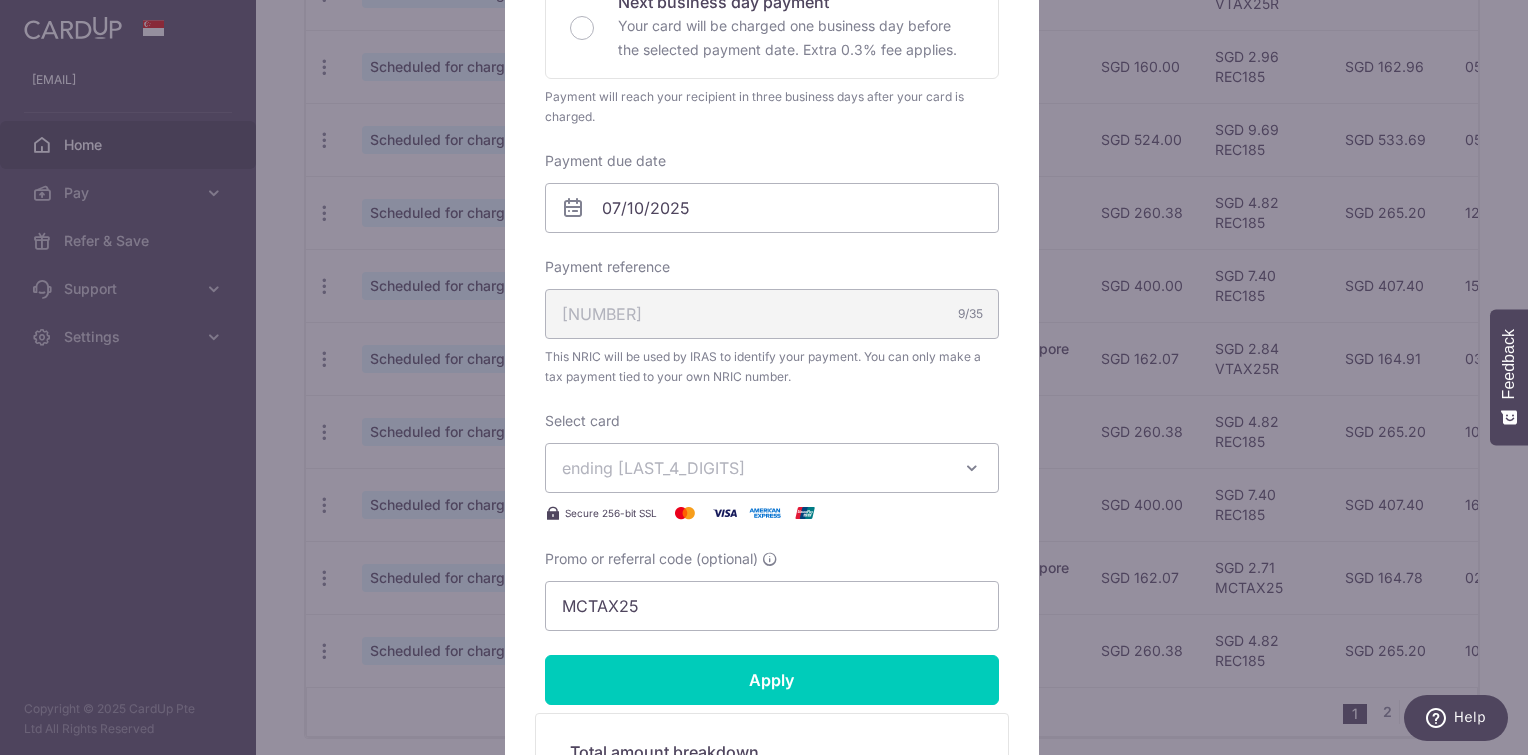 click on "ending [LAST_FOUR]" at bounding box center [754, 468] 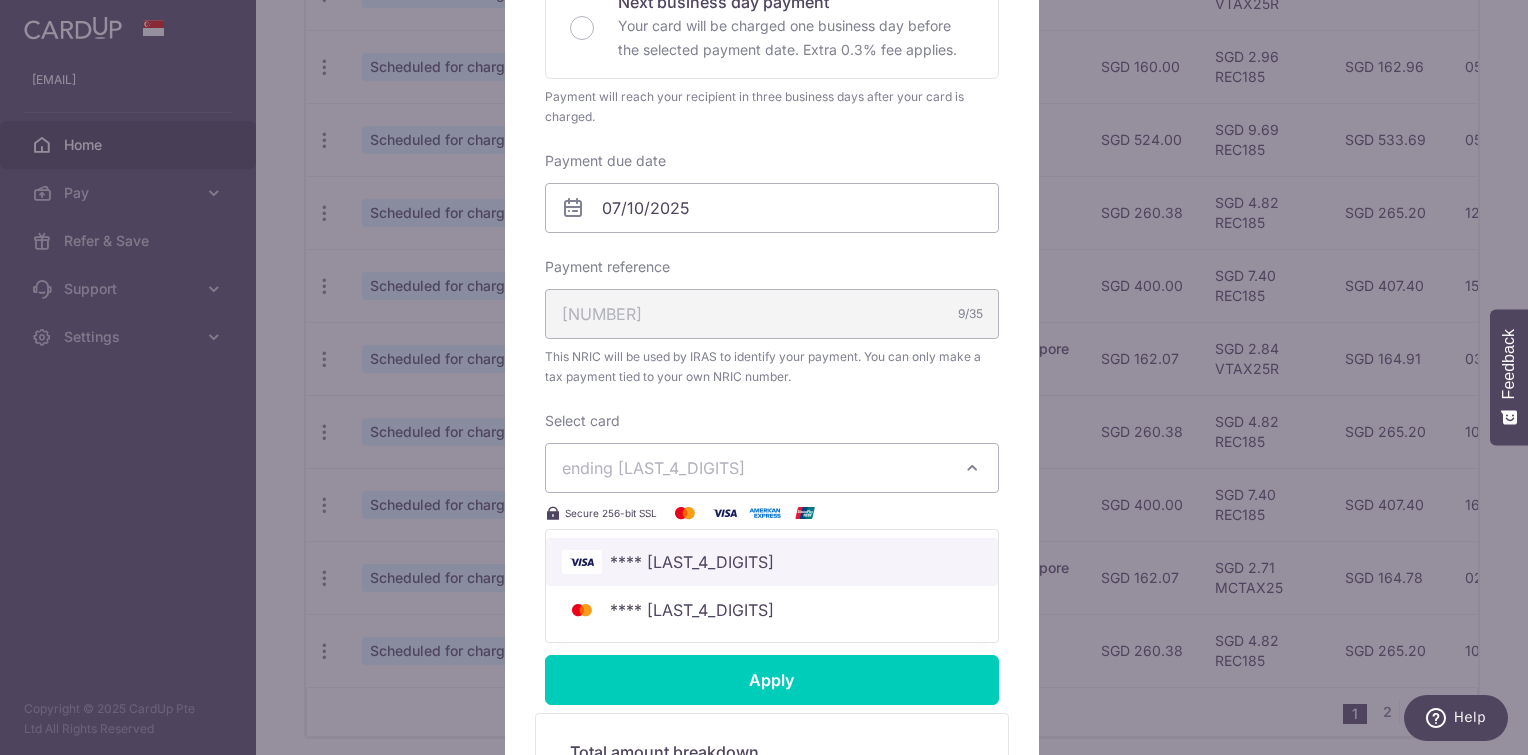 click on "**** 1015" at bounding box center [772, 562] 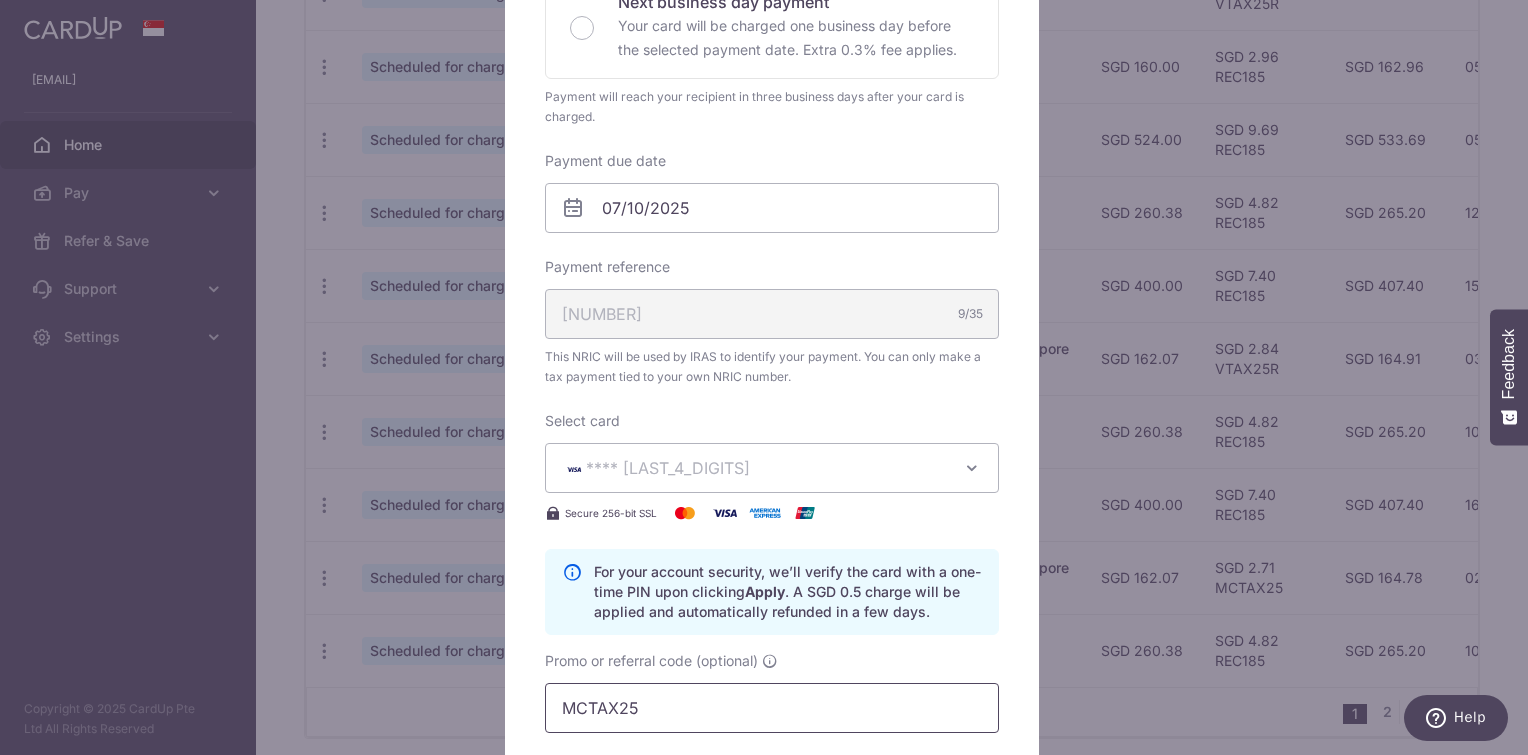 drag, startPoint x: 676, startPoint y: 720, endPoint x: 455, endPoint y: 721, distance: 221.00226 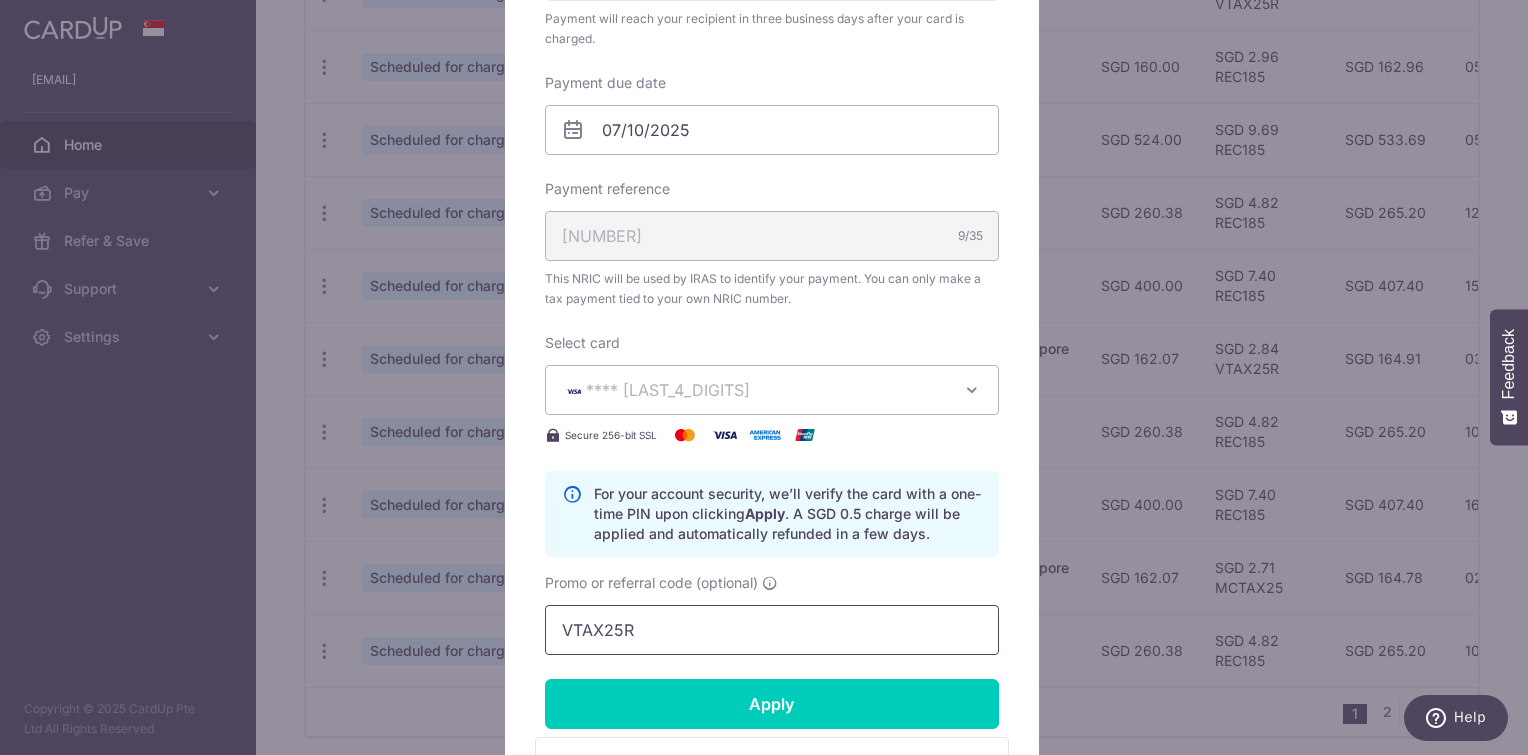 scroll, scrollTop: 616, scrollLeft: 0, axis: vertical 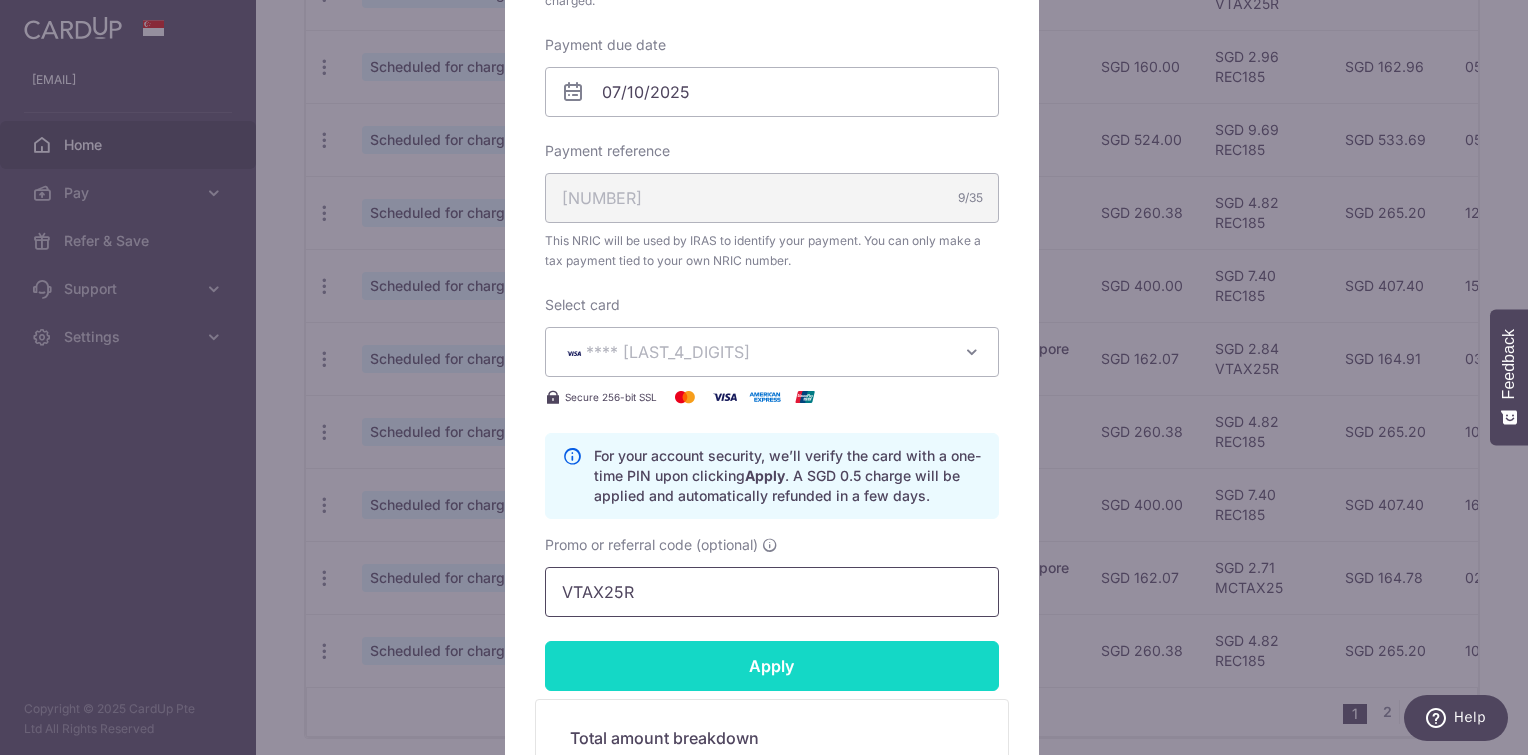type on "VTAX25R" 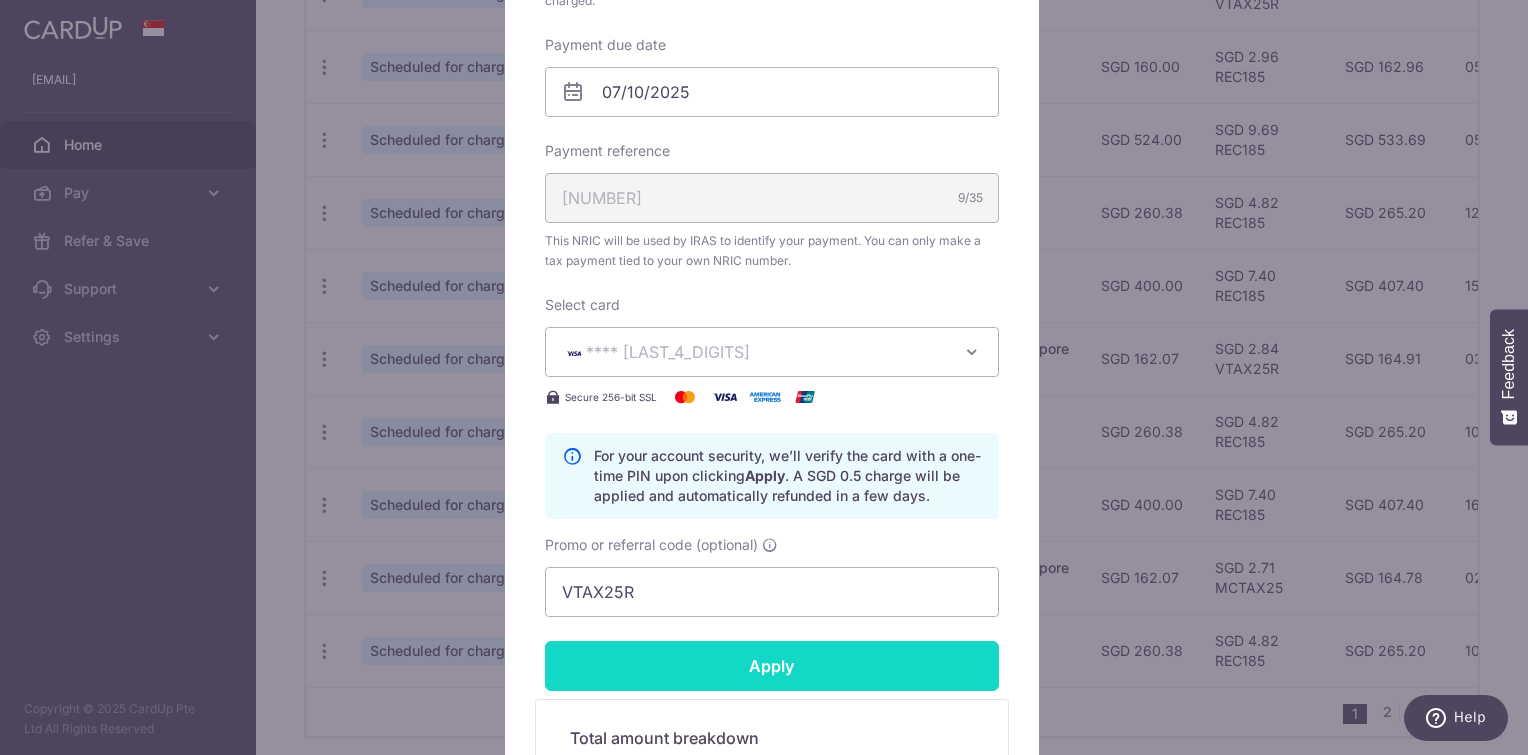 click on "Apply" at bounding box center [772, 666] 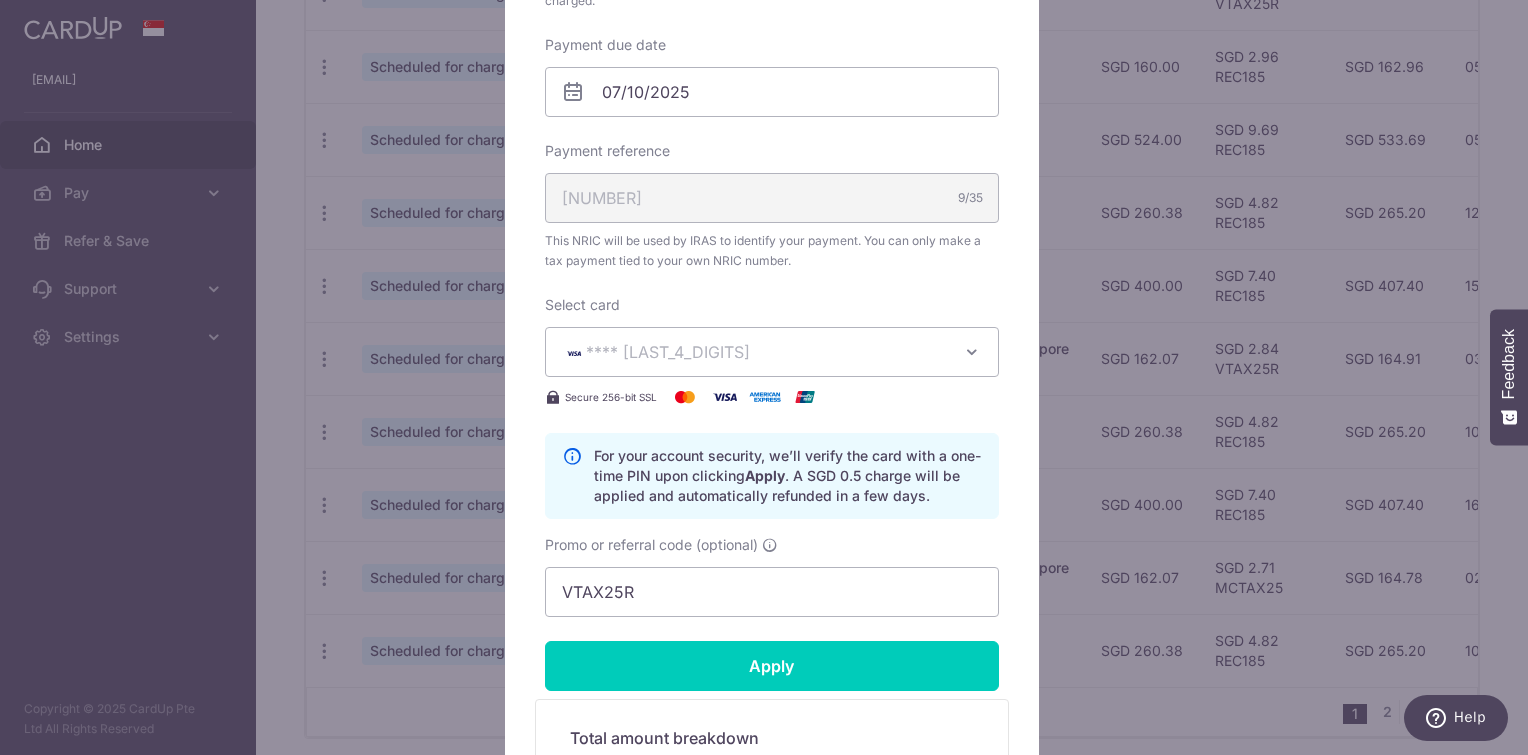 type on "Successfully Applied" 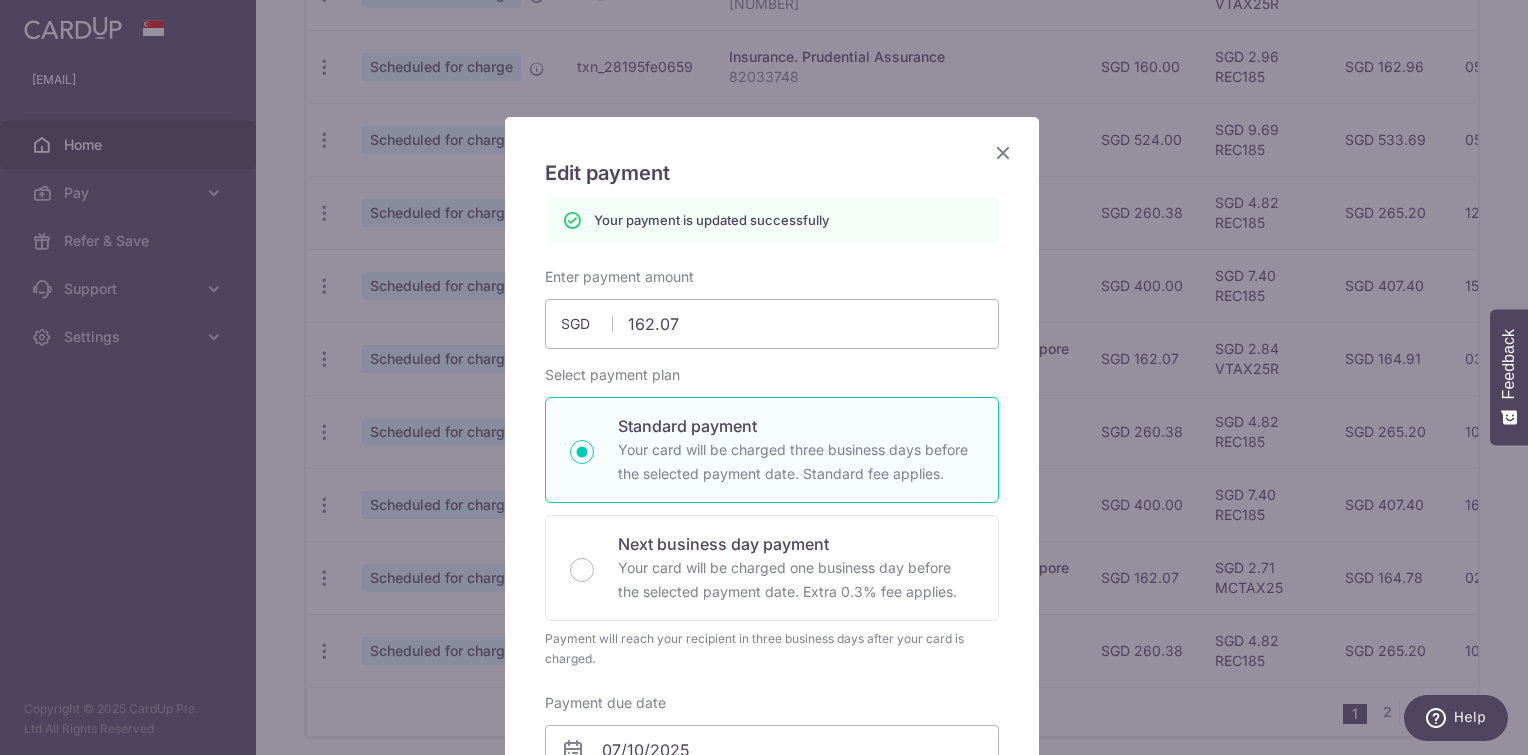 scroll, scrollTop: 0, scrollLeft: 0, axis: both 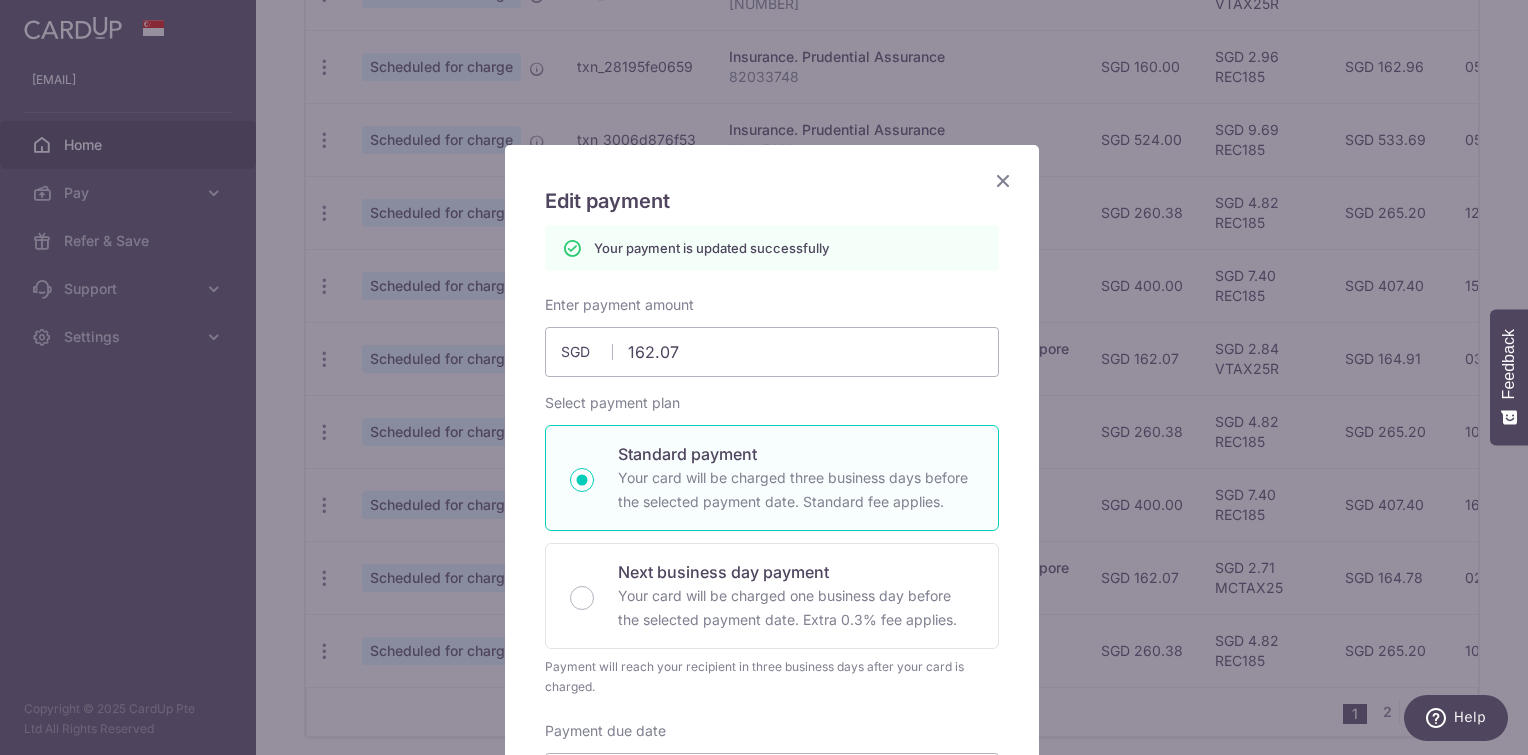 click at bounding box center [1003, 180] 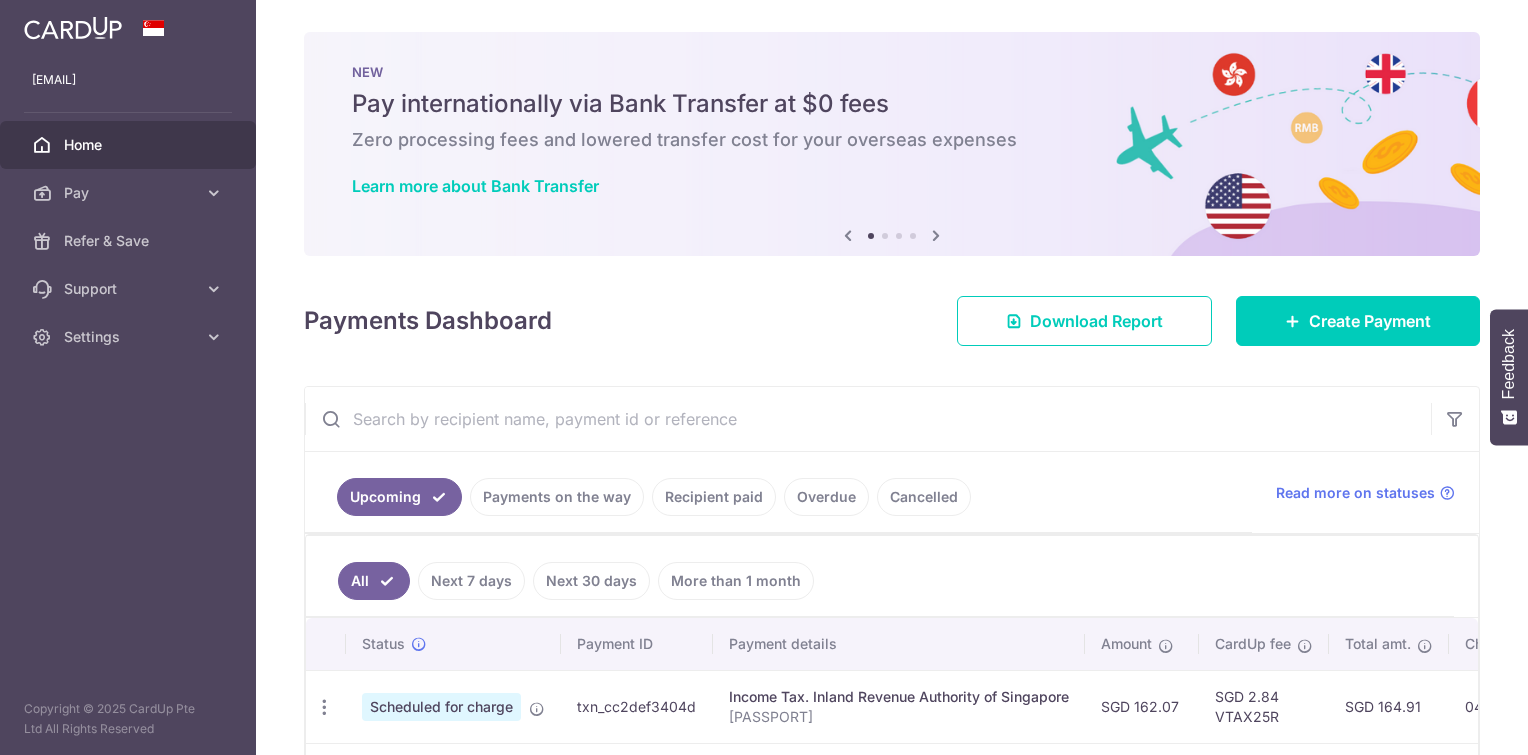 scroll, scrollTop: 0, scrollLeft: 0, axis: both 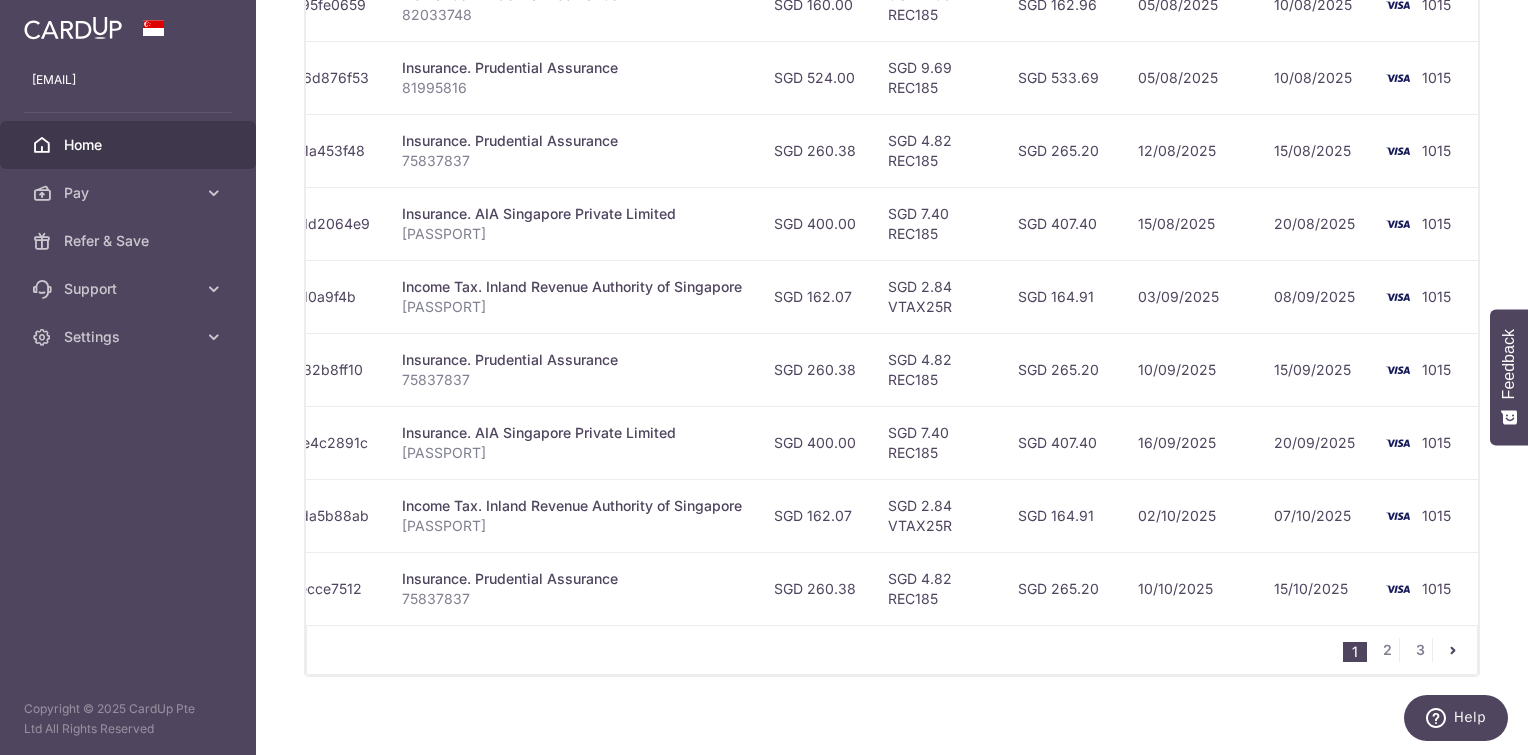 click at bounding box center (1453, 650) 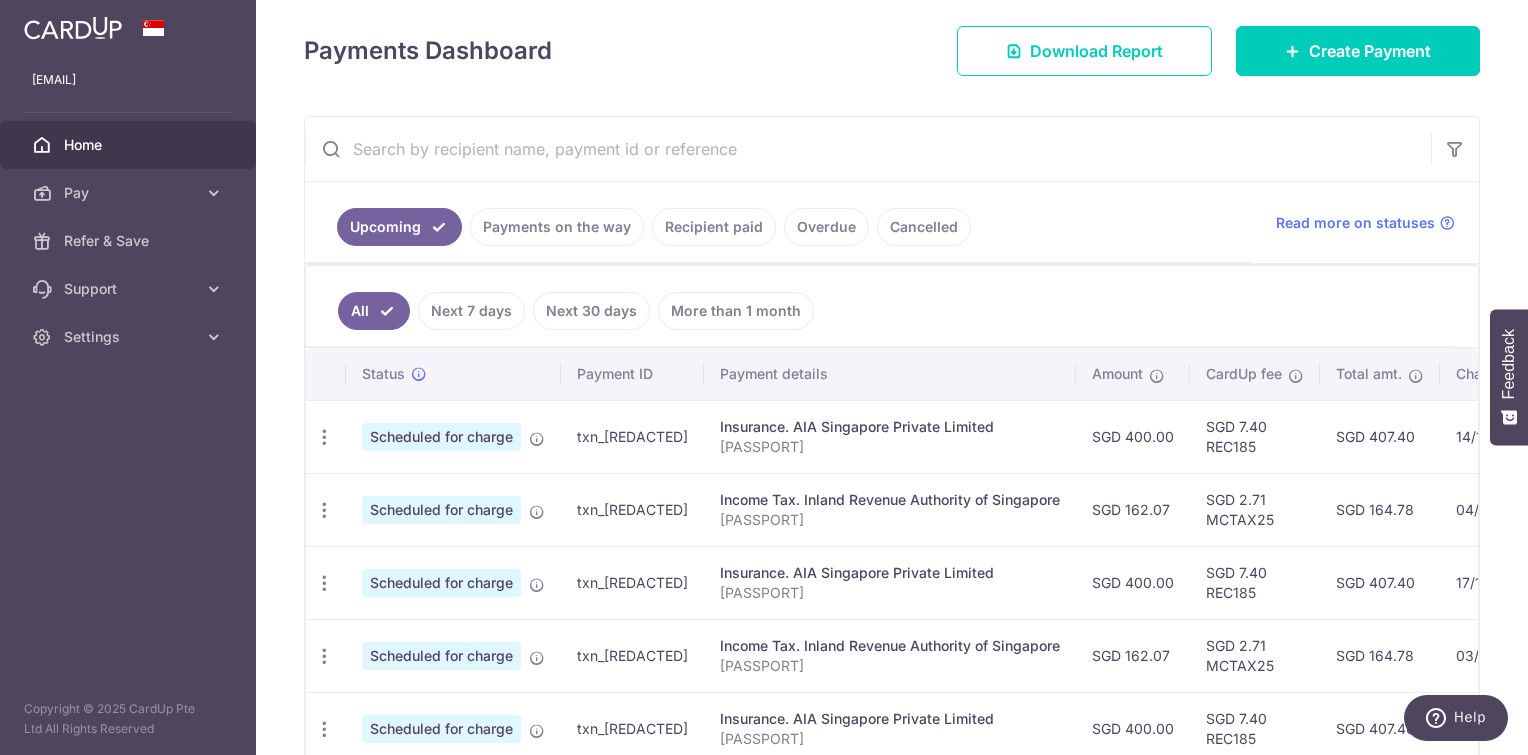 scroll, scrollTop: 360, scrollLeft: 0, axis: vertical 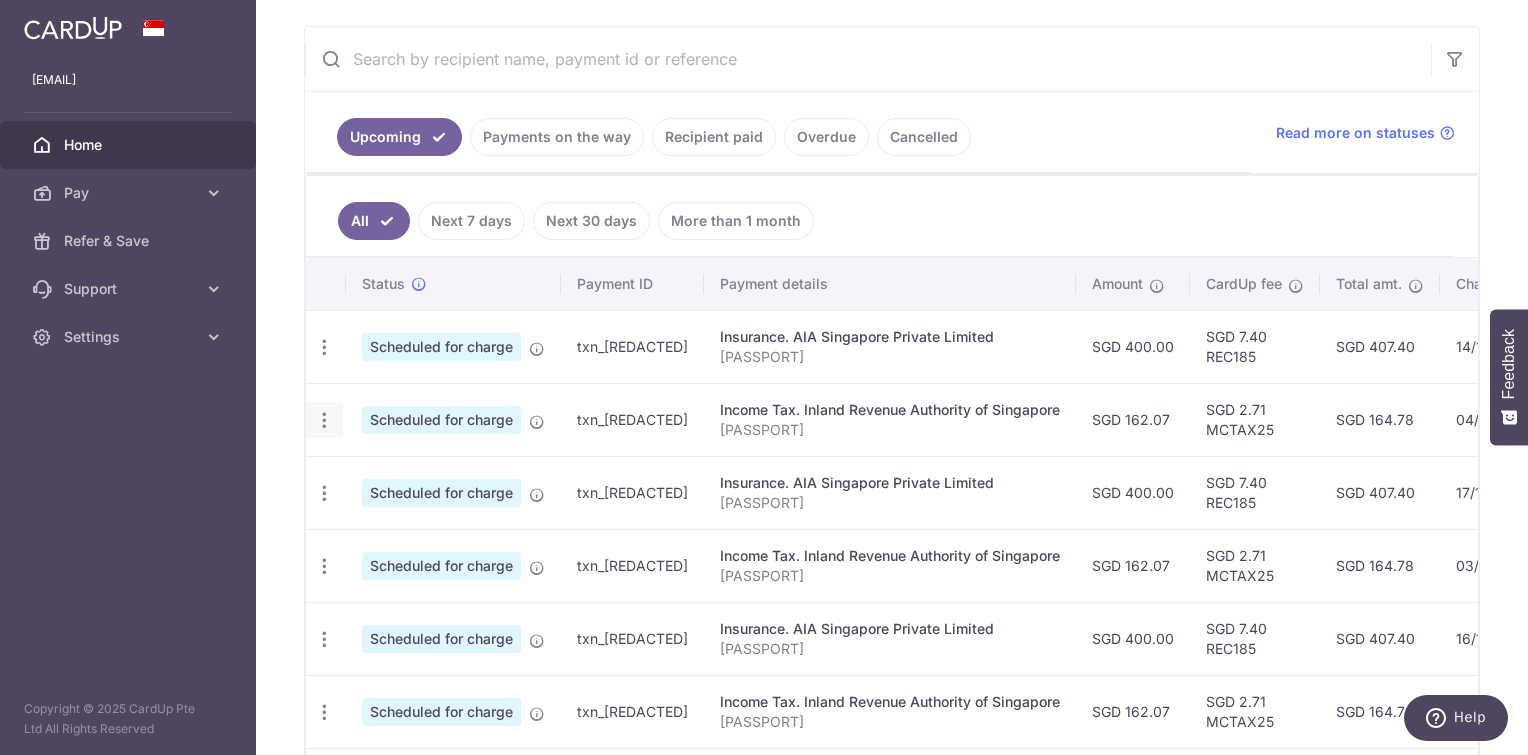 click at bounding box center (324, 347) 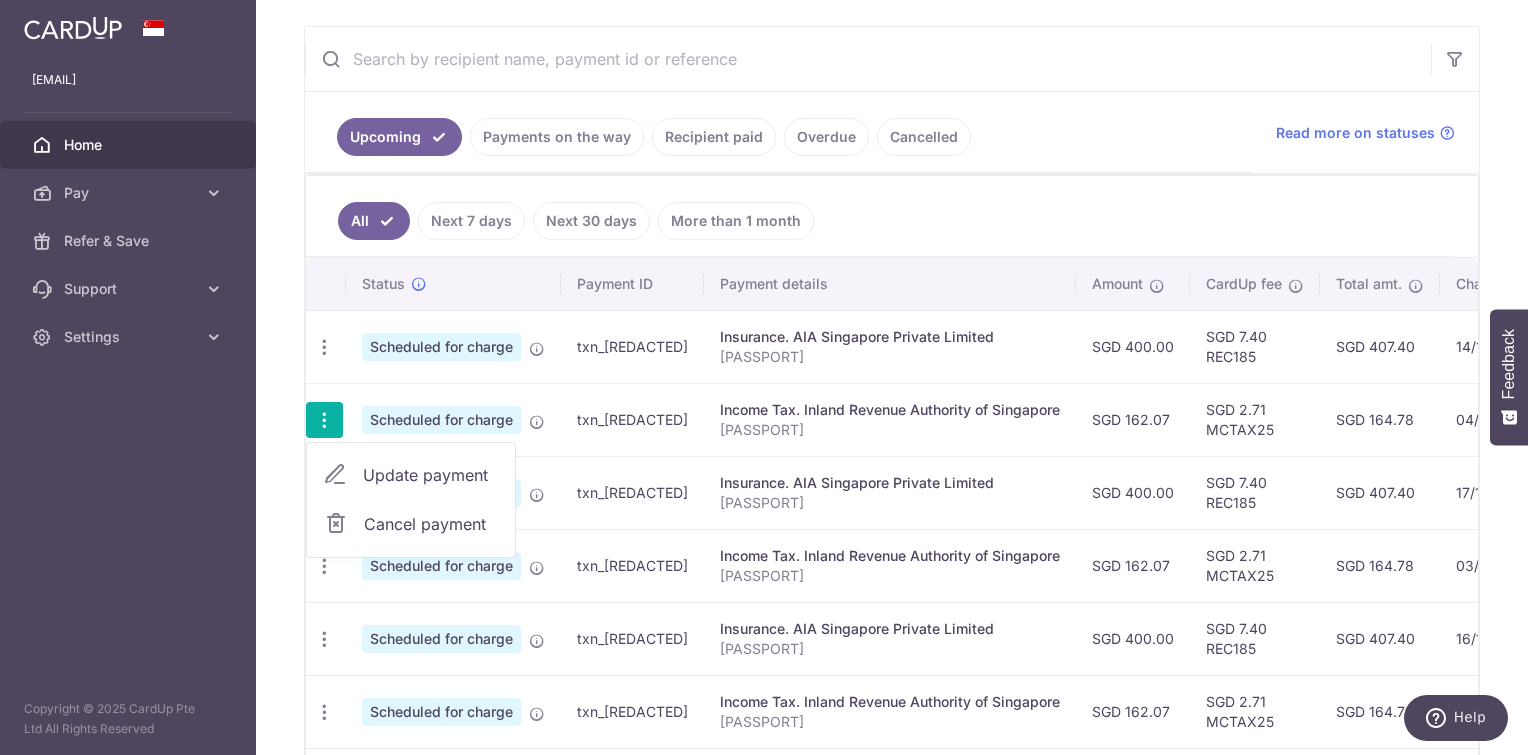 click on "Update payment" at bounding box center [411, 475] 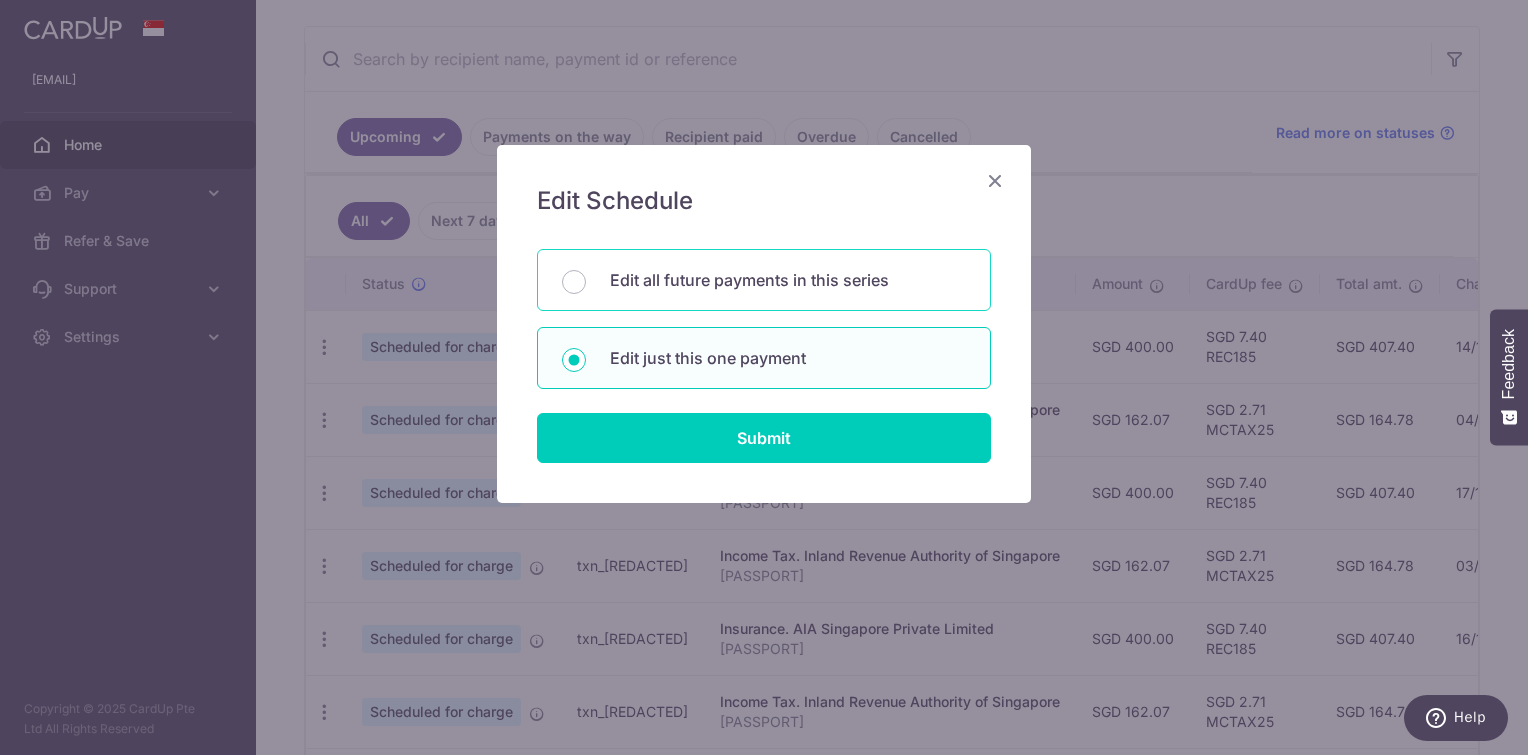 click on "Edit all future payments in this series" at bounding box center (788, 280) 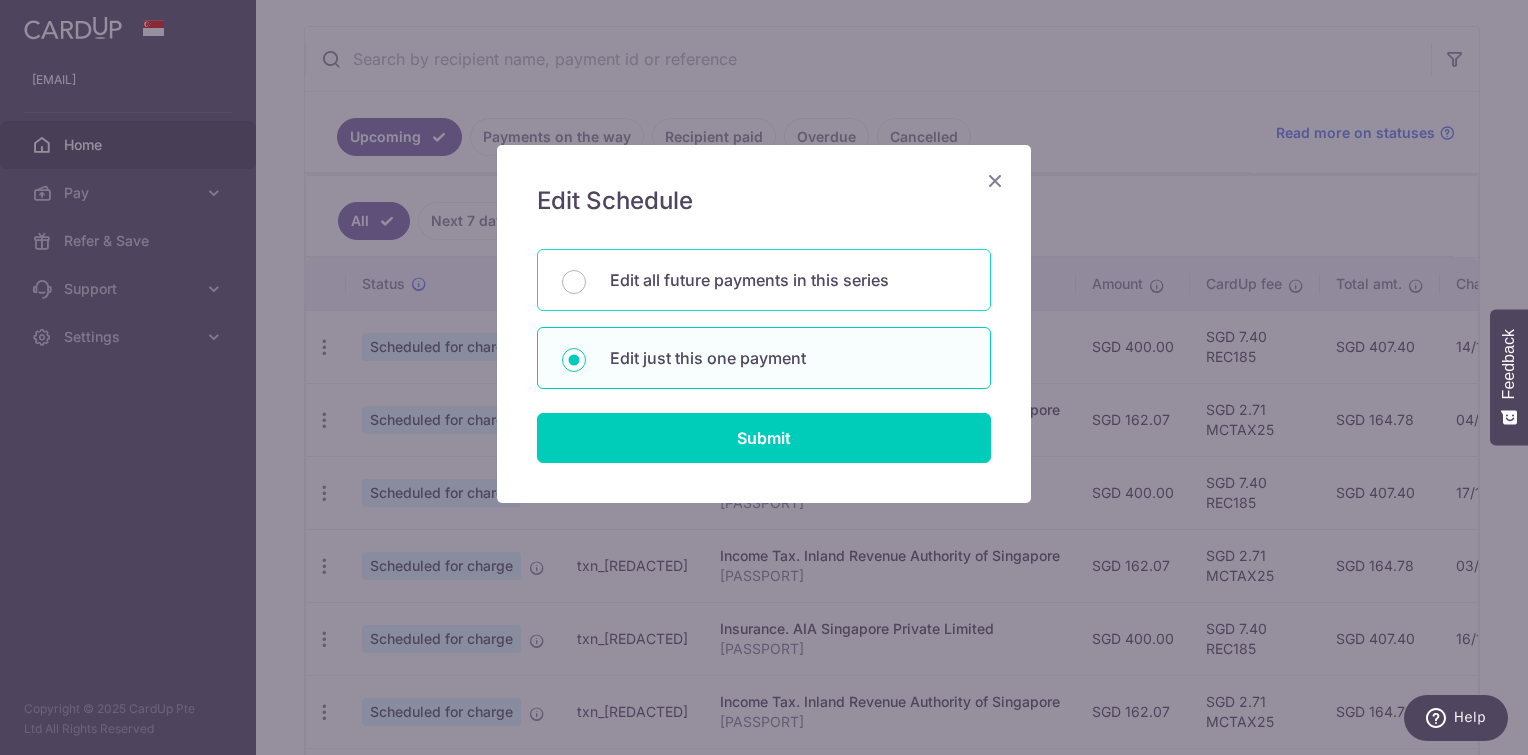 click on "Edit all future payments in this series" at bounding box center [574, 282] 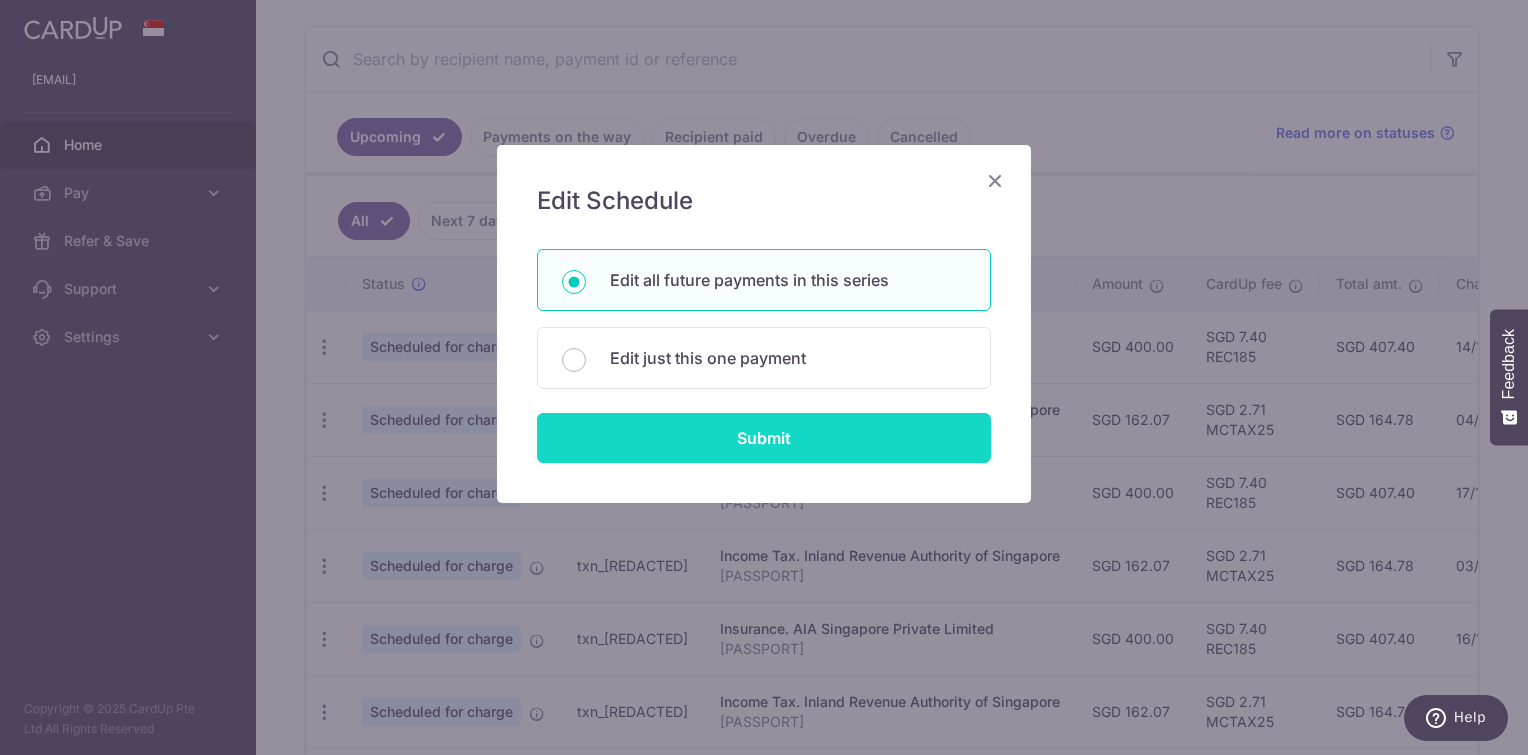 click on "Submit" at bounding box center (764, 438) 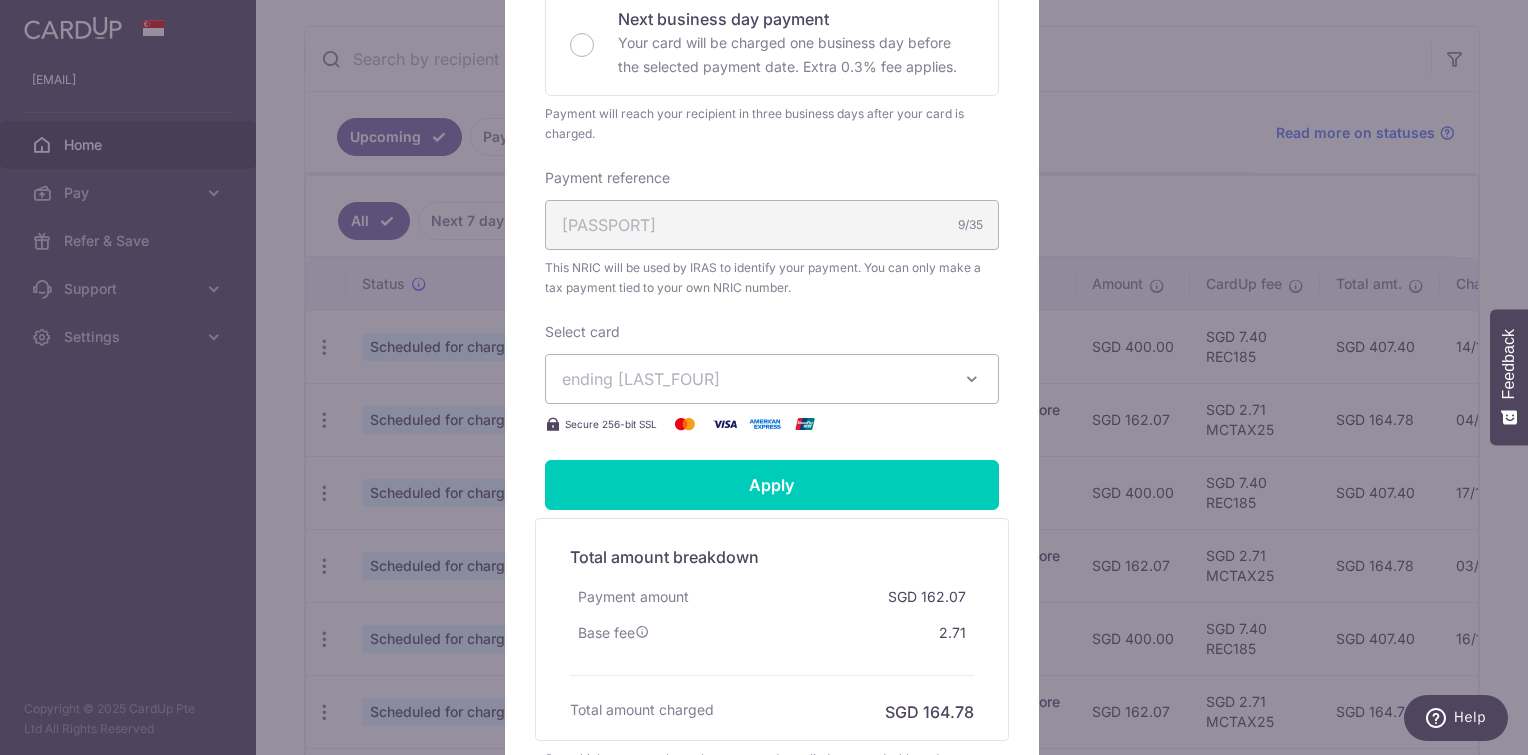 scroll, scrollTop: 580, scrollLeft: 0, axis: vertical 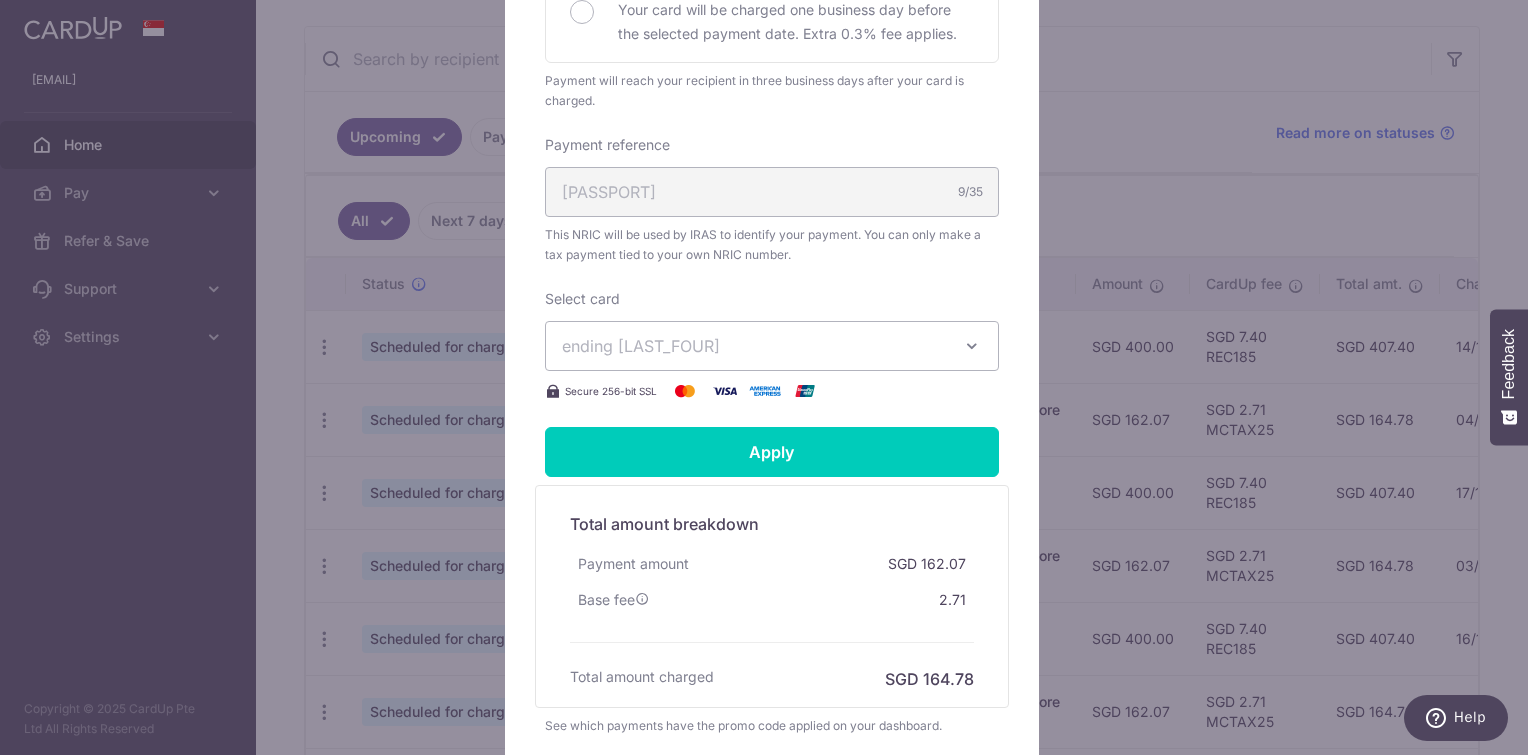 click on "ending [LAST_FOUR_DIGITS]" at bounding box center (754, 346) 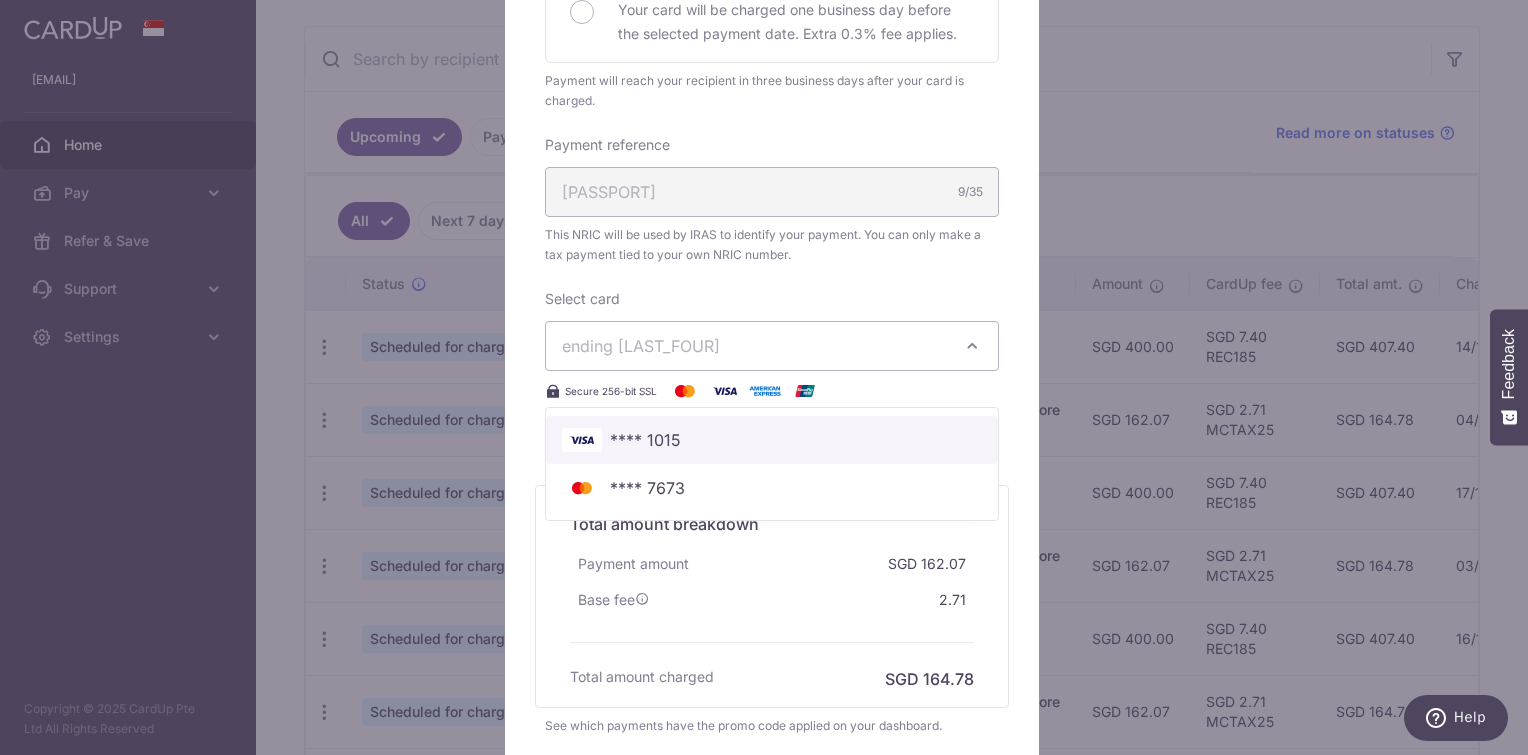 click on "**** 1015" at bounding box center (772, 440) 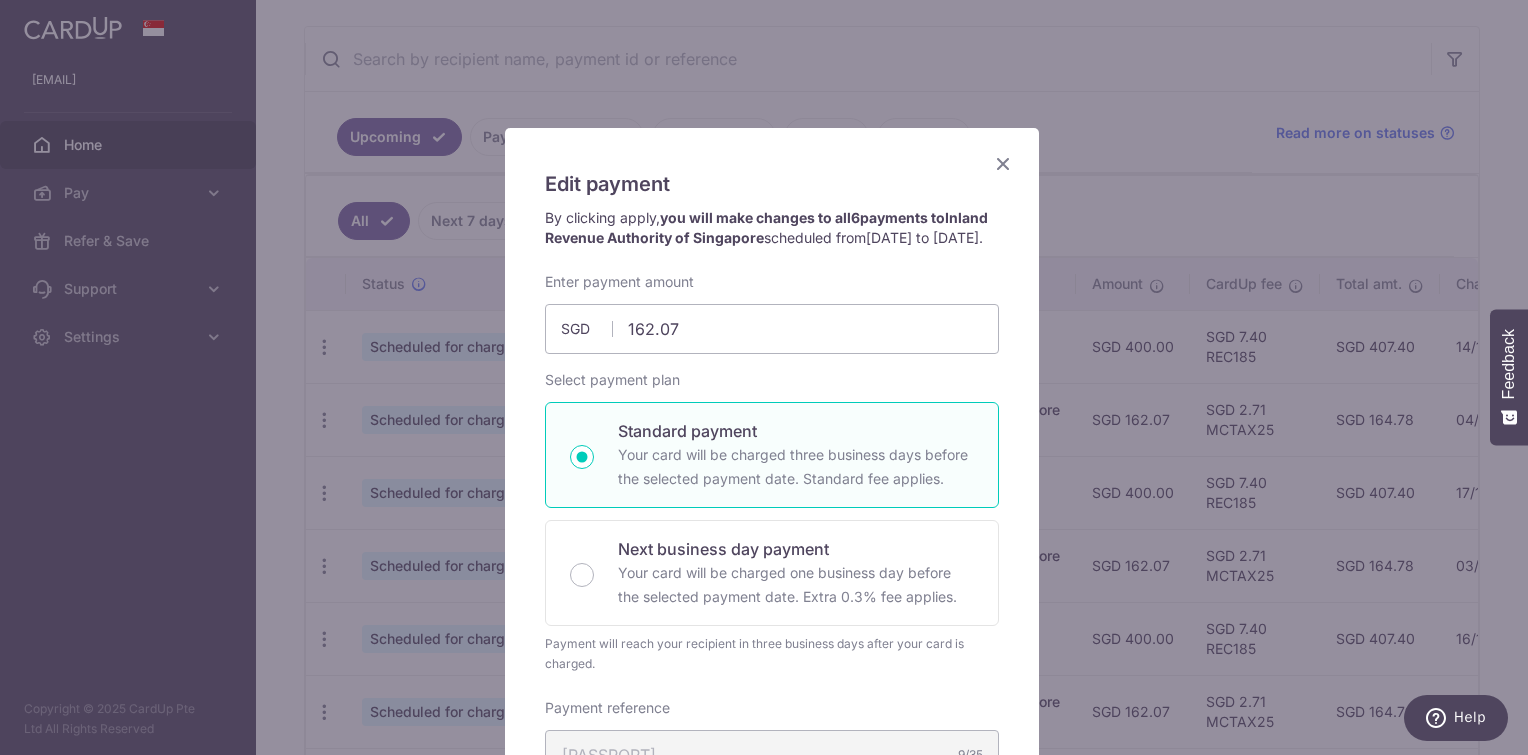 scroll, scrollTop: 2, scrollLeft: 0, axis: vertical 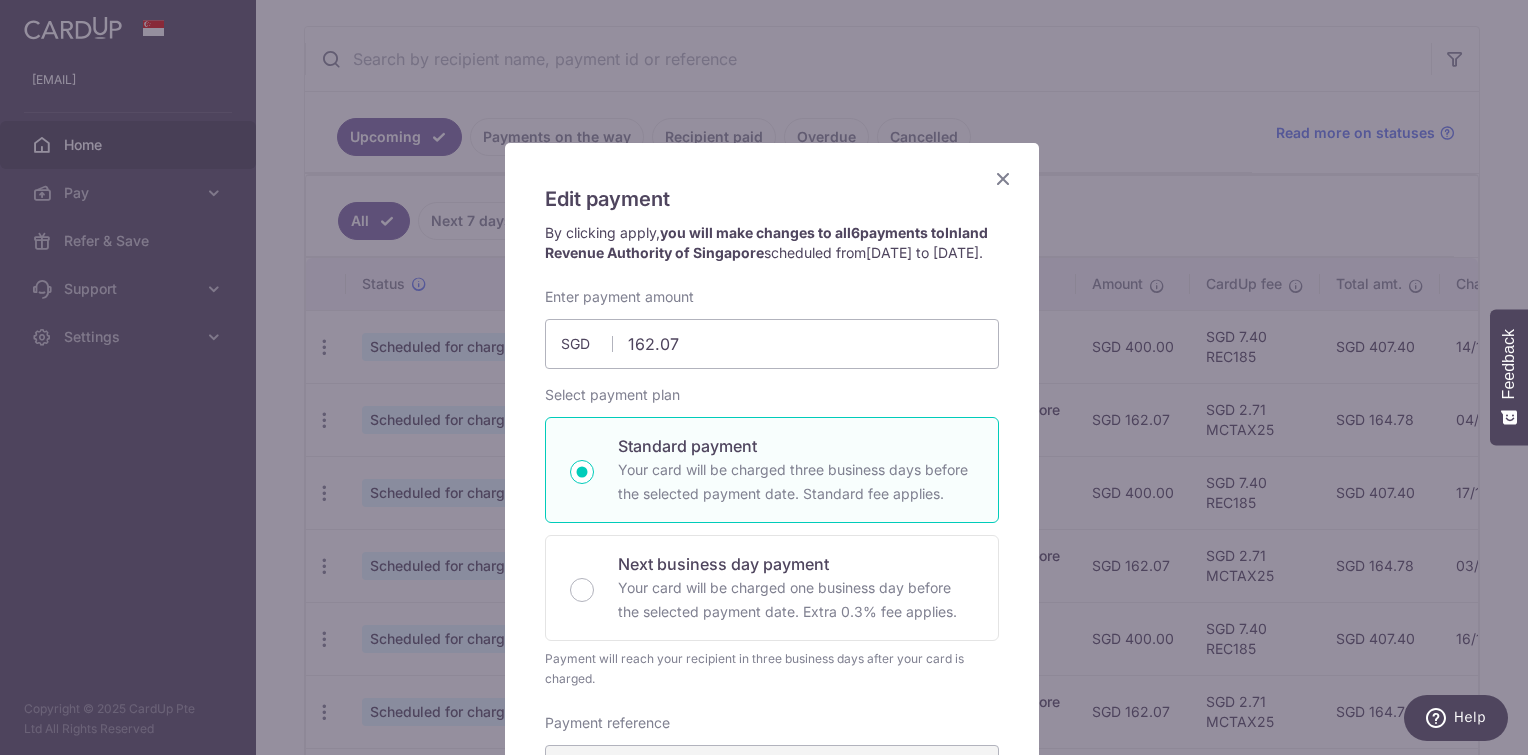 click at bounding box center (1003, 178) 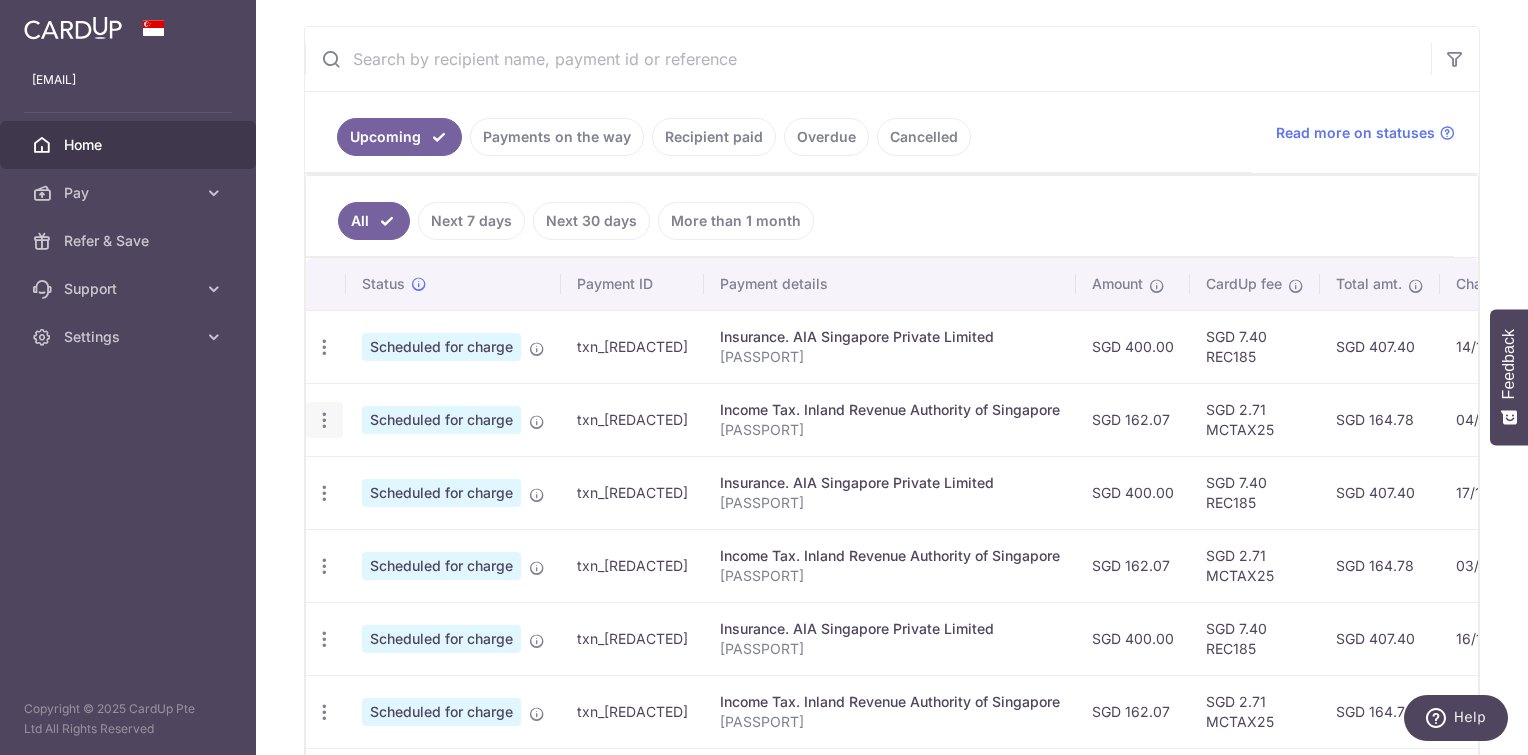 click on "Update payment
Cancel payment" at bounding box center [324, 420] 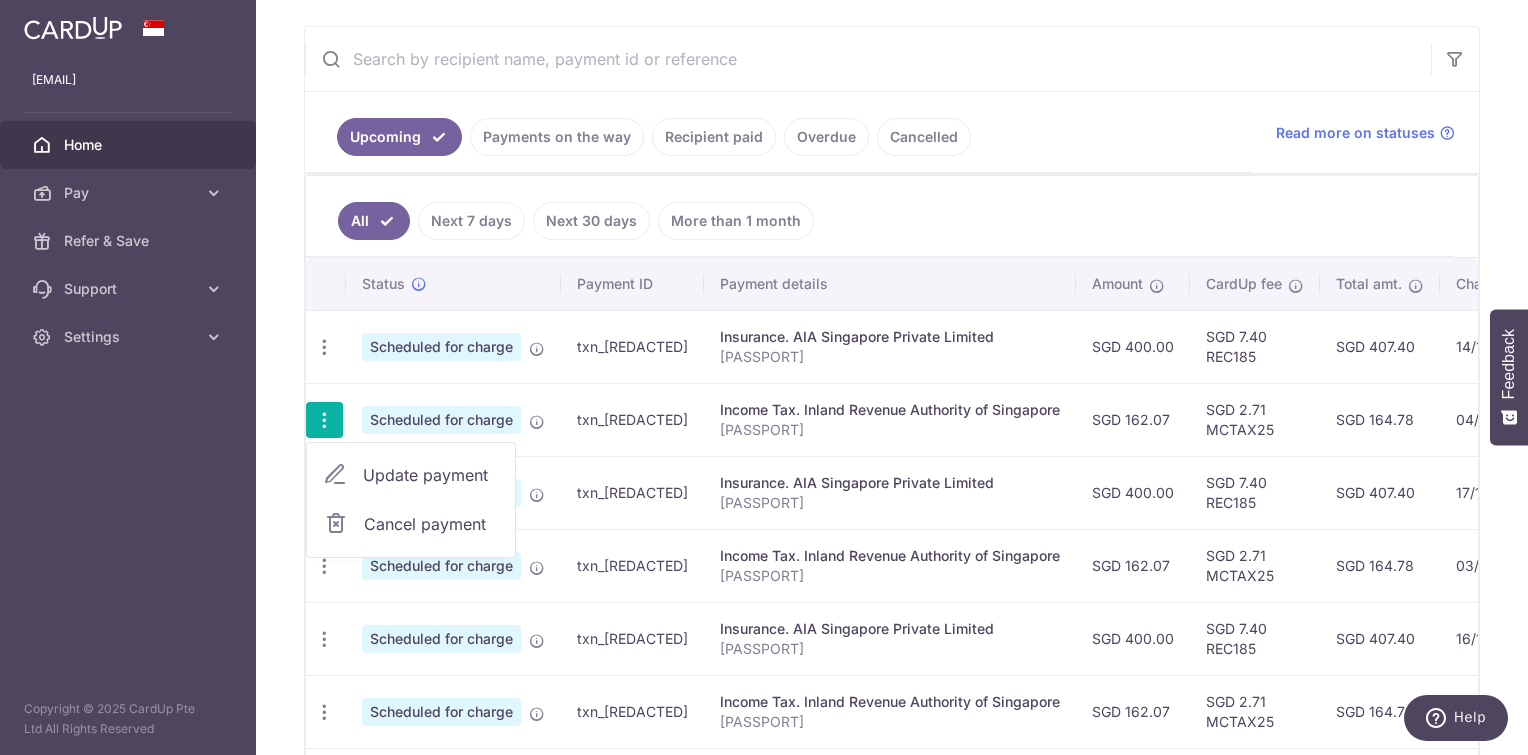 click on "Update payment" at bounding box center (411, 475) 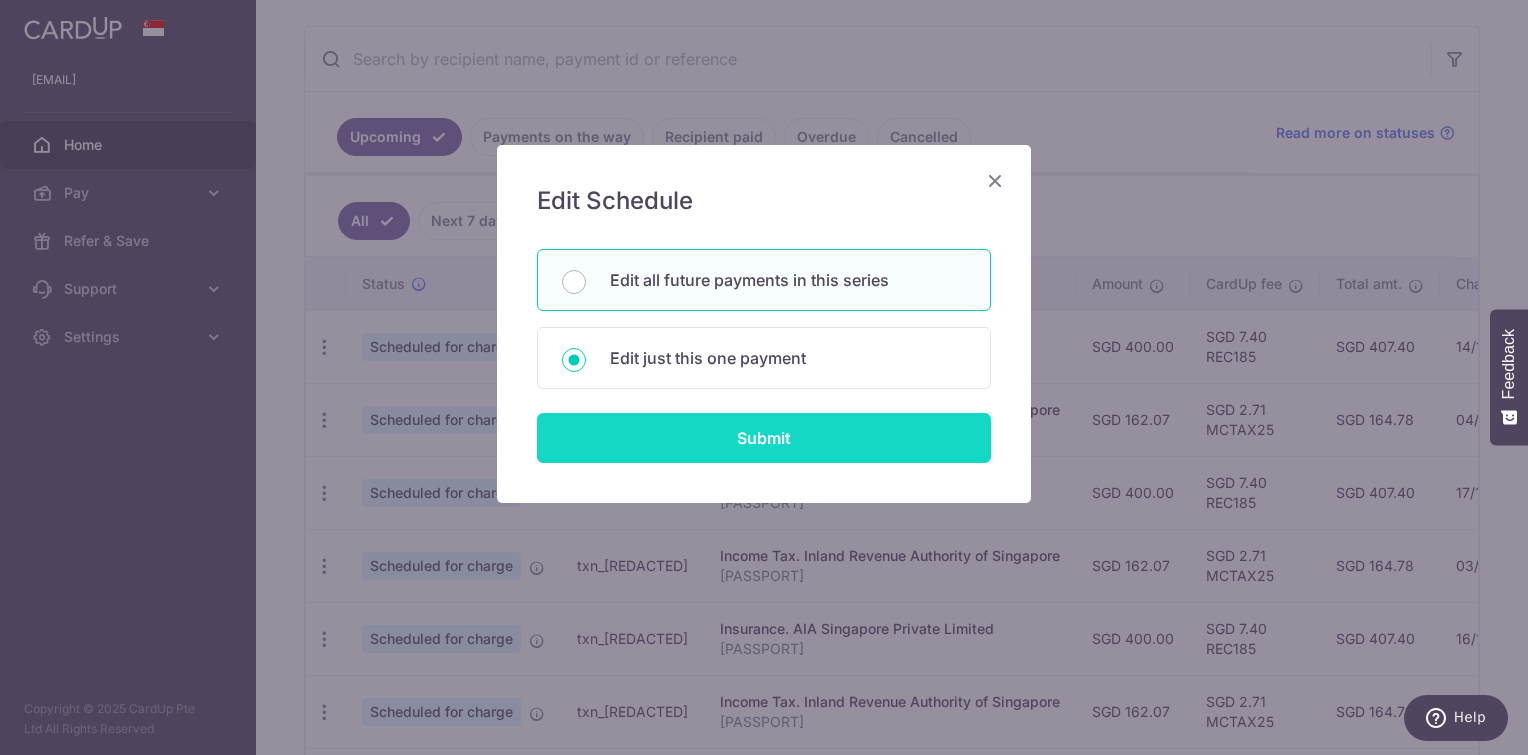 click on "Submit" at bounding box center [764, 438] 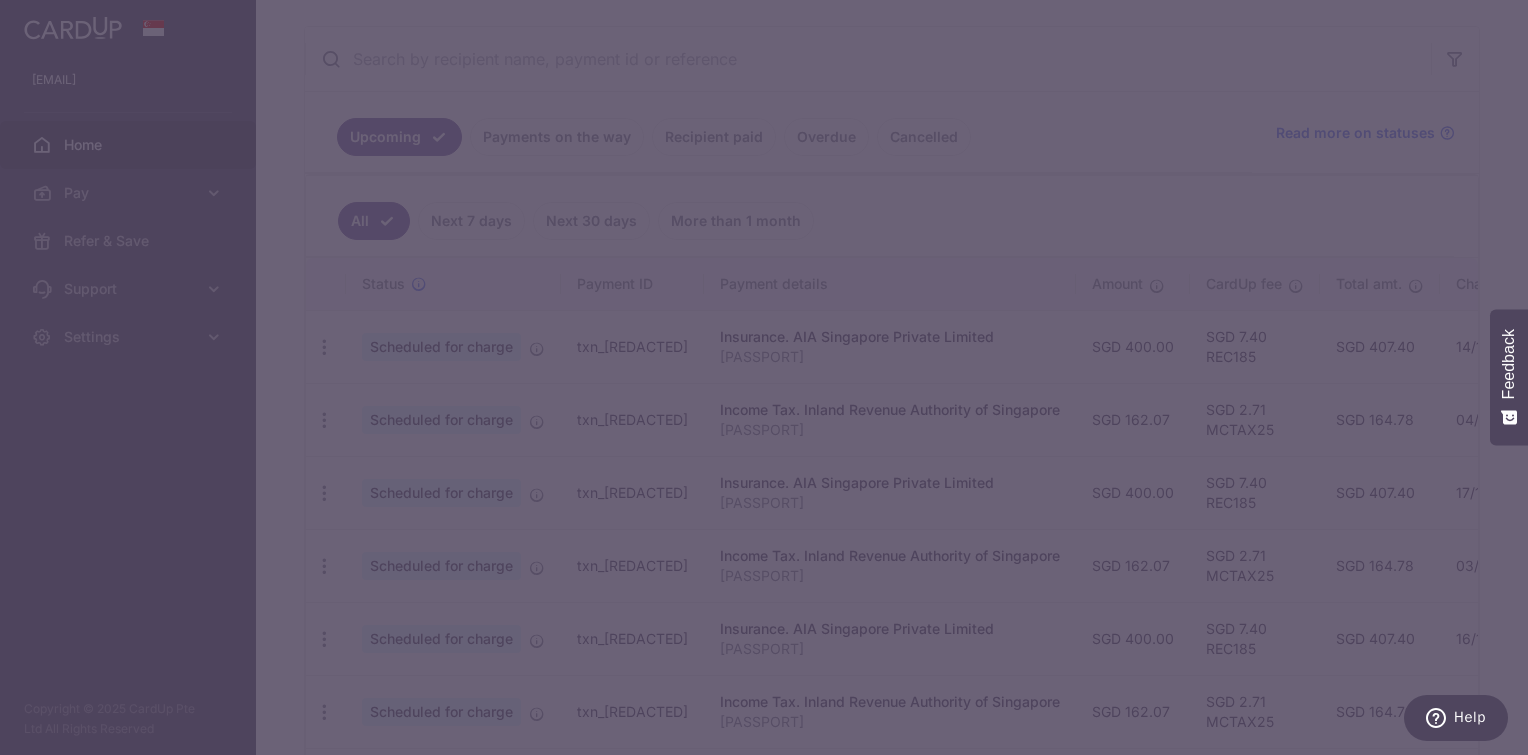 scroll, scrollTop: 0, scrollLeft: 0, axis: both 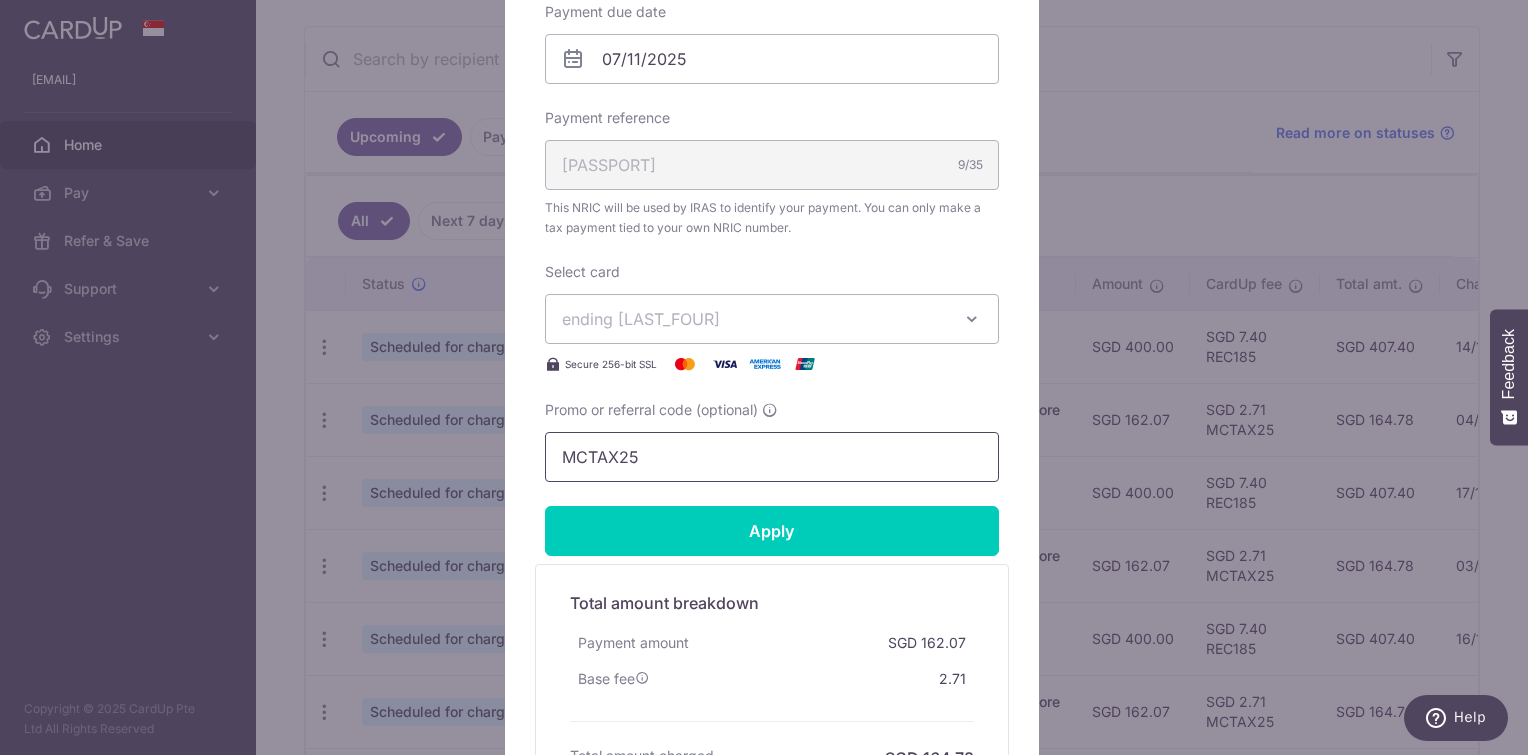 click on "MCTAX25" at bounding box center [772, 457] 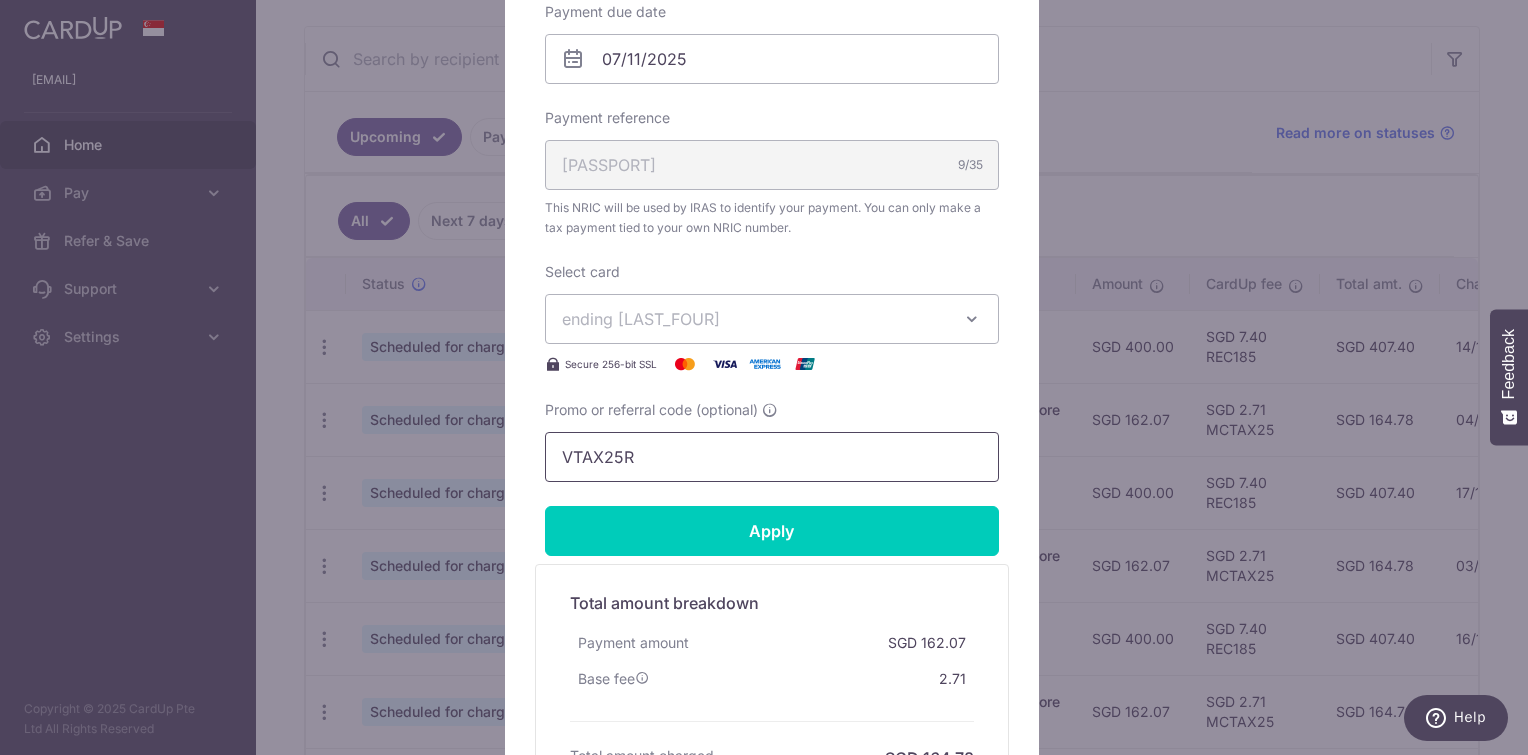 type on "VTAX25R" 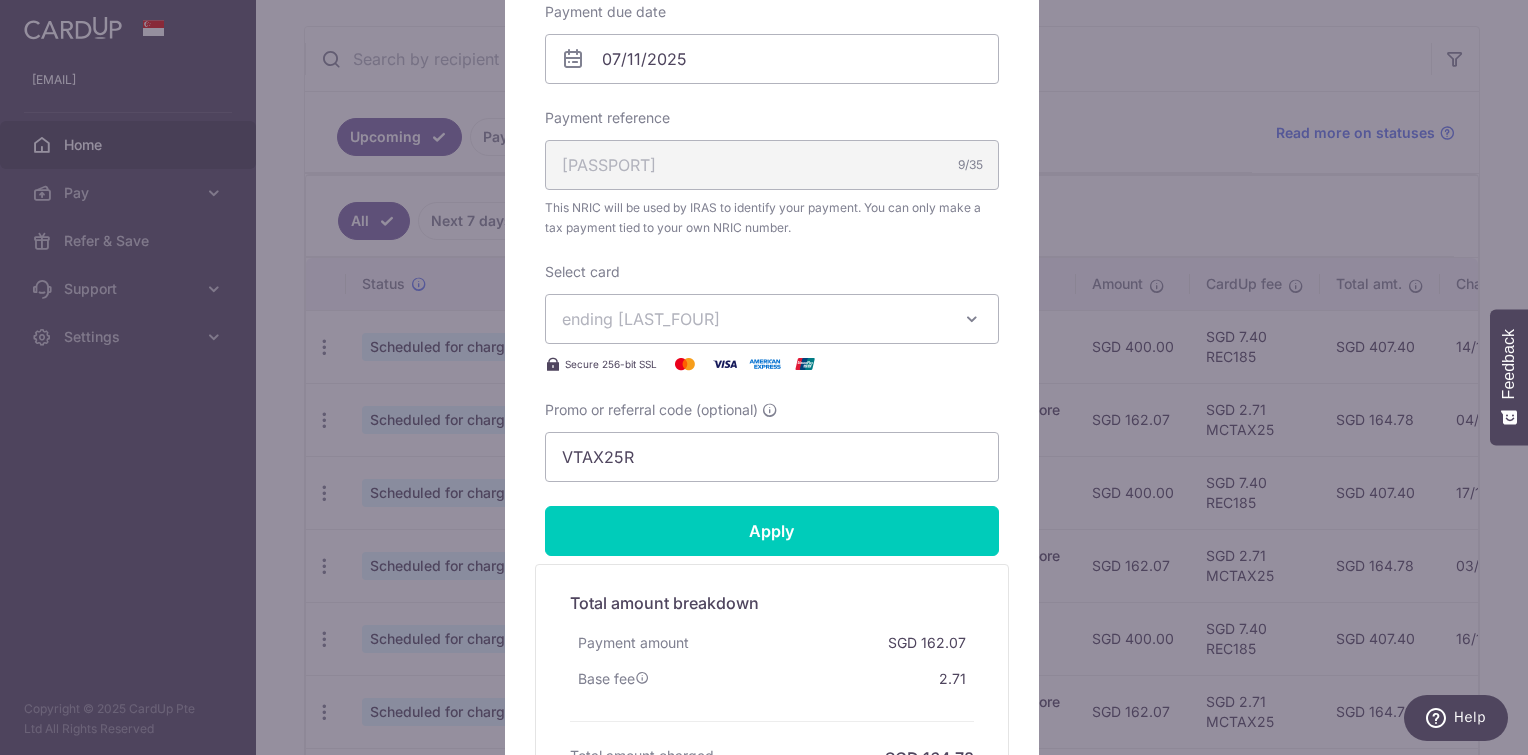 click on "ending ****" at bounding box center [754, 319] 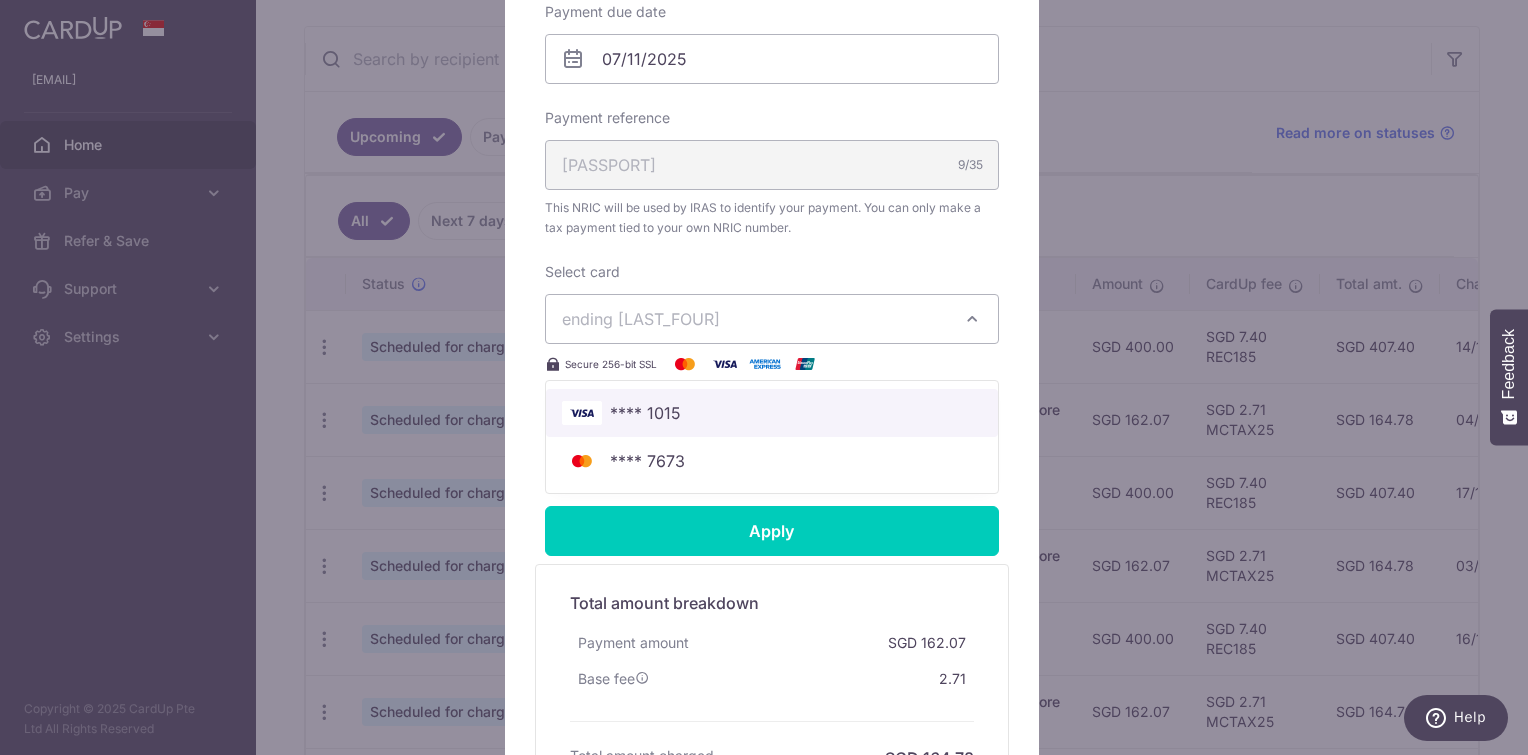 click on "**** 1015" at bounding box center (645, 413) 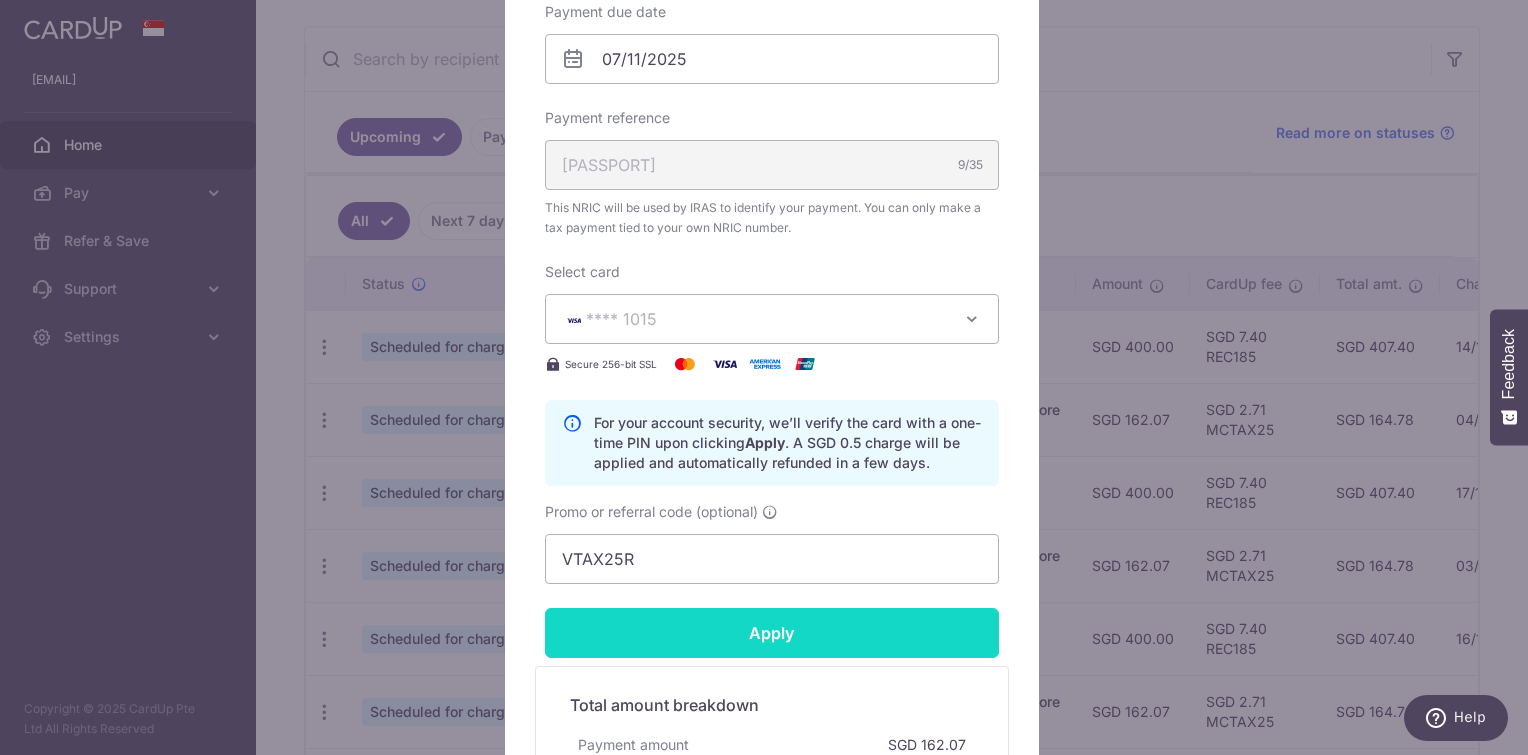 click on "Apply" at bounding box center (772, 633) 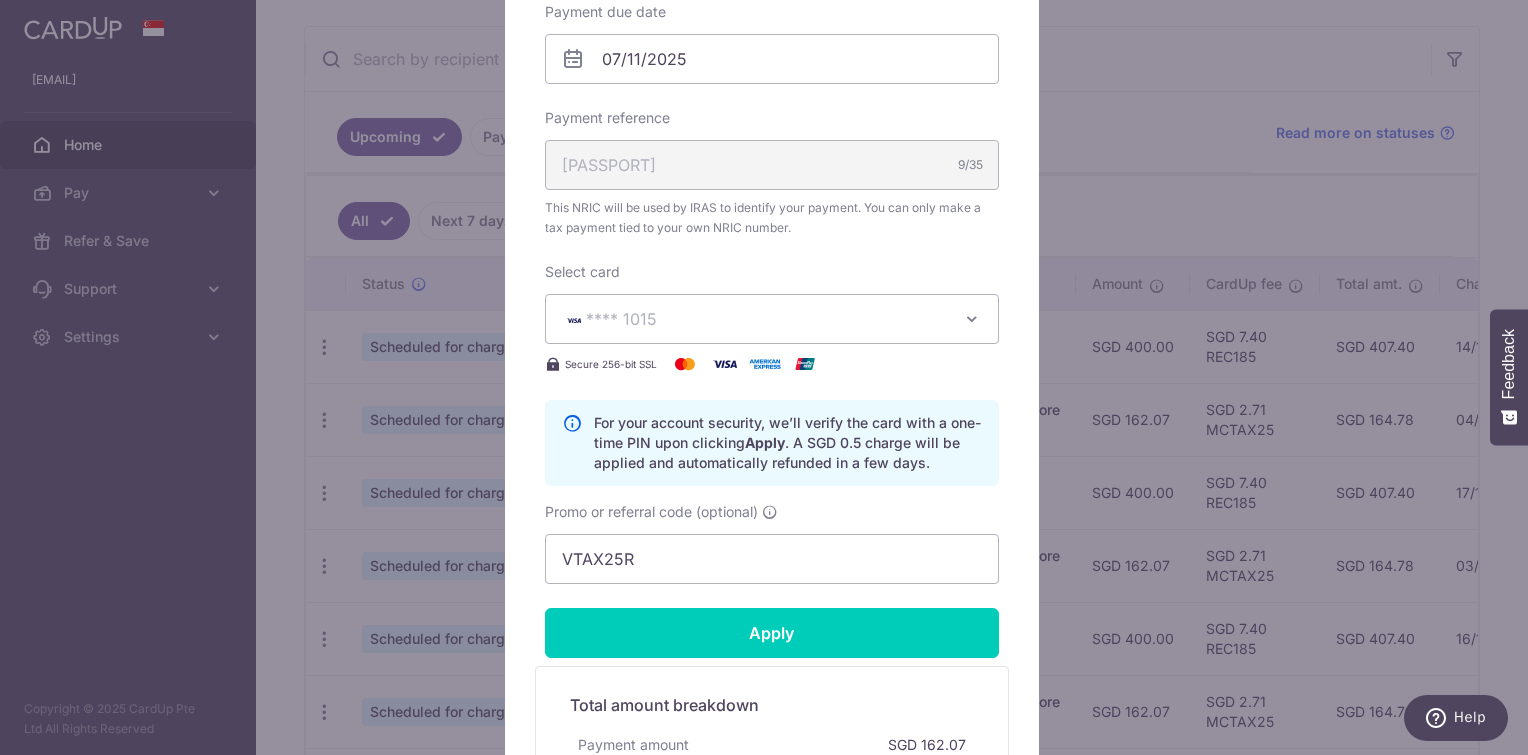 type on "Successfully Applied" 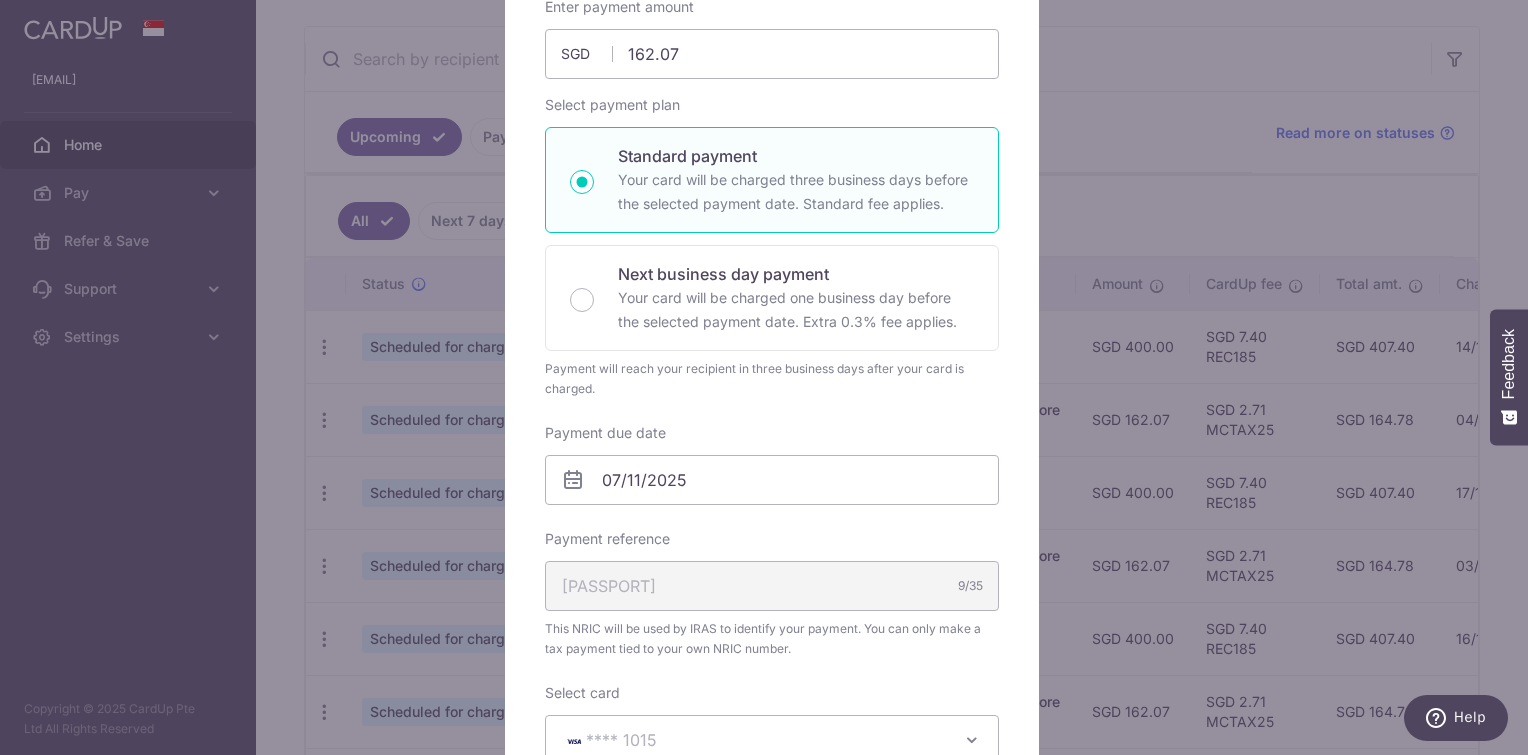 scroll, scrollTop: 0, scrollLeft: 0, axis: both 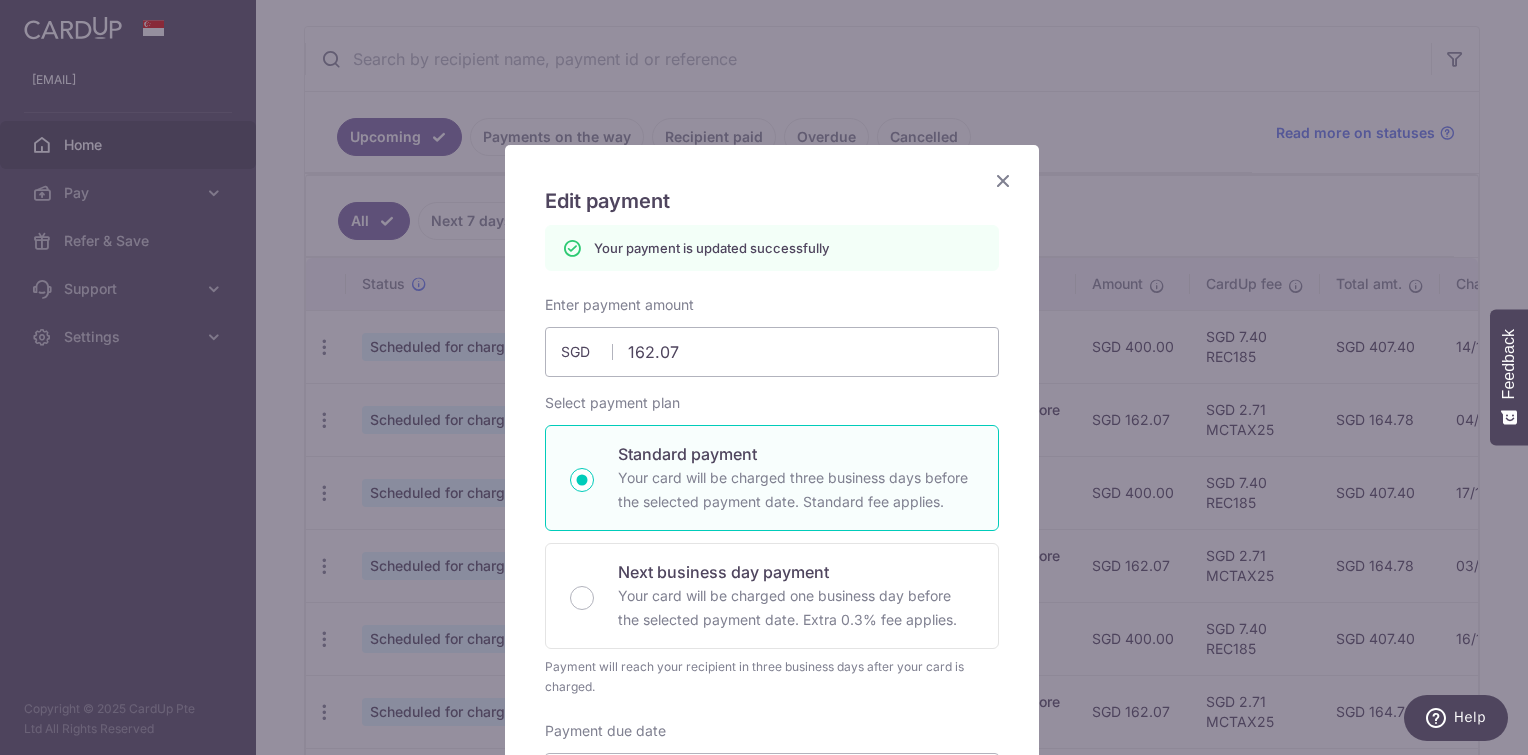 click at bounding box center [1003, 180] 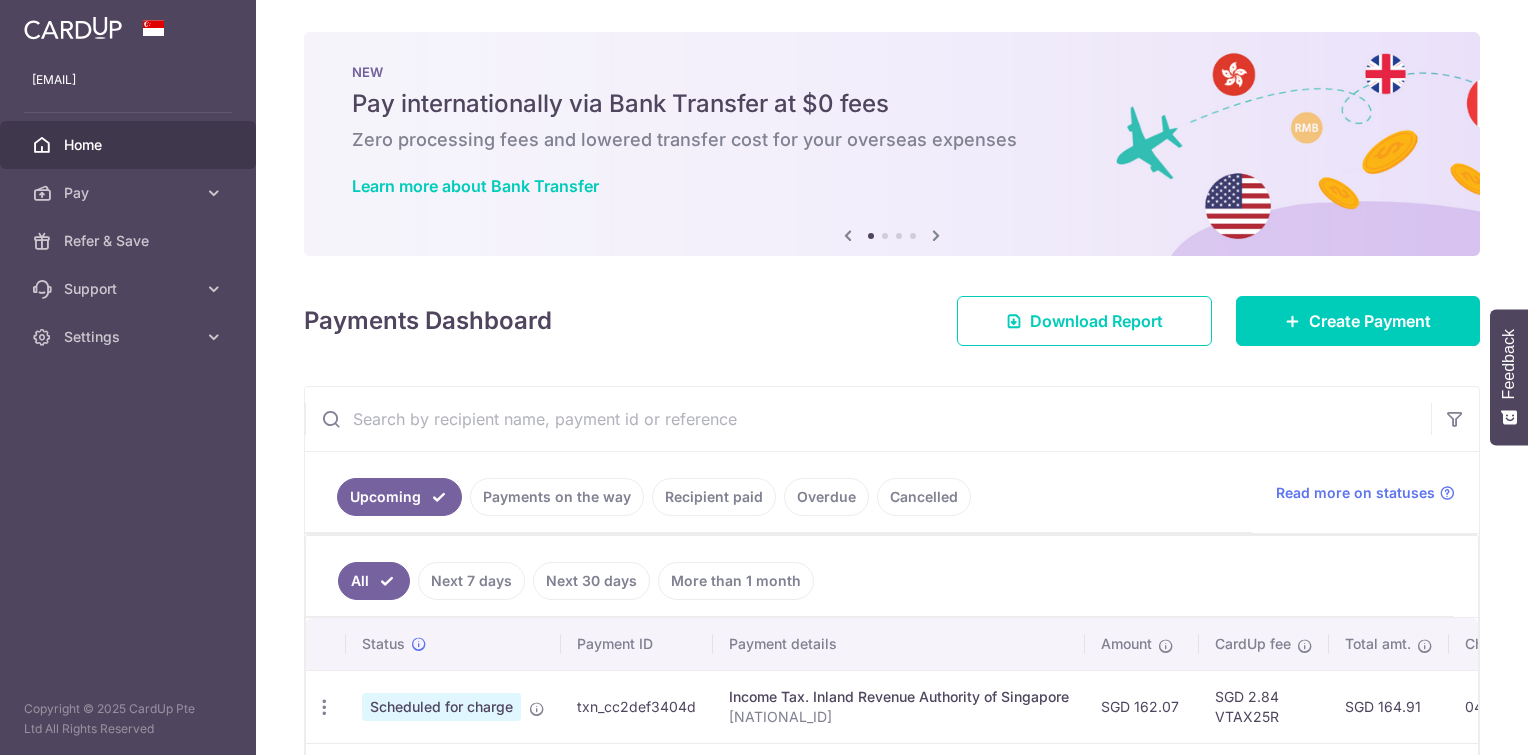 scroll, scrollTop: 0, scrollLeft: 0, axis: both 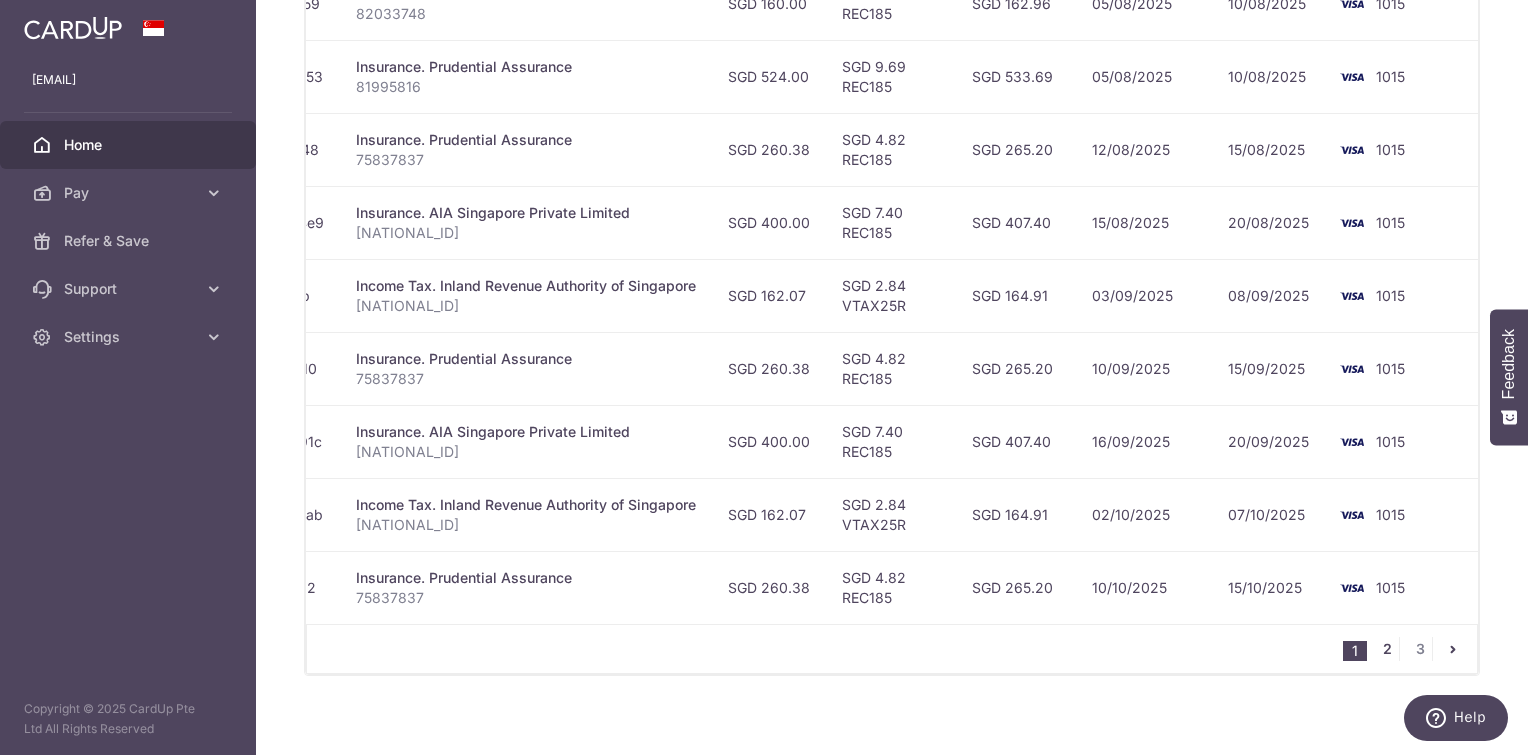 click on "2" at bounding box center (1387, 649) 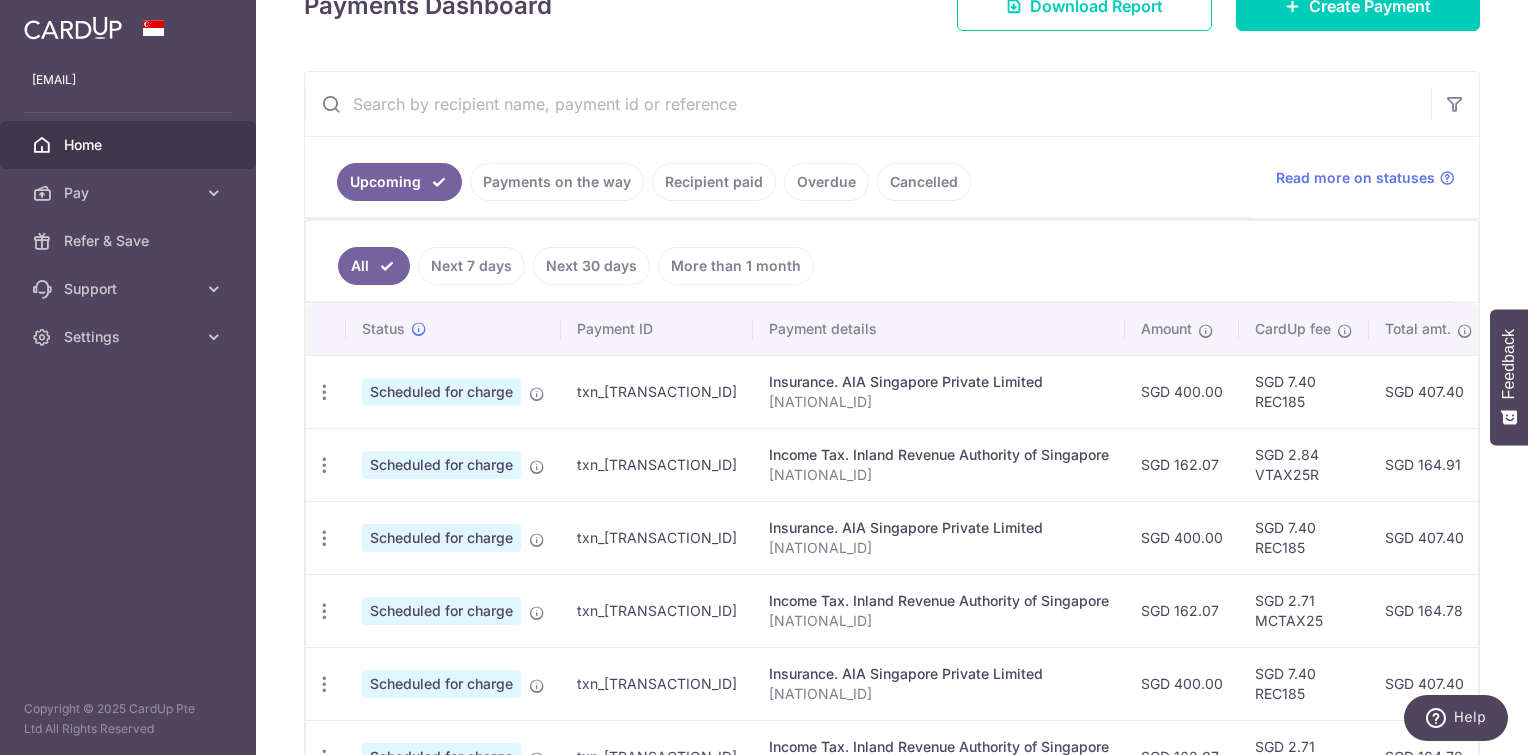 scroll, scrollTop: 368, scrollLeft: 0, axis: vertical 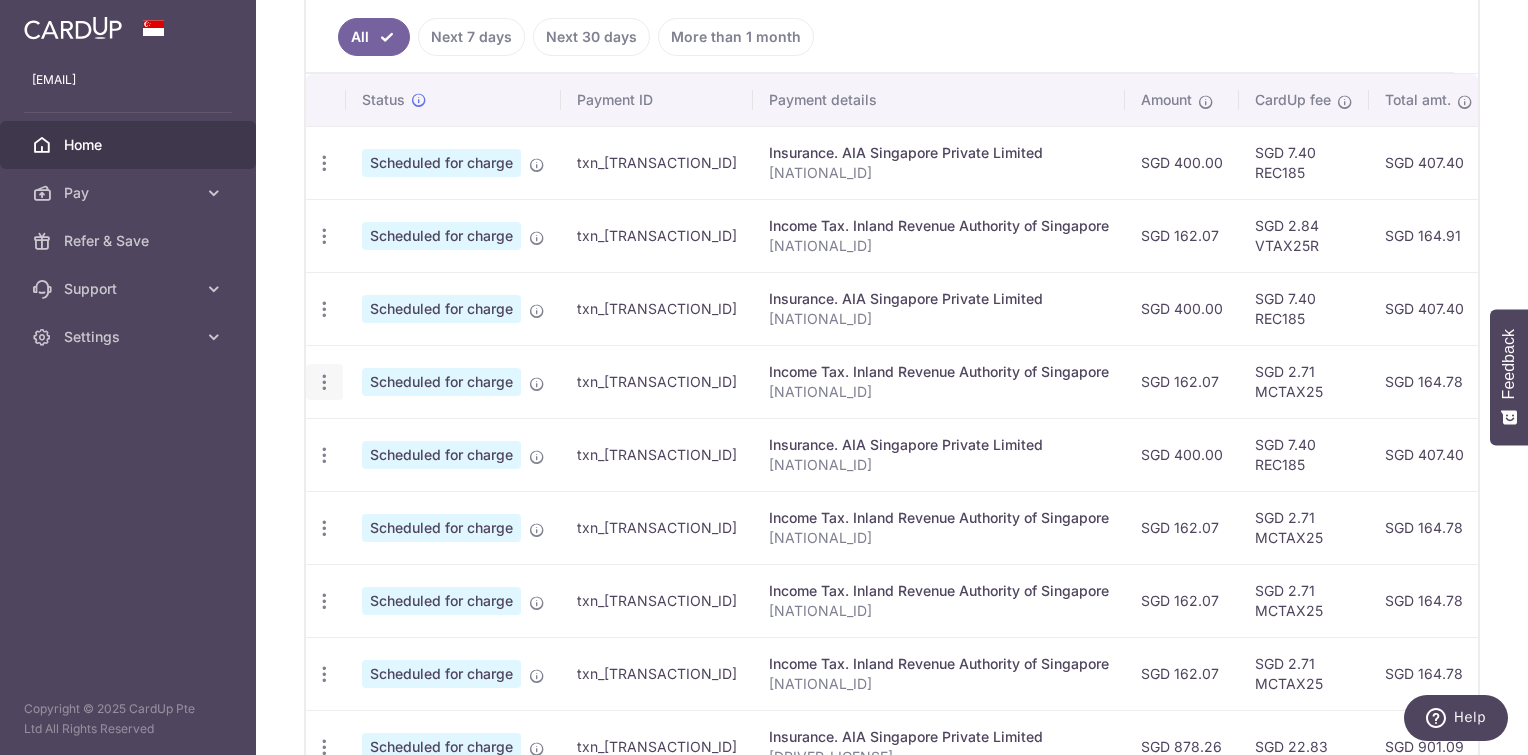 click at bounding box center [324, 163] 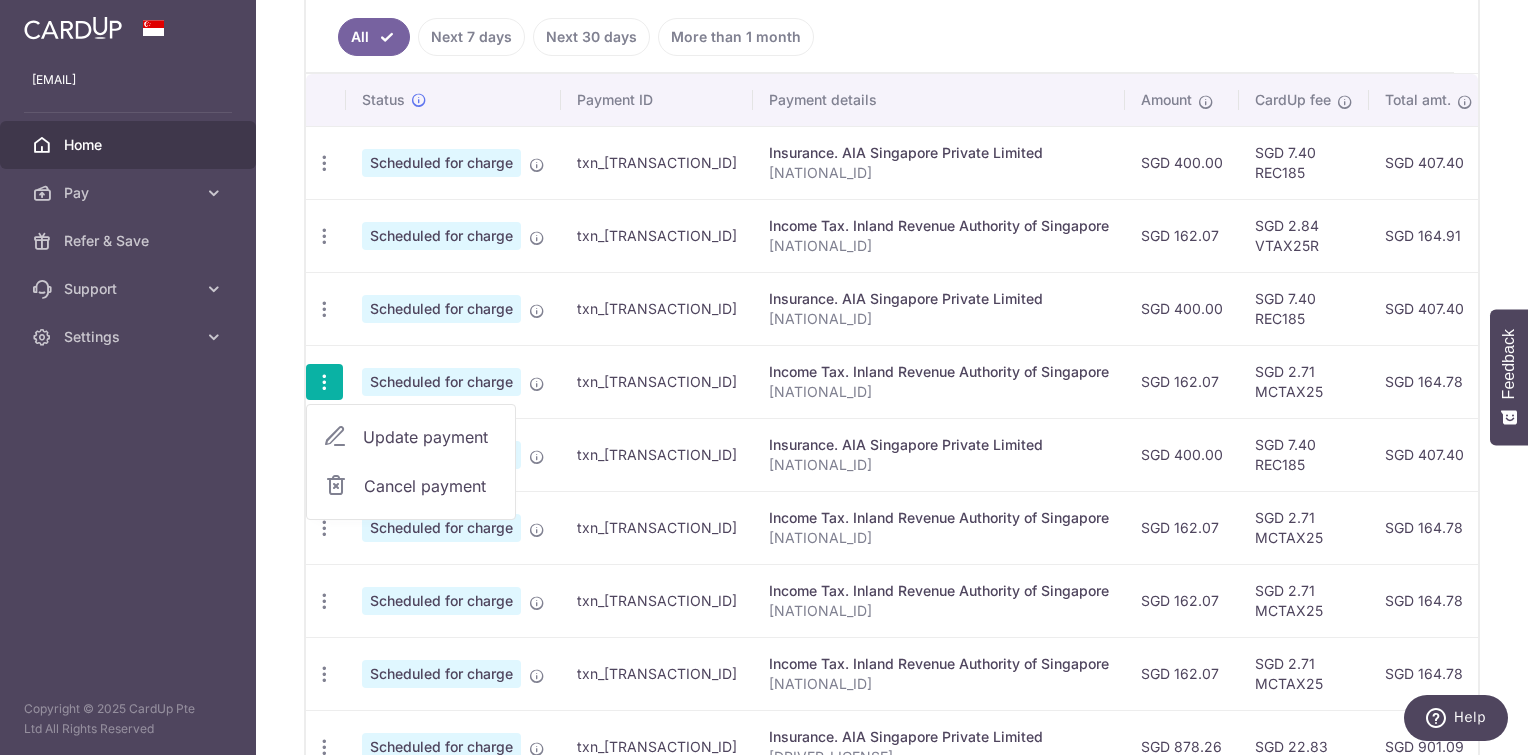 click at bounding box center [335, 437] 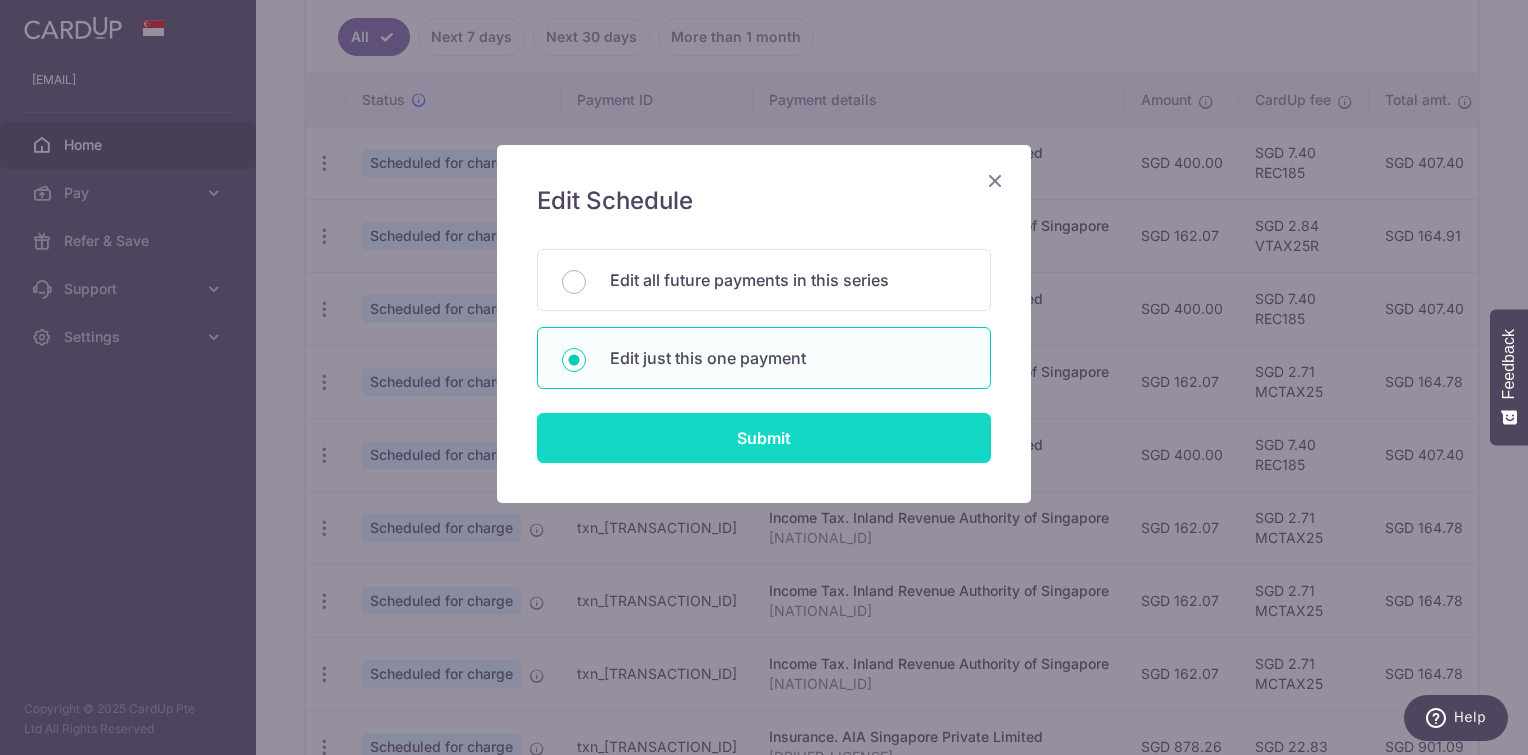 click on "Submit" at bounding box center (764, 438) 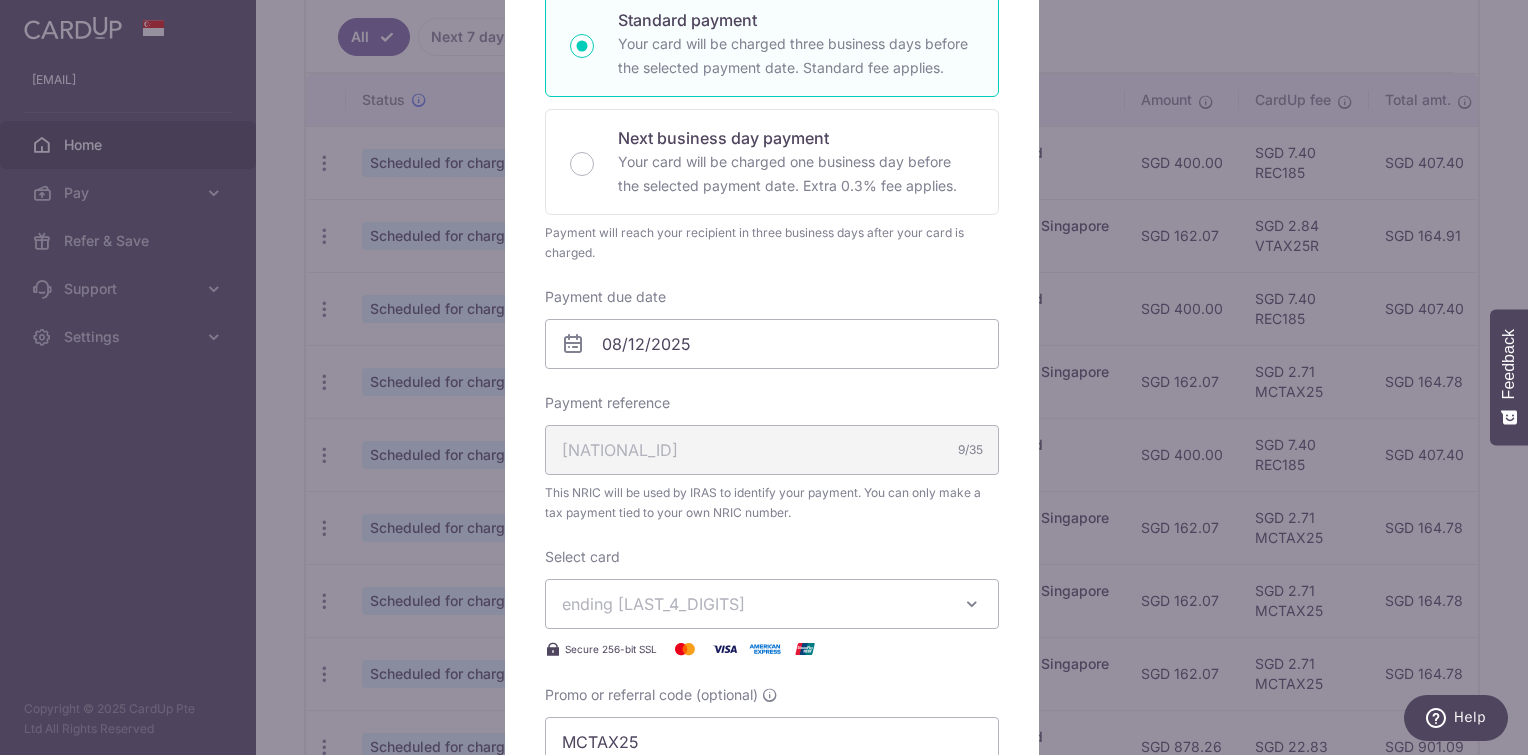 scroll, scrollTop: 397, scrollLeft: 0, axis: vertical 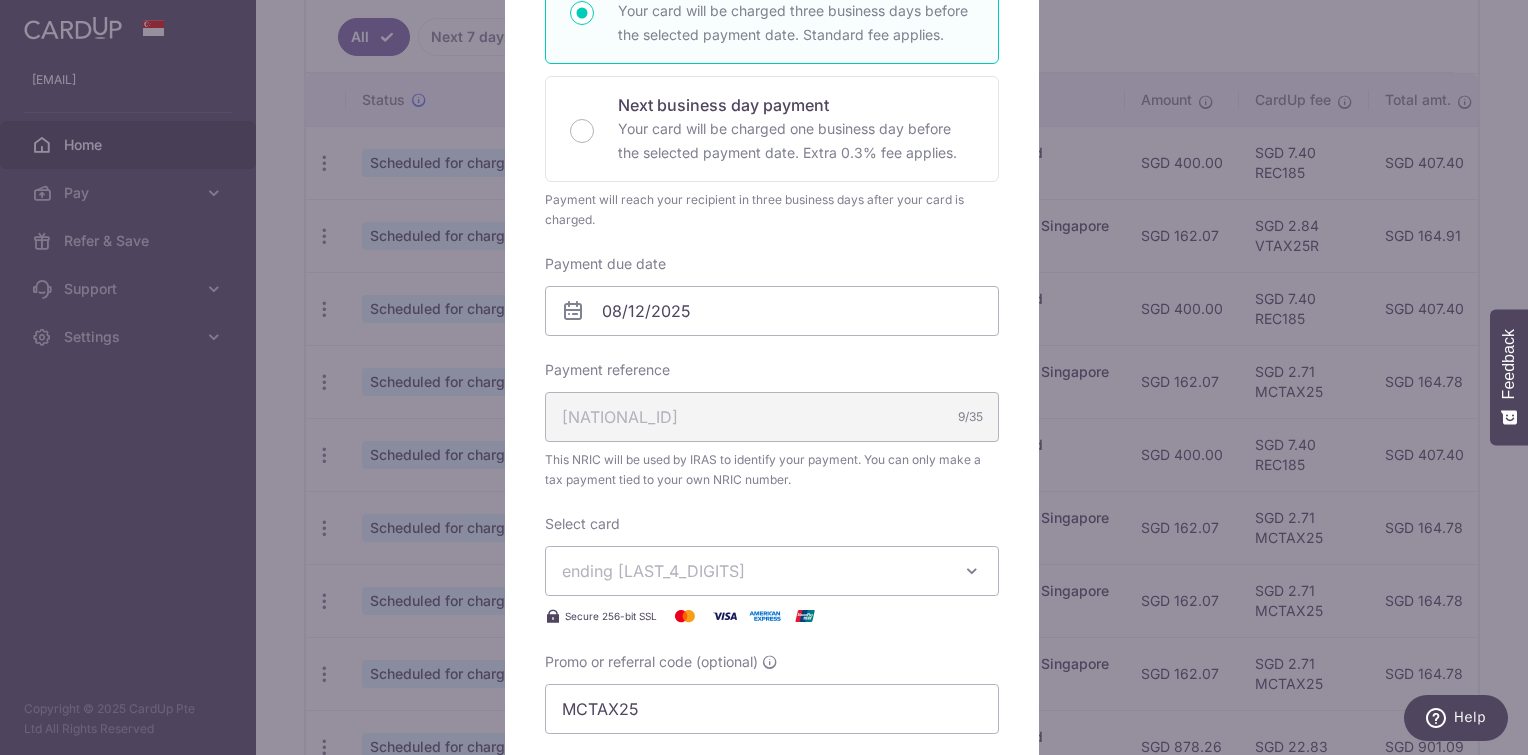 click on "ending ****" at bounding box center (754, 571) 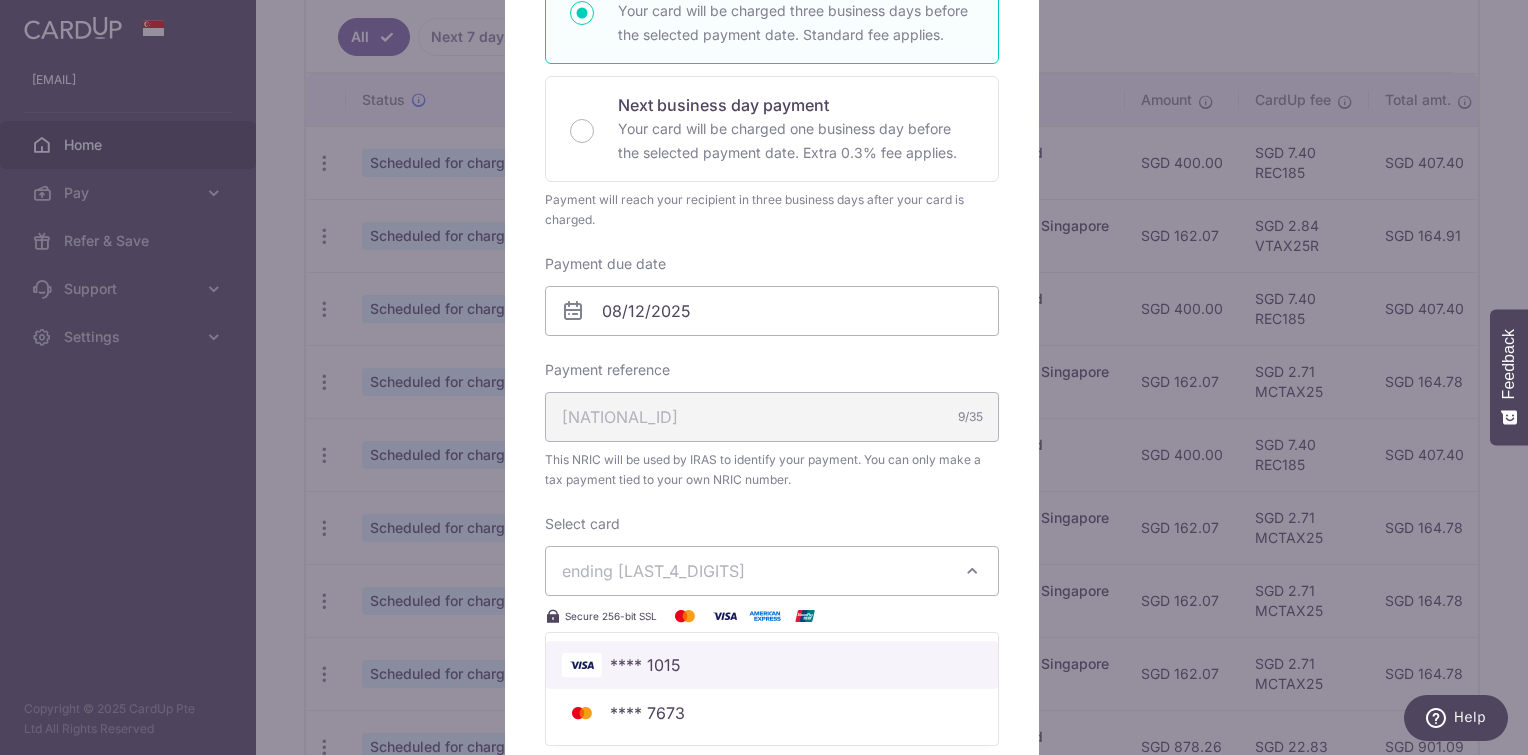 click on "**** 1015" at bounding box center (772, 665) 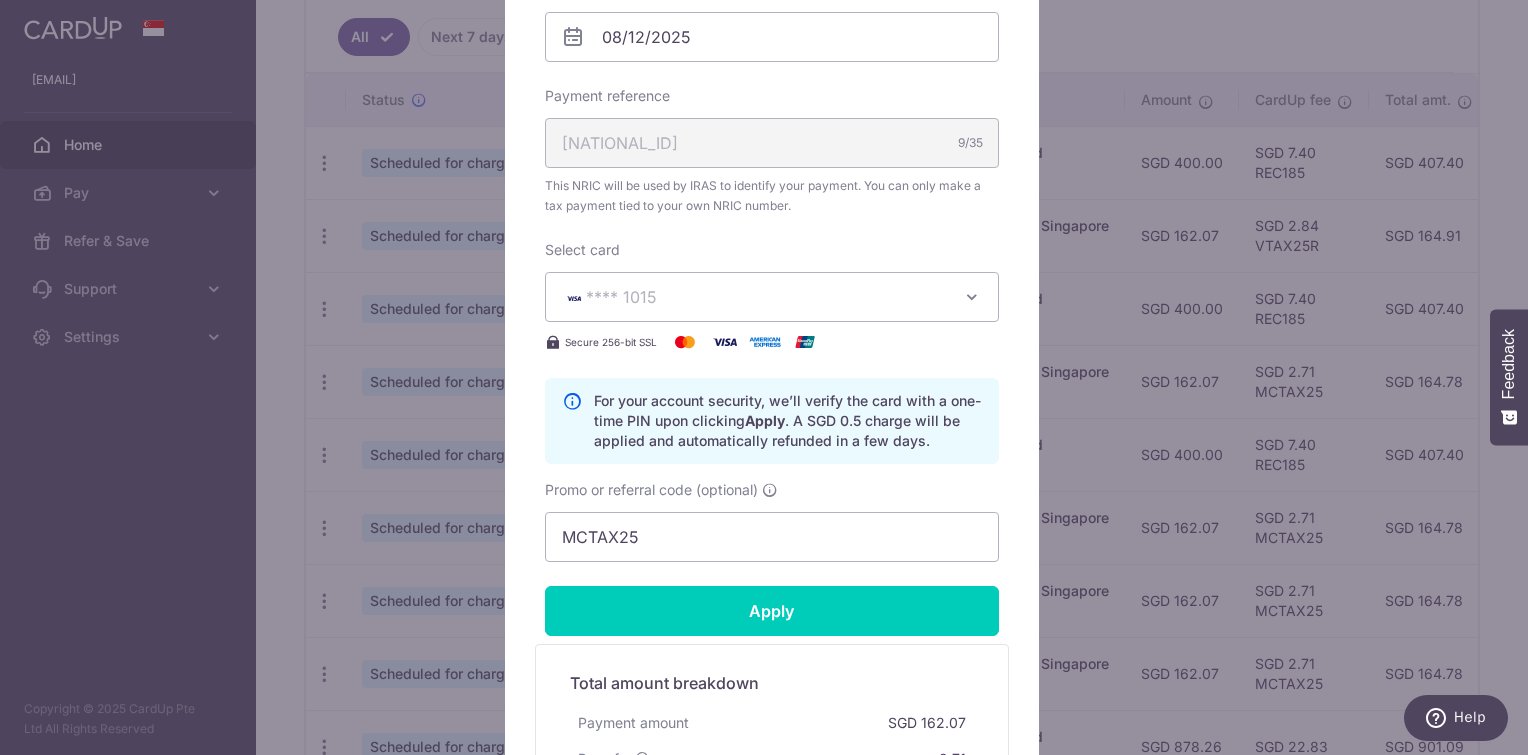 scroll, scrollTop: 675, scrollLeft: 0, axis: vertical 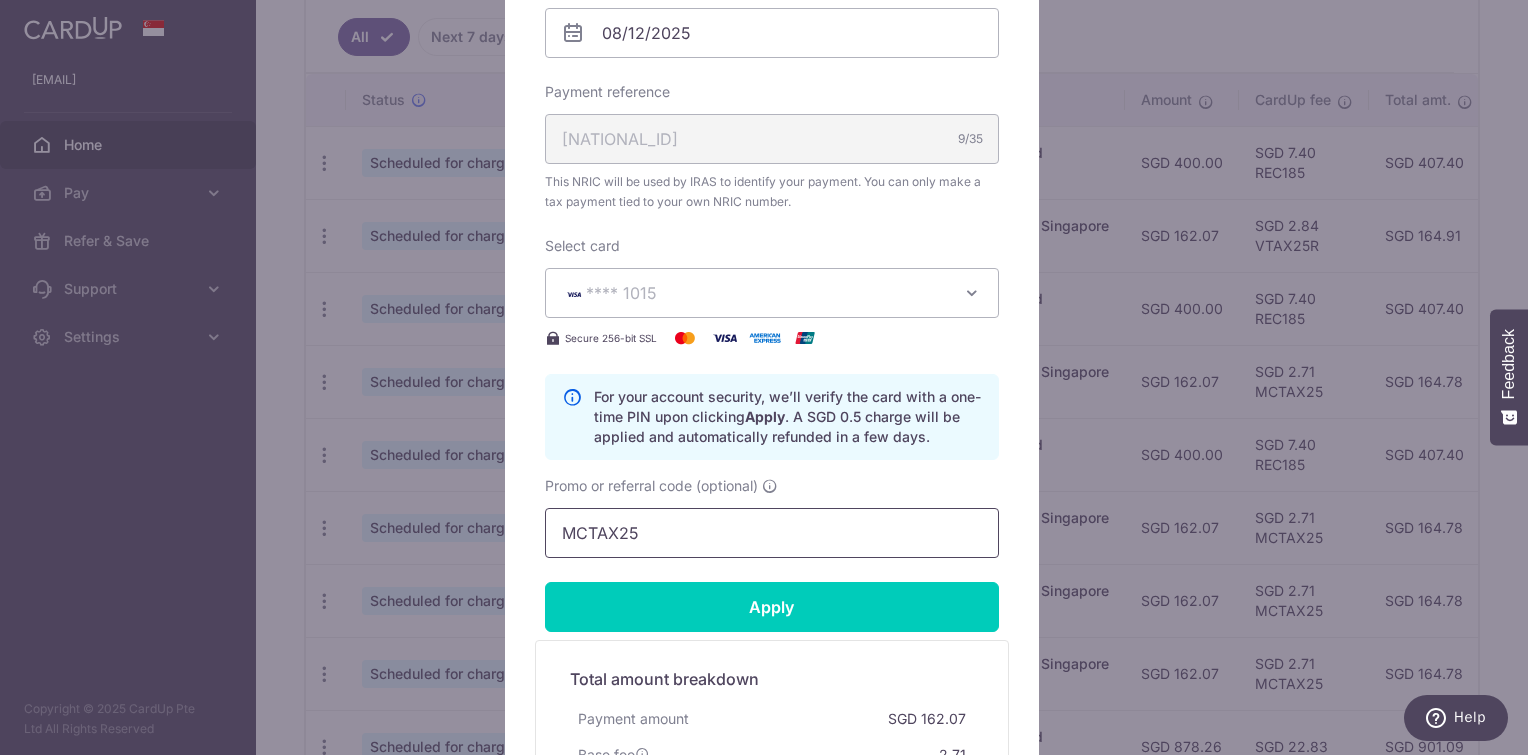drag, startPoint x: 731, startPoint y: 510, endPoint x: 441, endPoint y: 532, distance: 290.83328 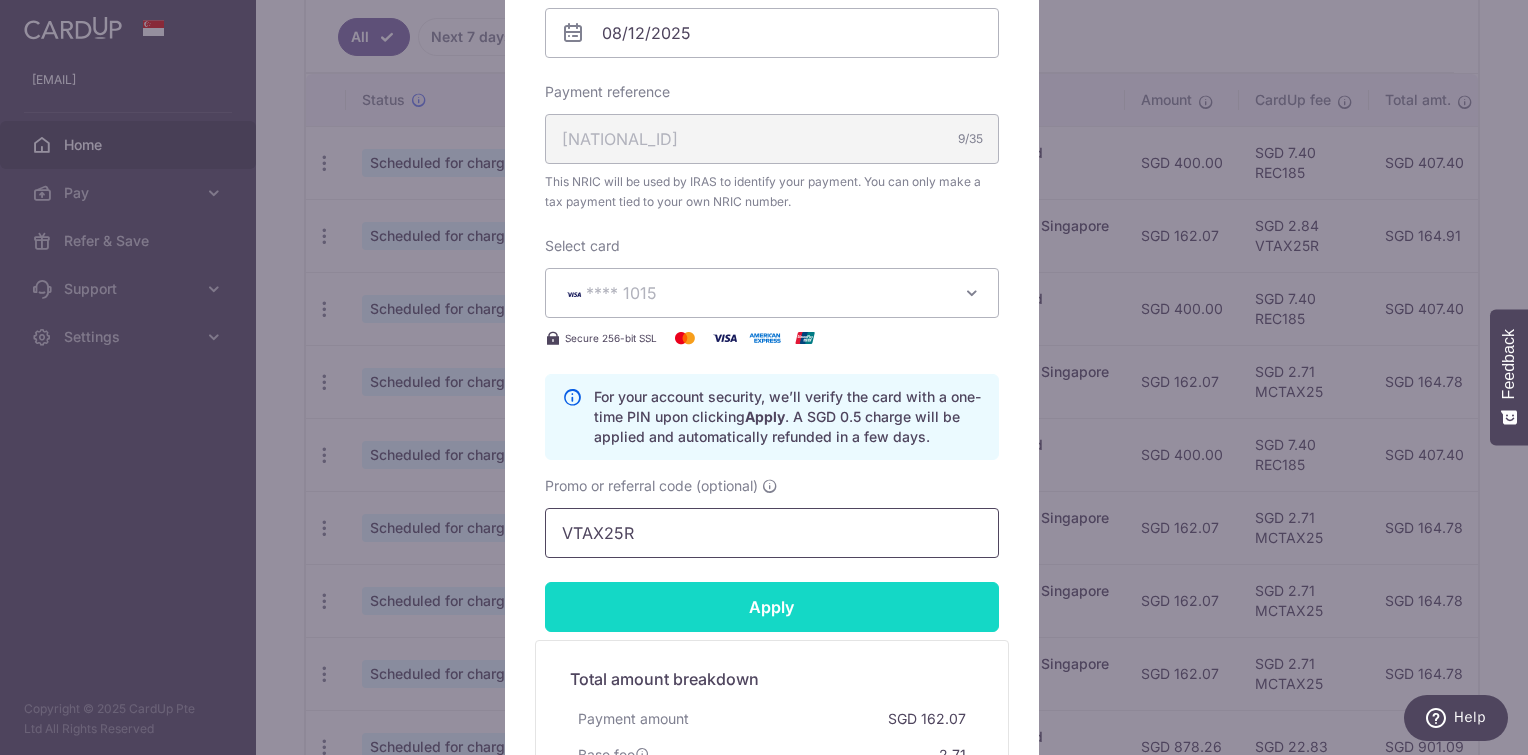 type on "VTAX25R" 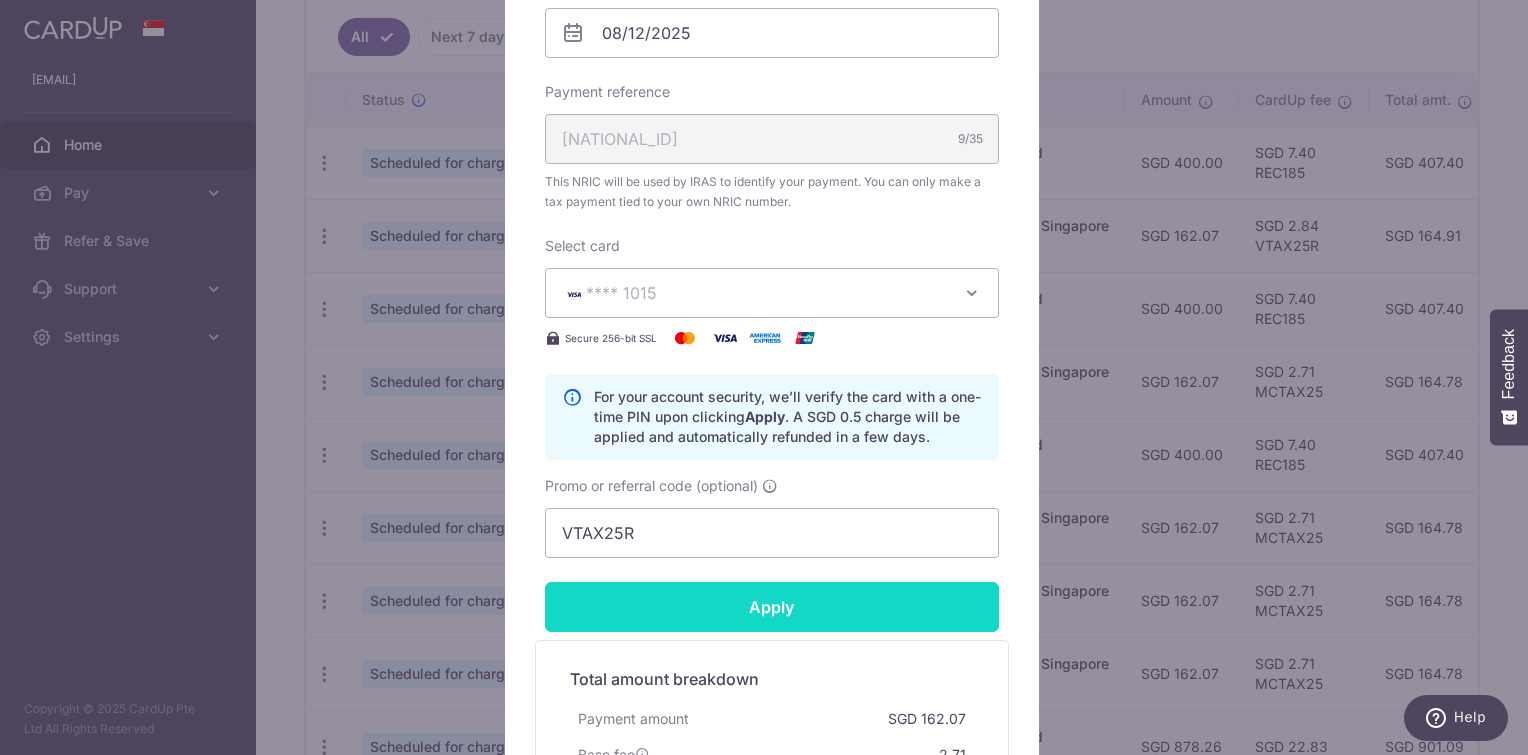 click on "Apply" at bounding box center (772, 607) 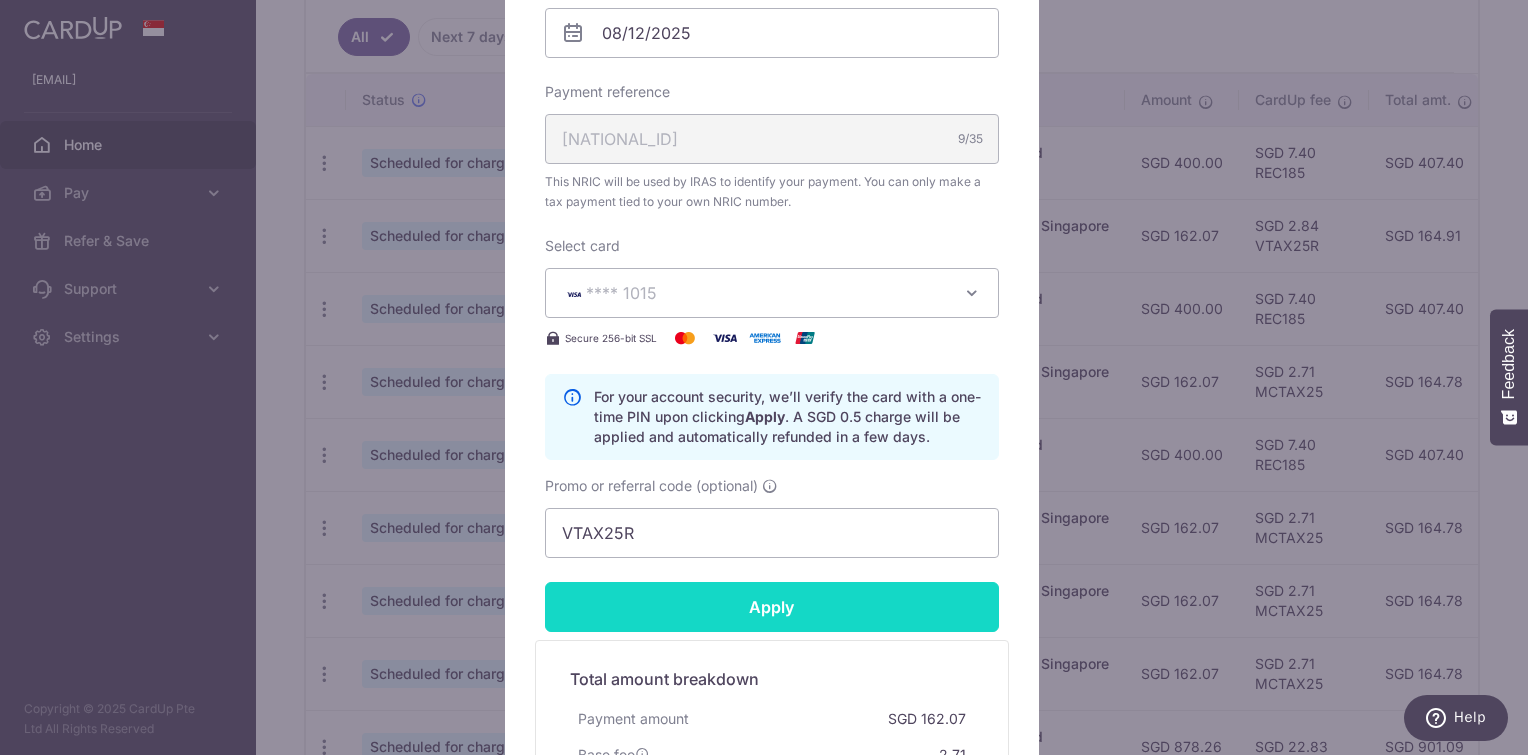 click on "Apply" at bounding box center [772, 607] 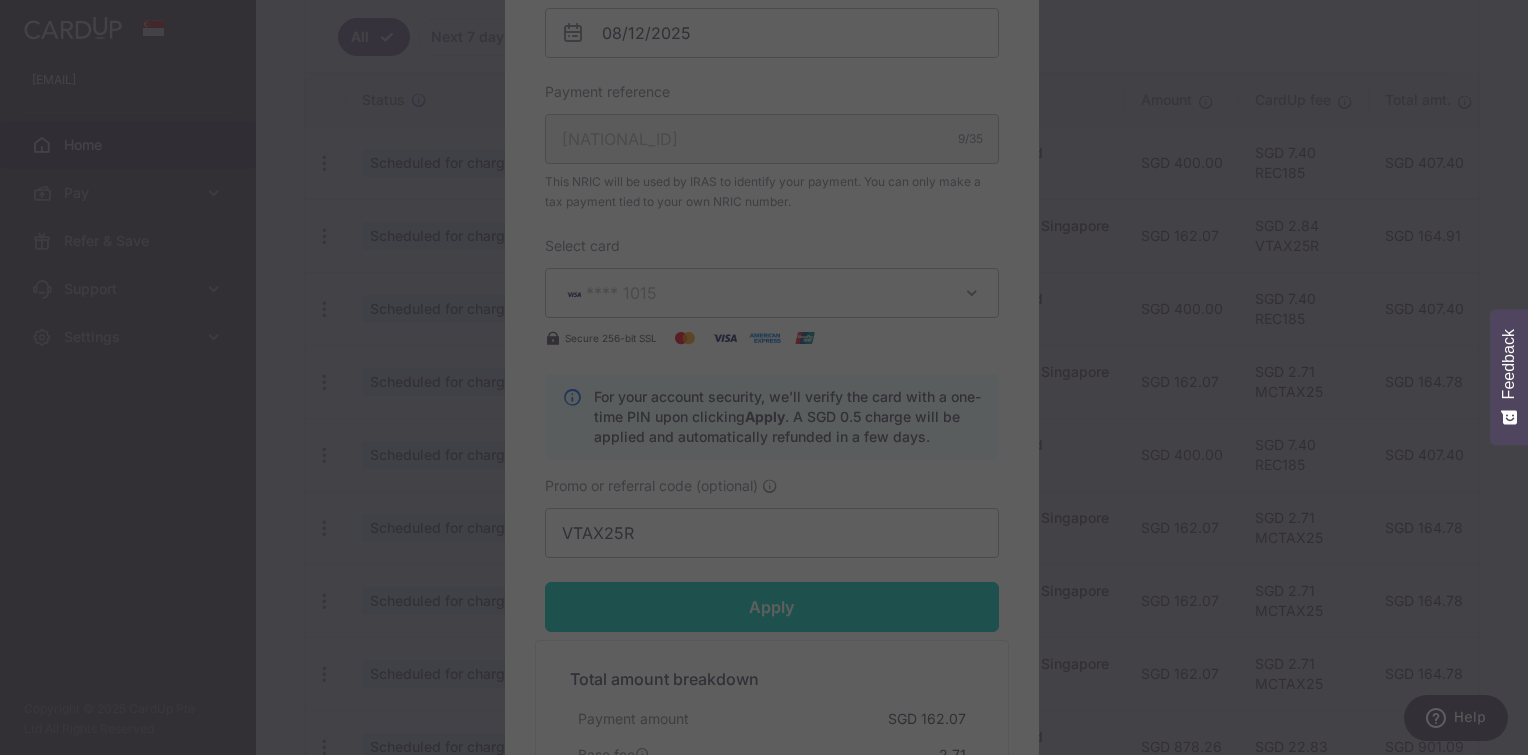 type on "Successfully Applied" 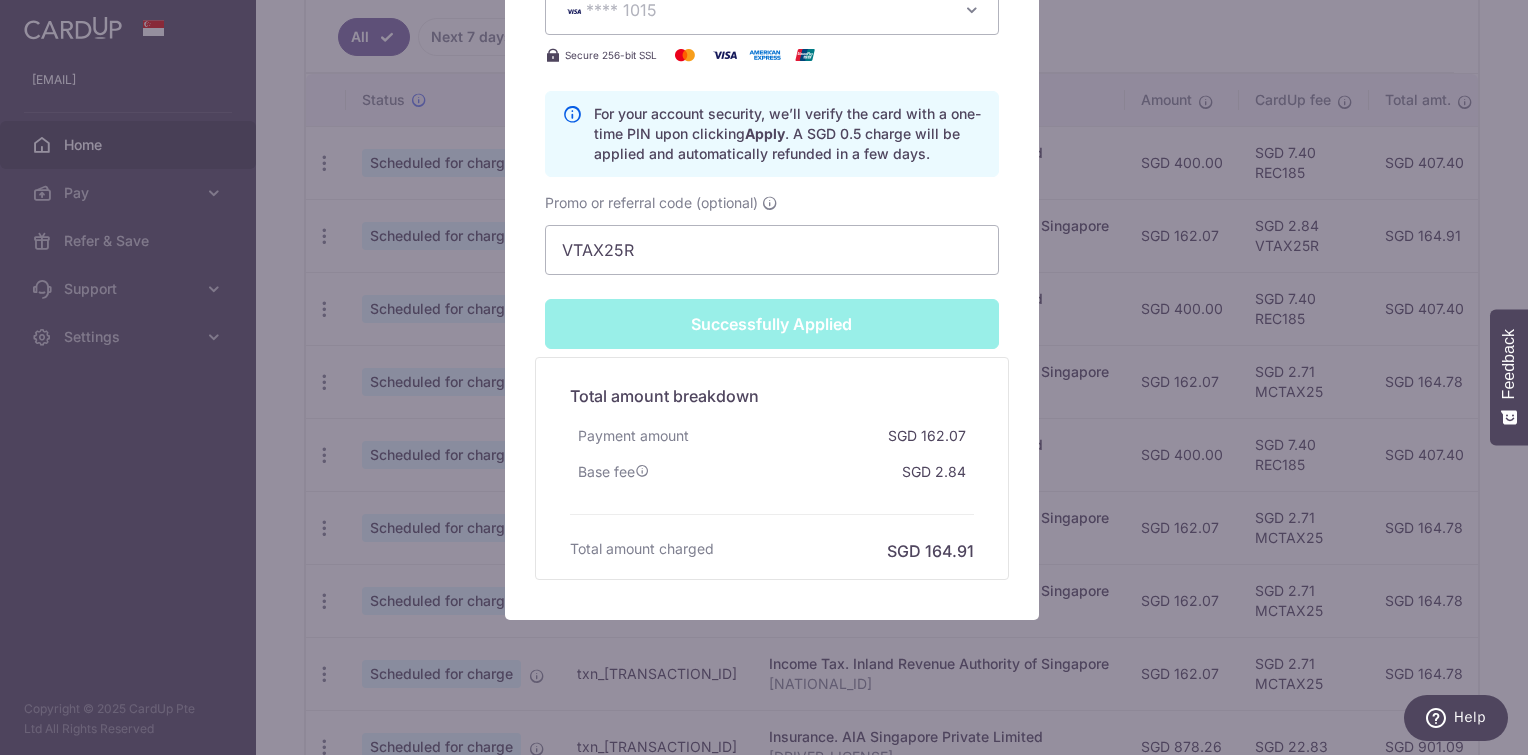 scroll, scrollTop: 0, scrollLeft: 0, axis: both 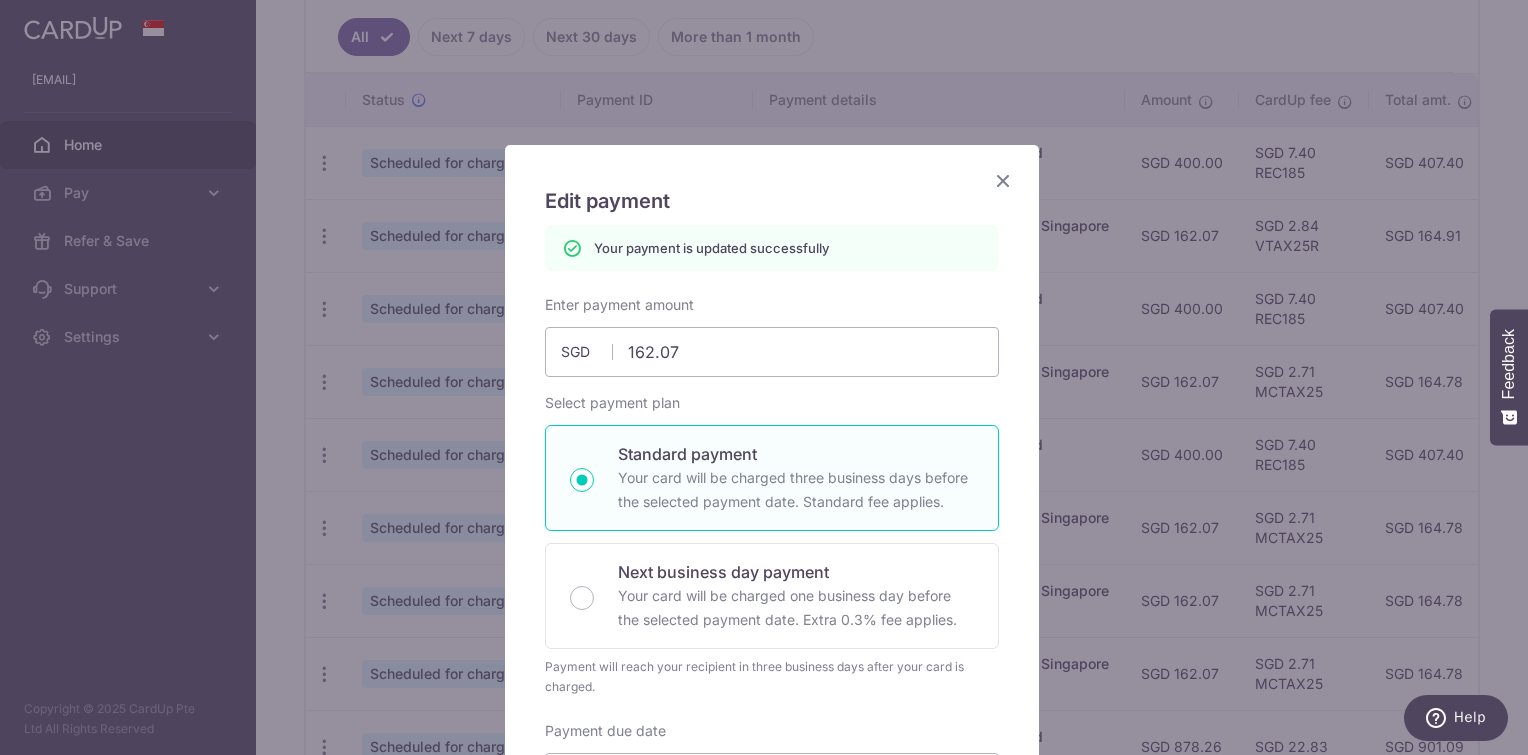 click at bounding box center (1003, 180) 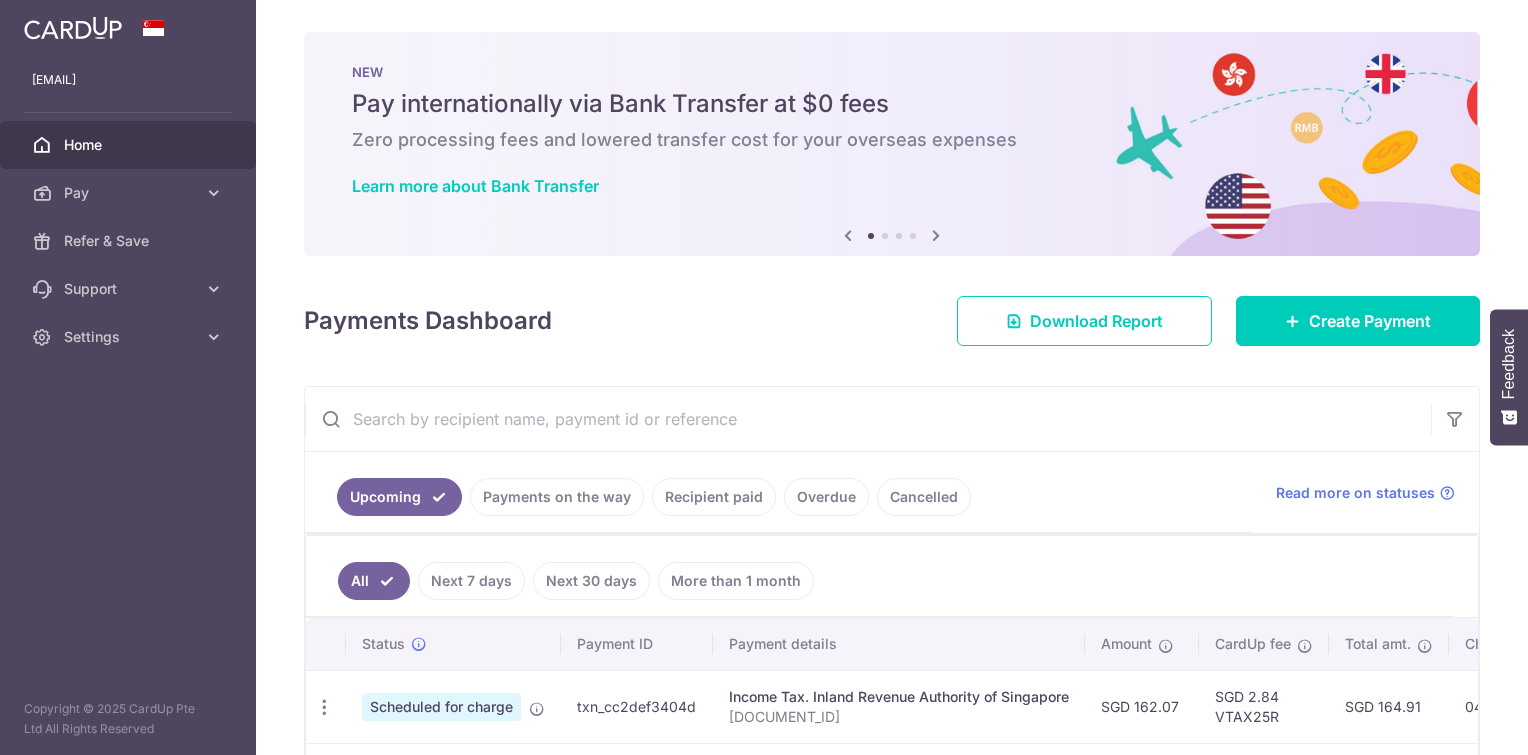 scroll, scrollTop: 0, scrollLeft: 0, axis: both 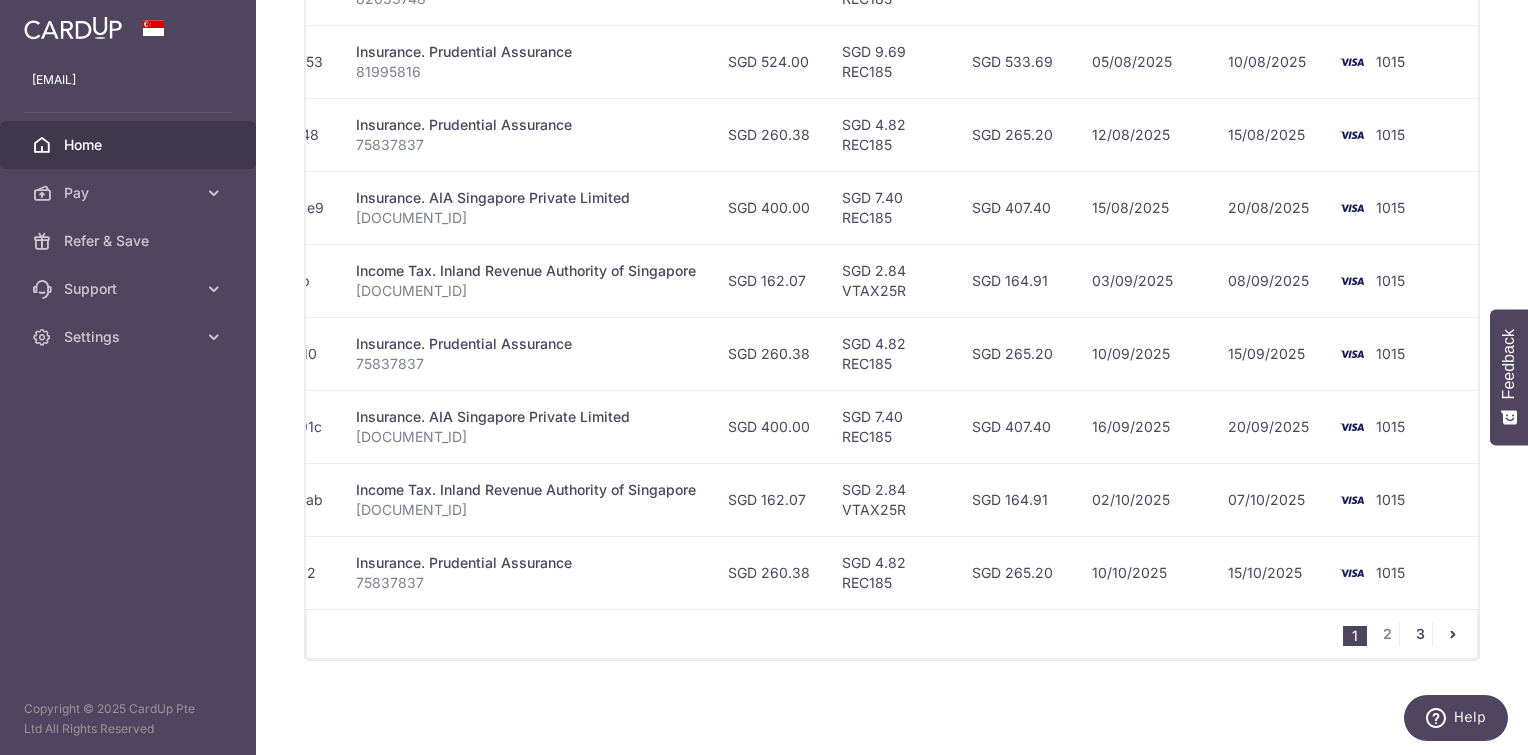 click on "3" at bounding box center (1420, 634) 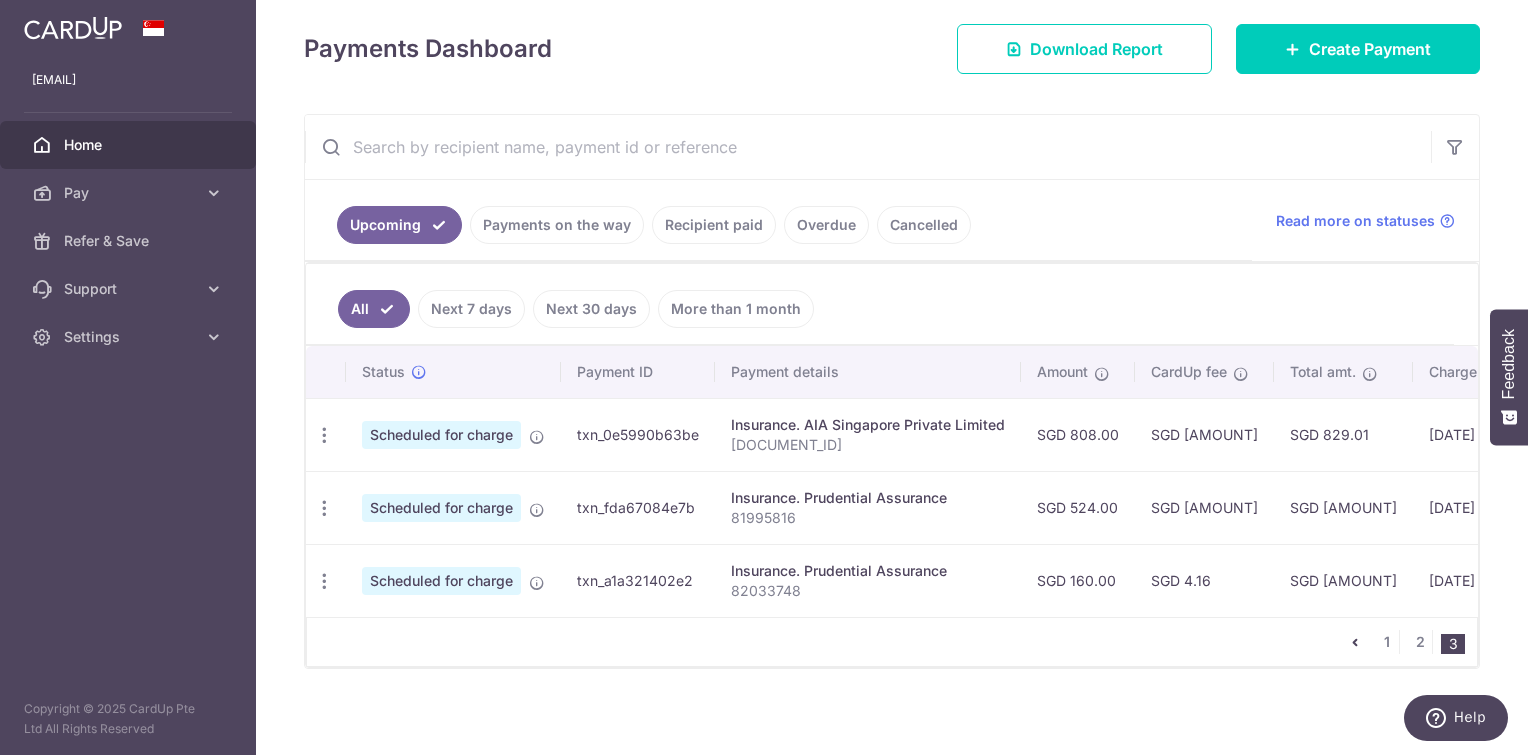 scroll, scrollTop: 286, scrollLeft: 0, axis: vertical 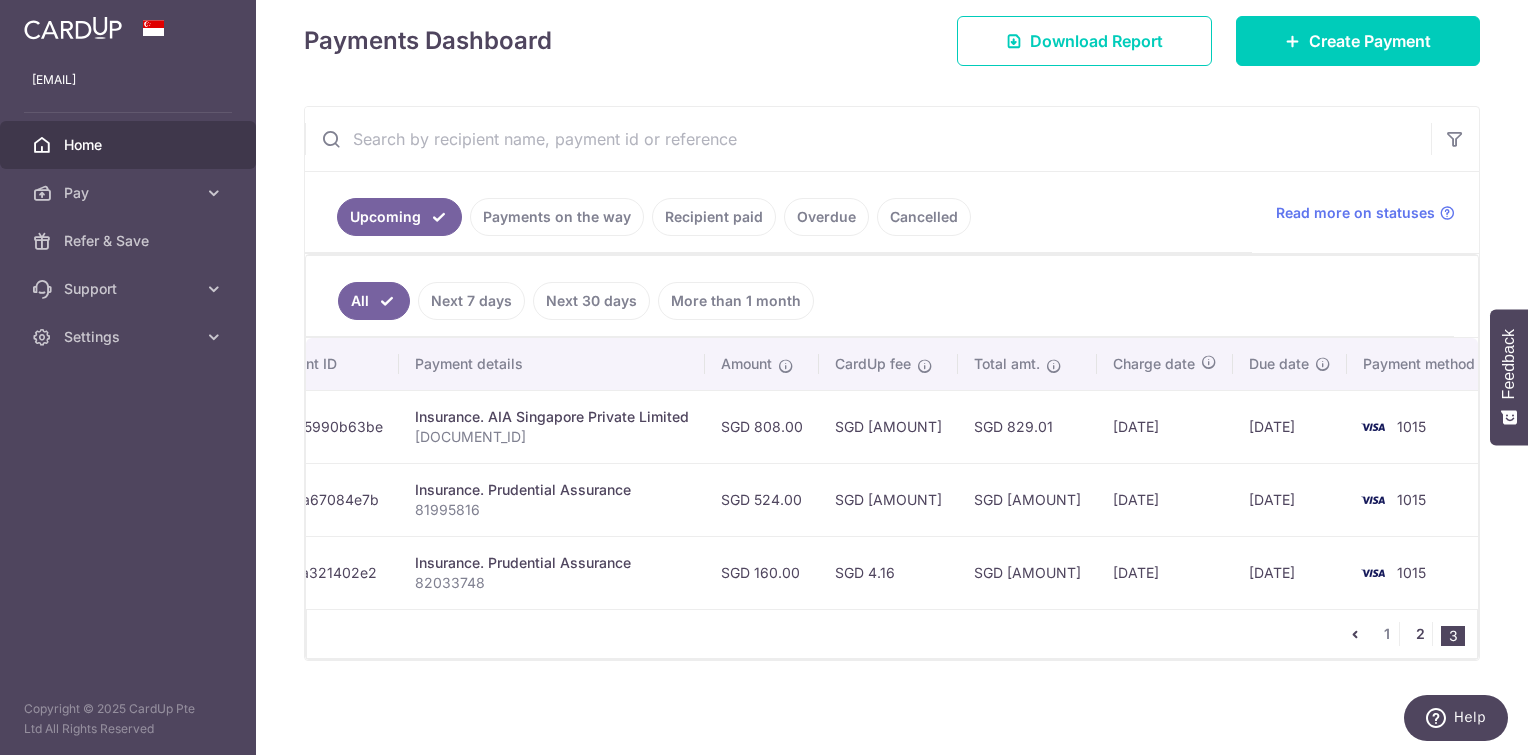click on "2" at bounding box center (1420, 634) 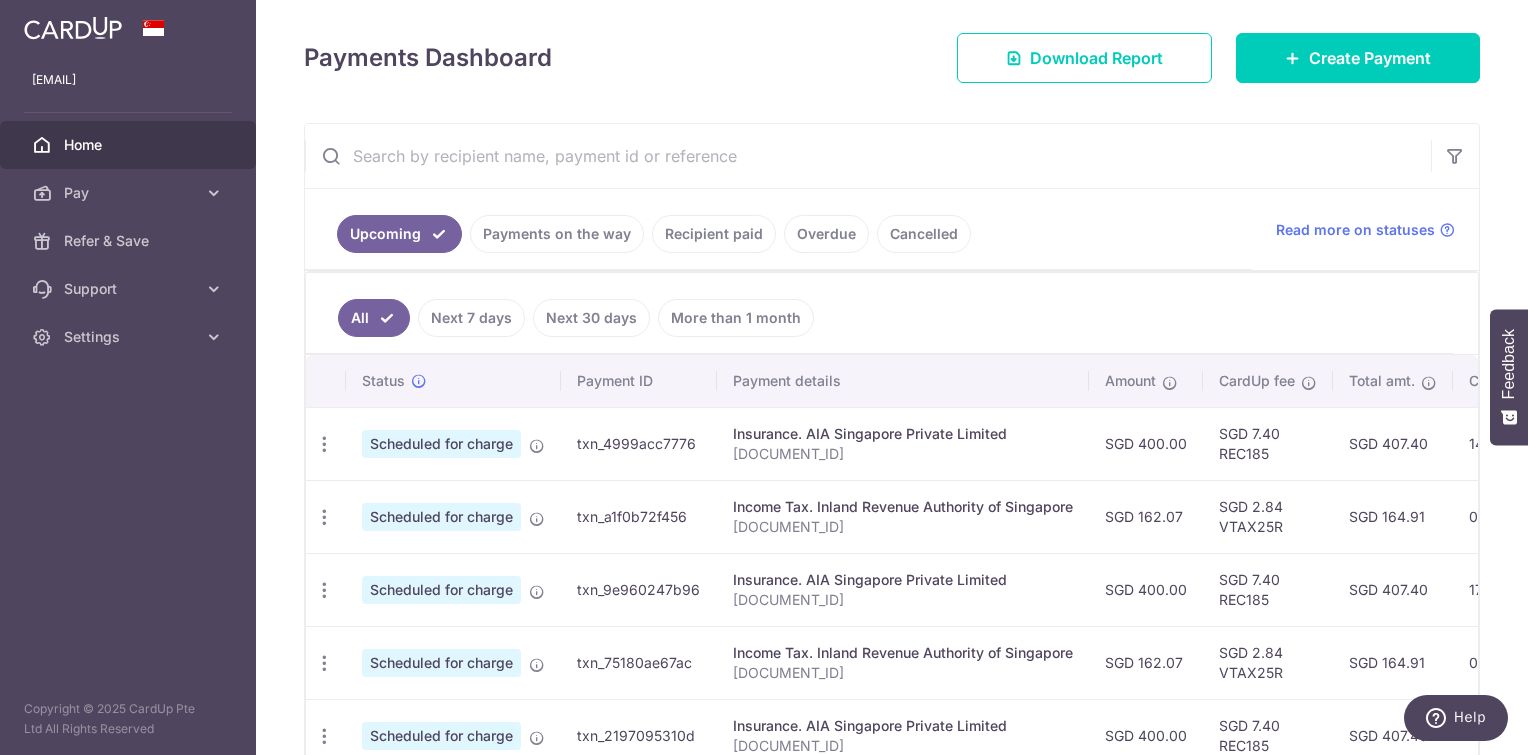 scroll, scrollTop: 255, scrollLeft: 0, axis: vertical 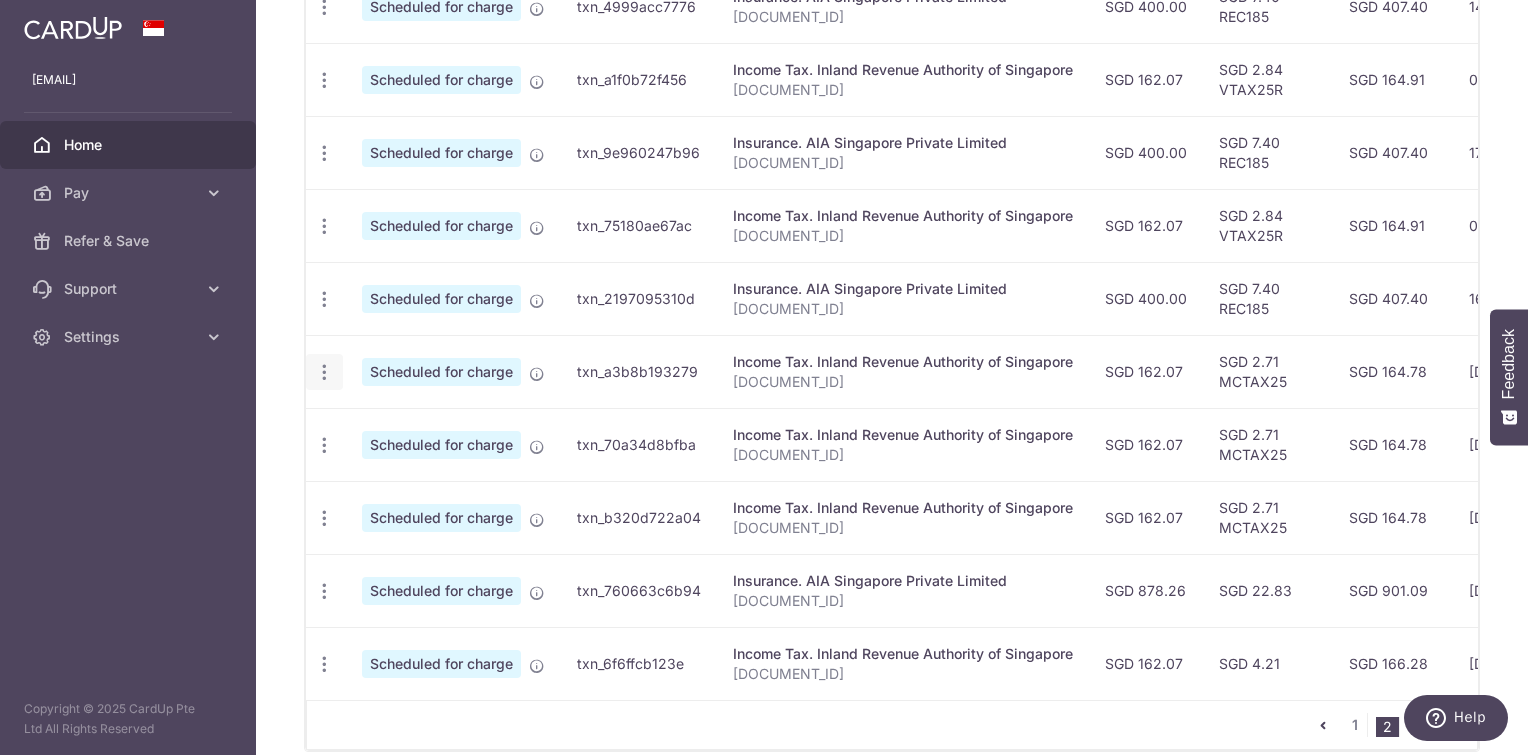 click at bounding box center (324, 7) 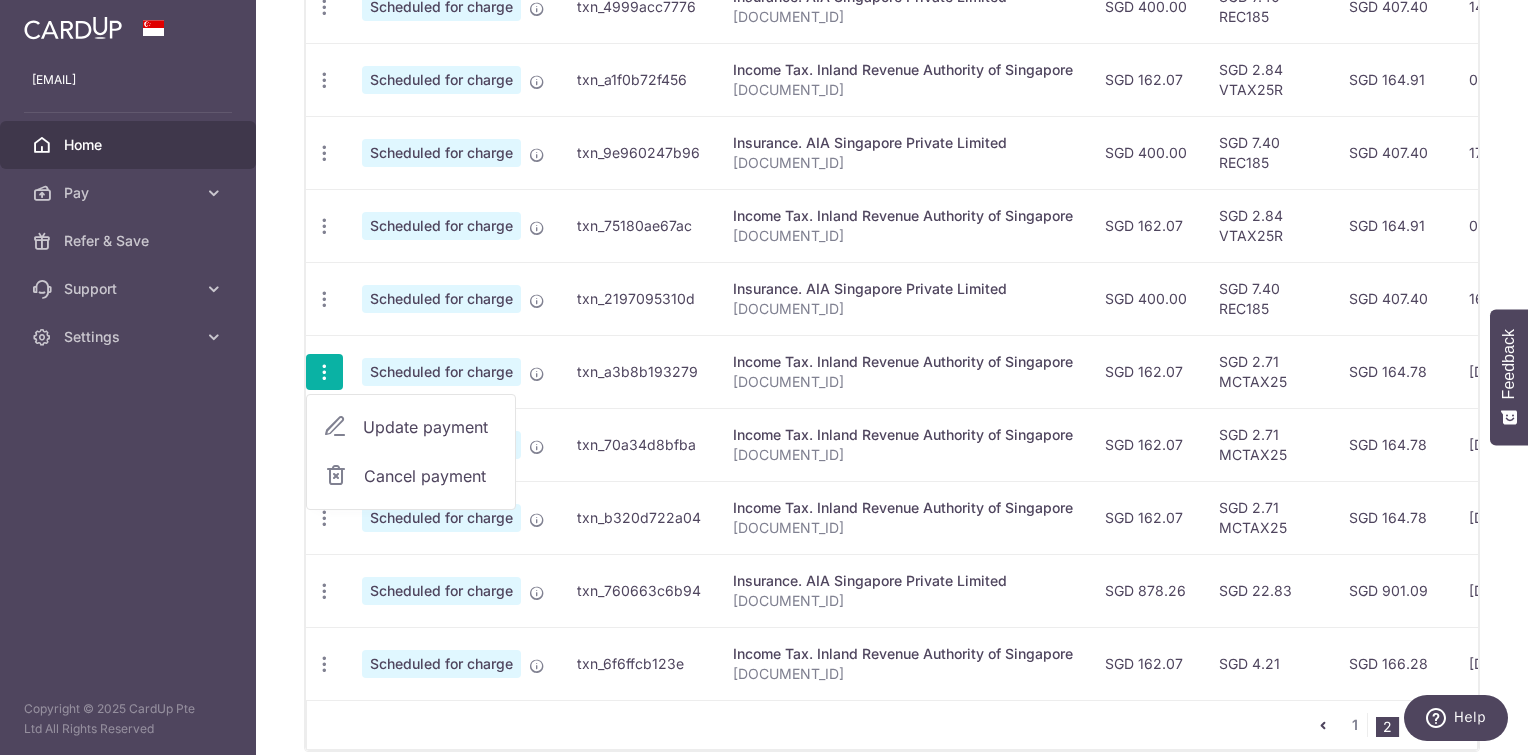 click at bounding box center (335, 427) 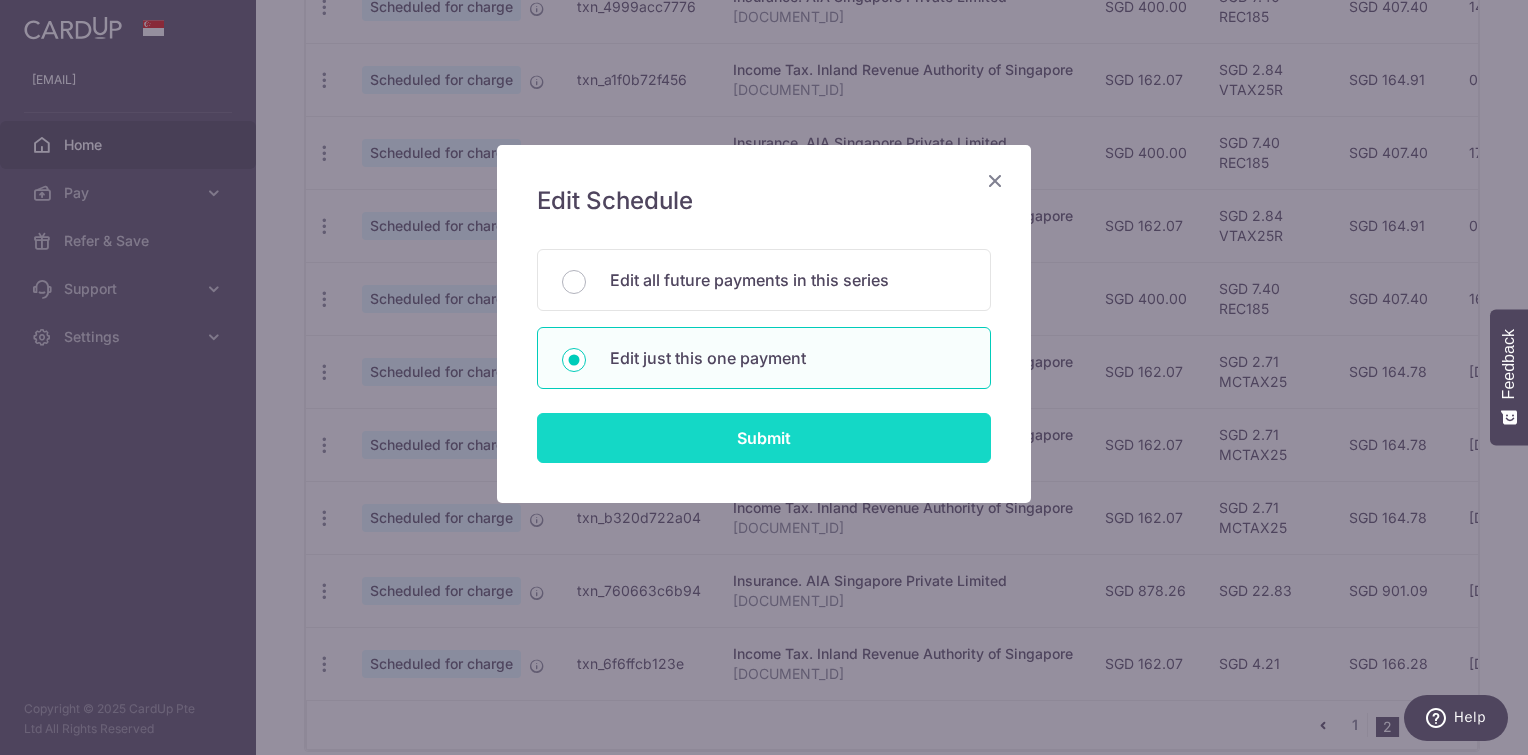 click on "Submit" at bounding box center (764, 438) 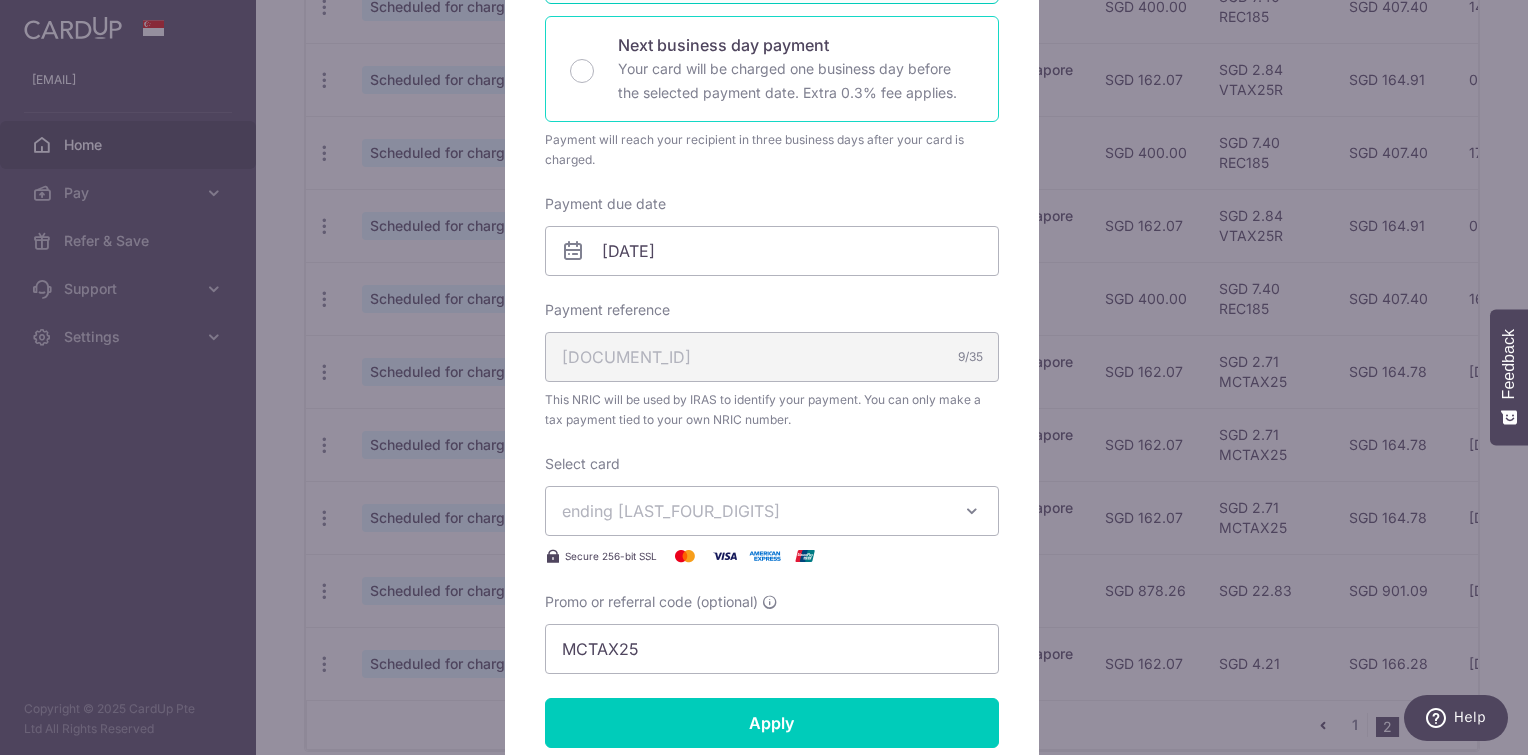 scroll, scrollTop: 466, scrollLeft: 0, axis: vertical 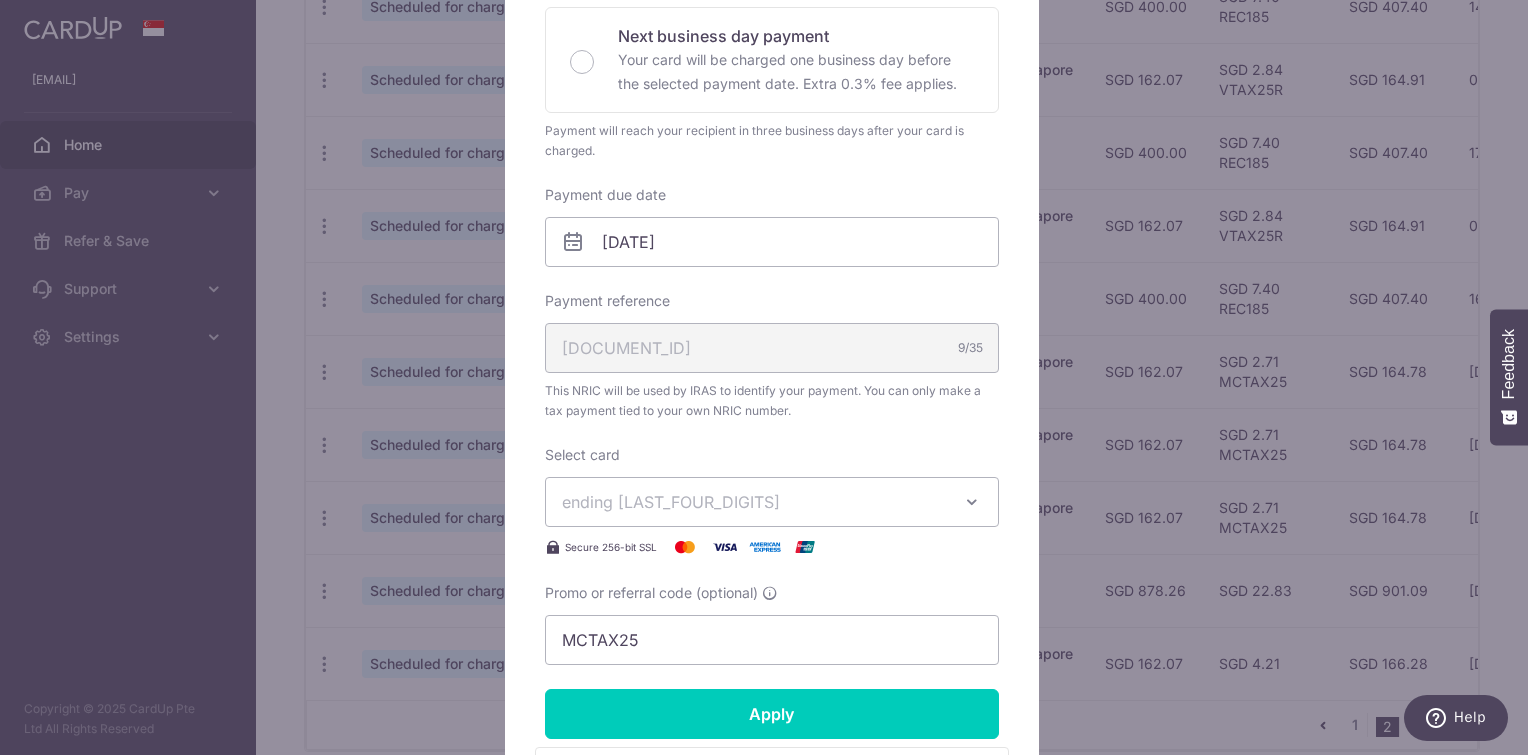 click on "ending [LAST_FOUR_DIGITS]" at bounding box center (772, 502) 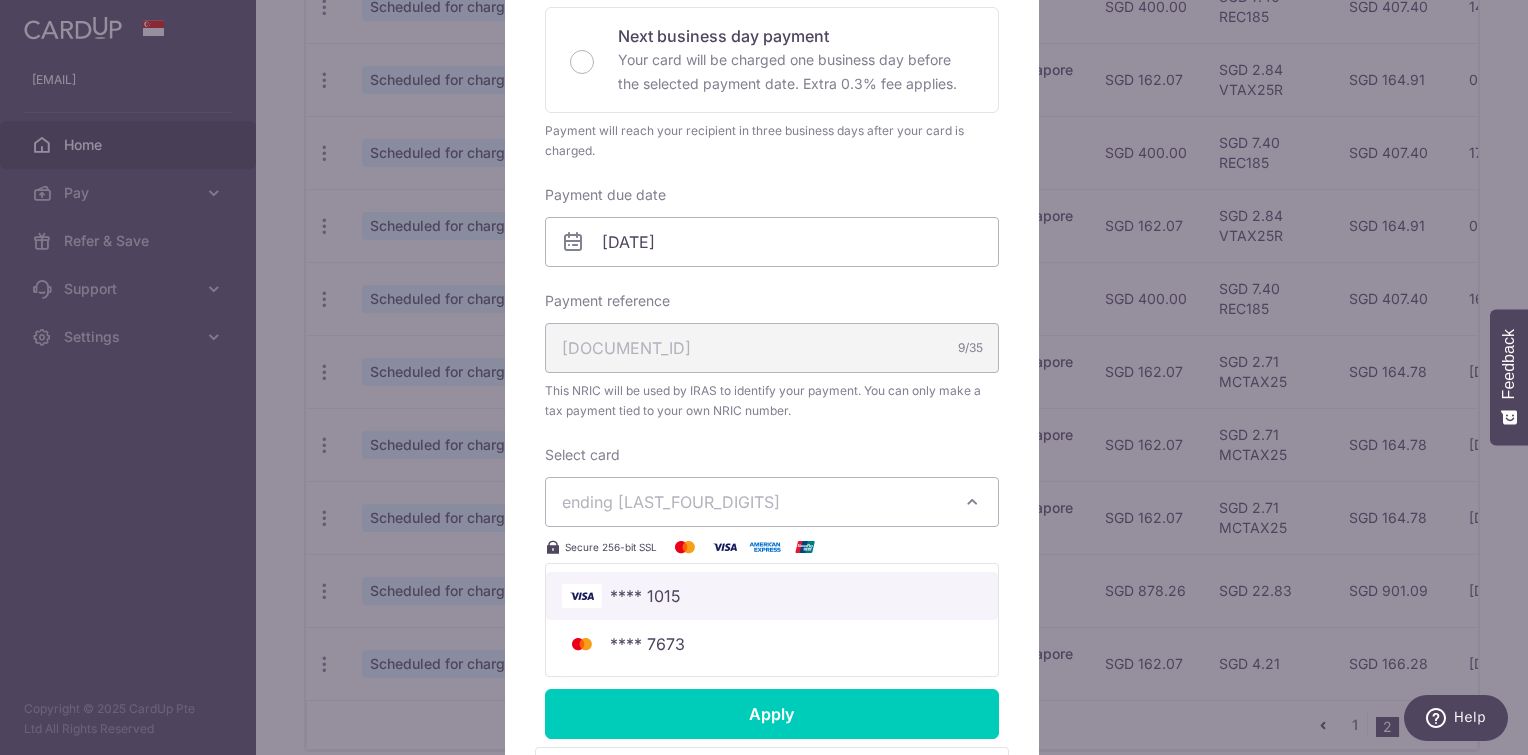 click on "**** 1015" at bounding box center (772, 596) 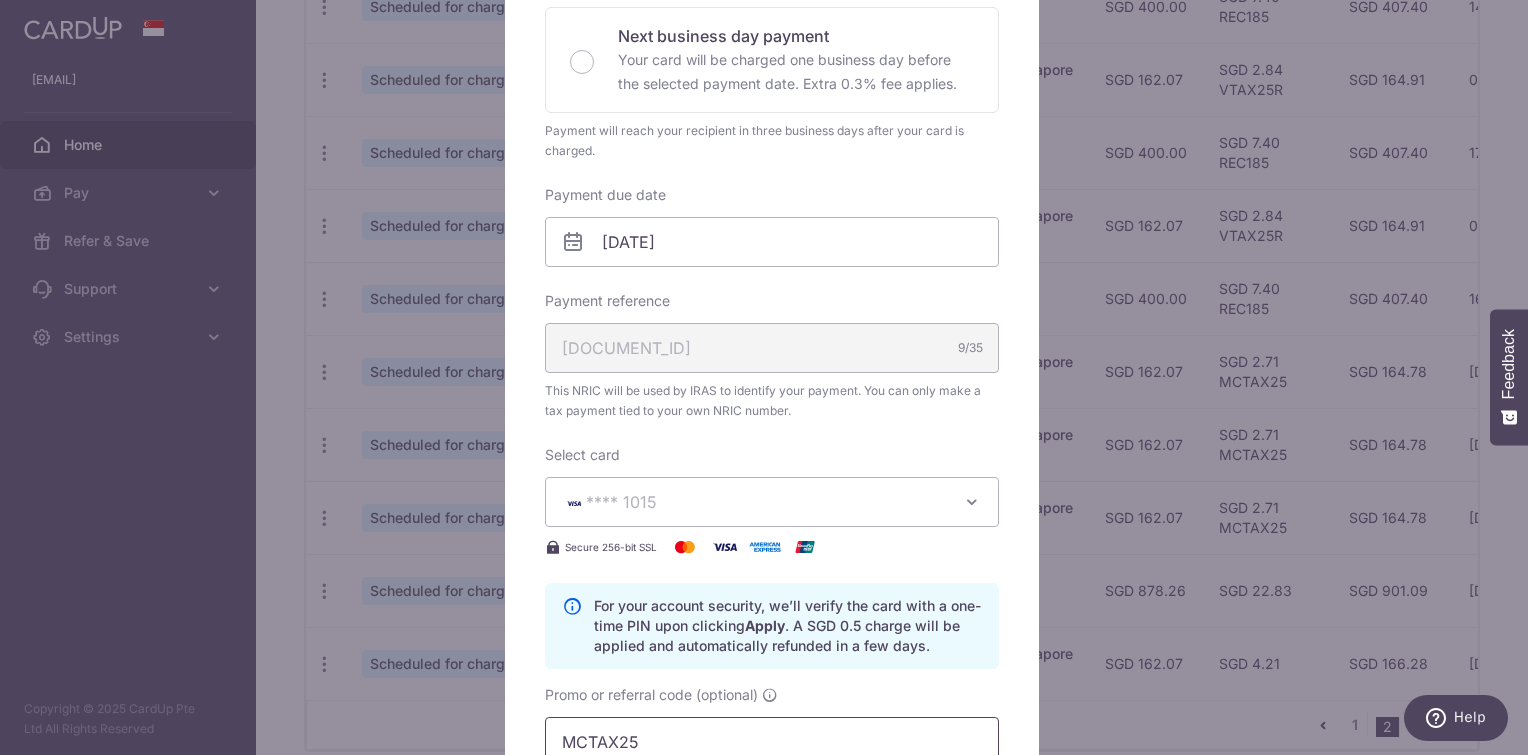 drag, startPoint x: 700, startPoint y: 728, endPoint x: 414, endPoint y: 689, distance: 288.64685 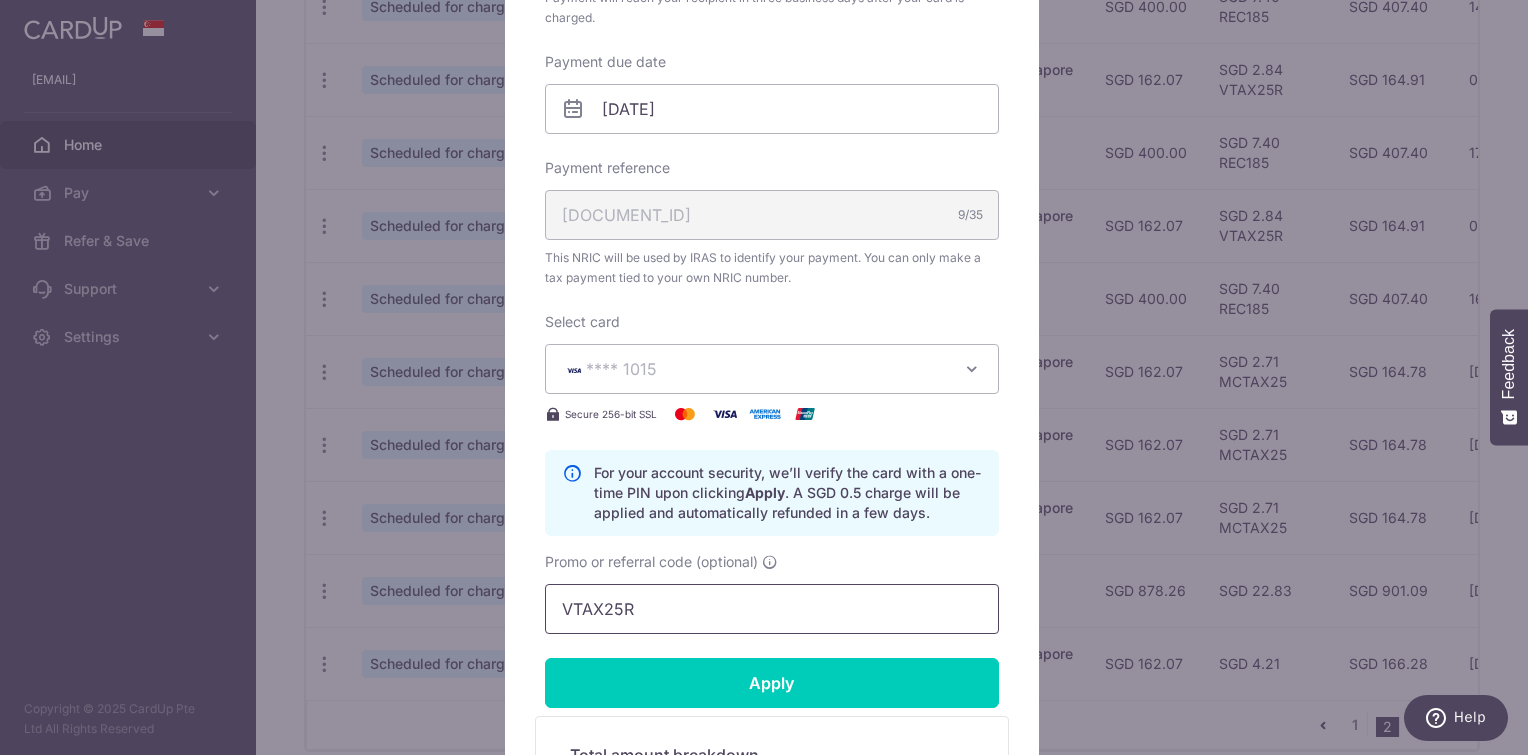 scroll, scrollTop: 613, scrollLeft: 0, axis: vertical 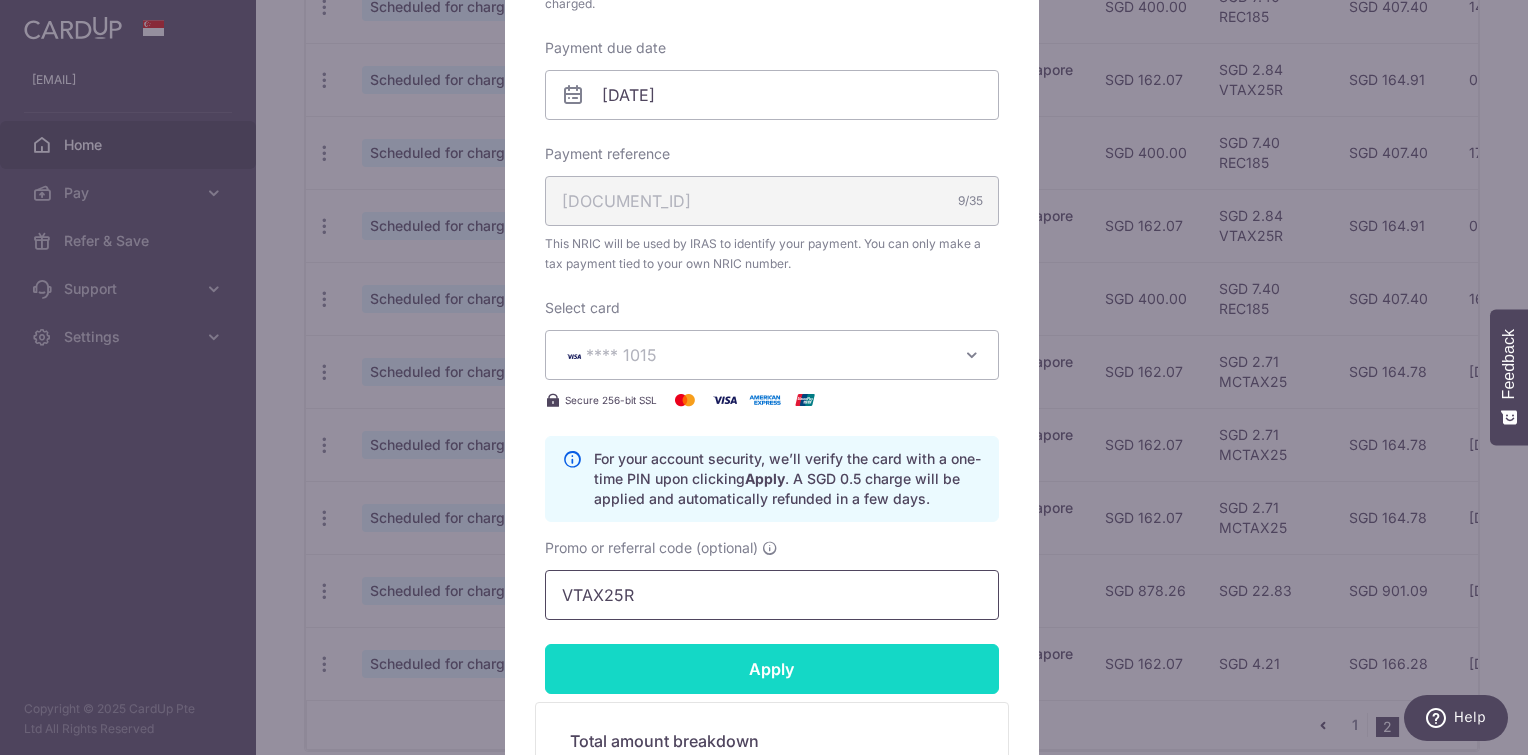 type on "VTAX25R" 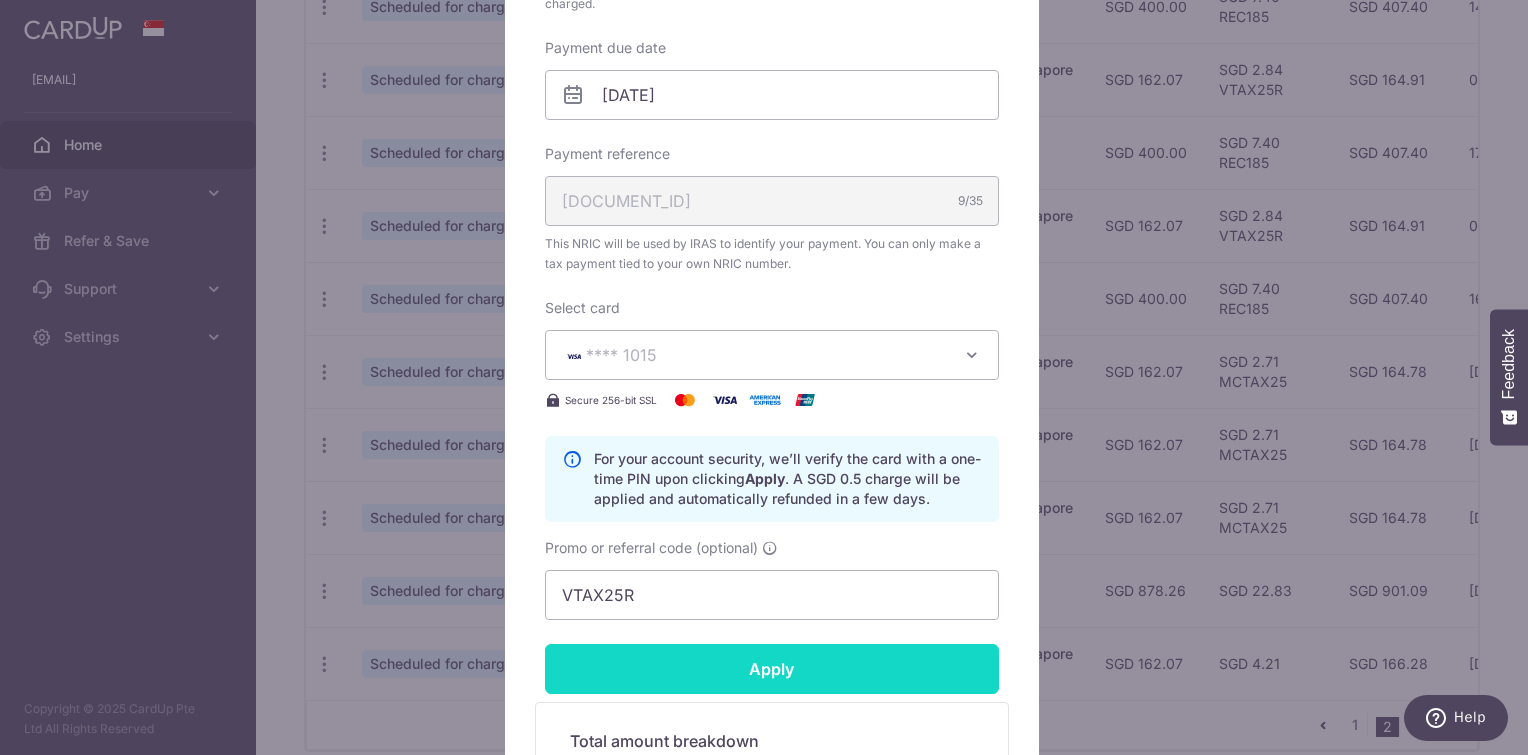 click on "Apply" at bounding box center (772, 669) 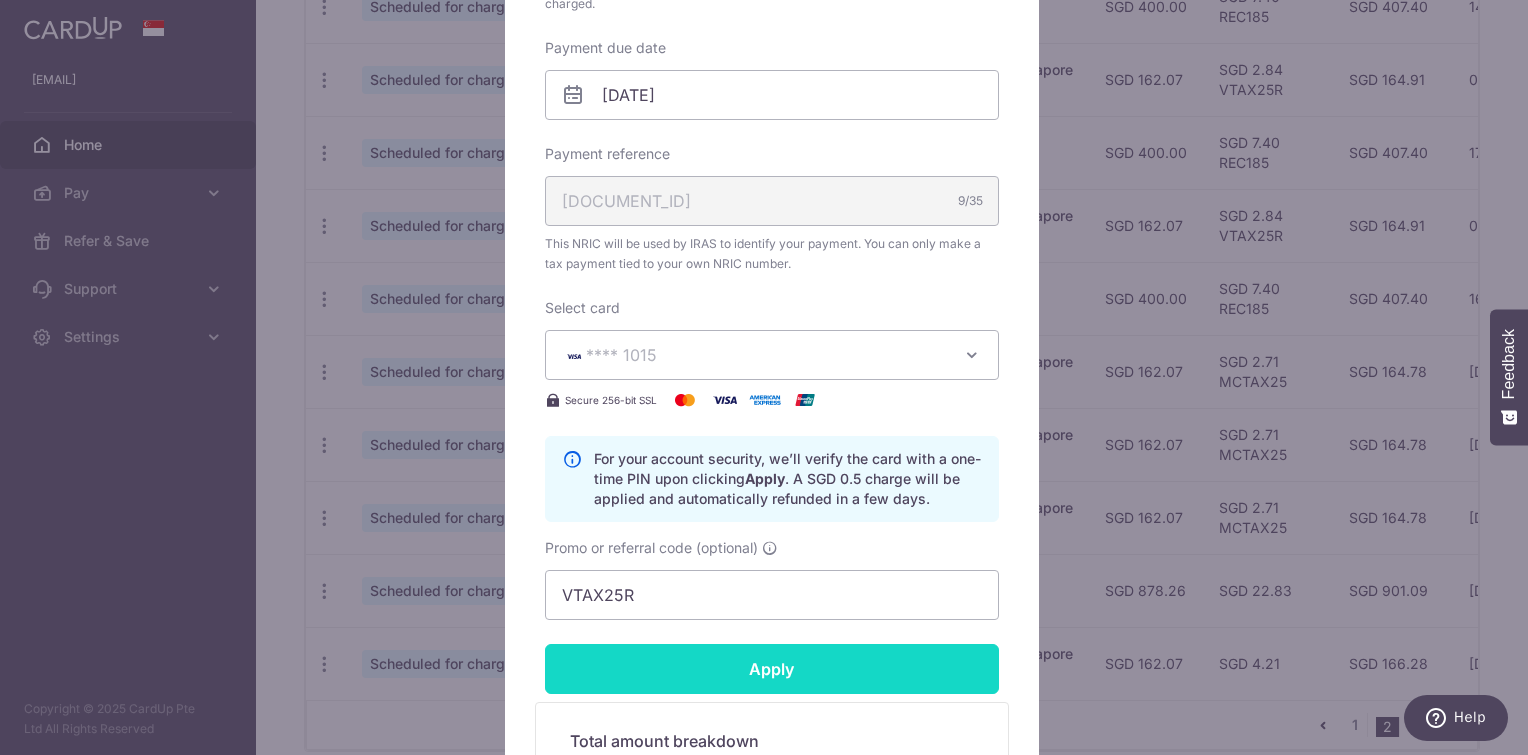 type on "Successfully Applied" 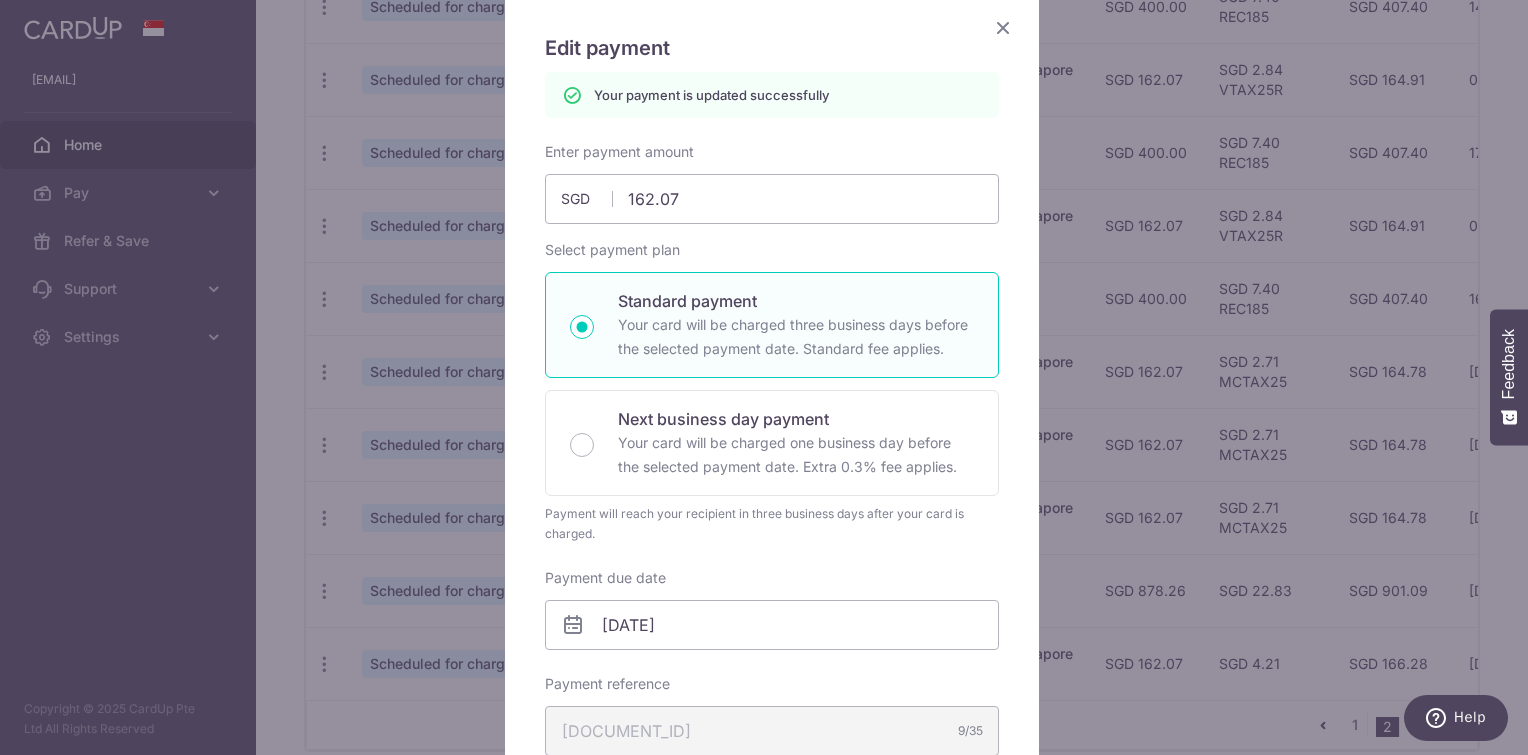 scroll, scrollTop: 0, scrollLeft: 0, axis: both 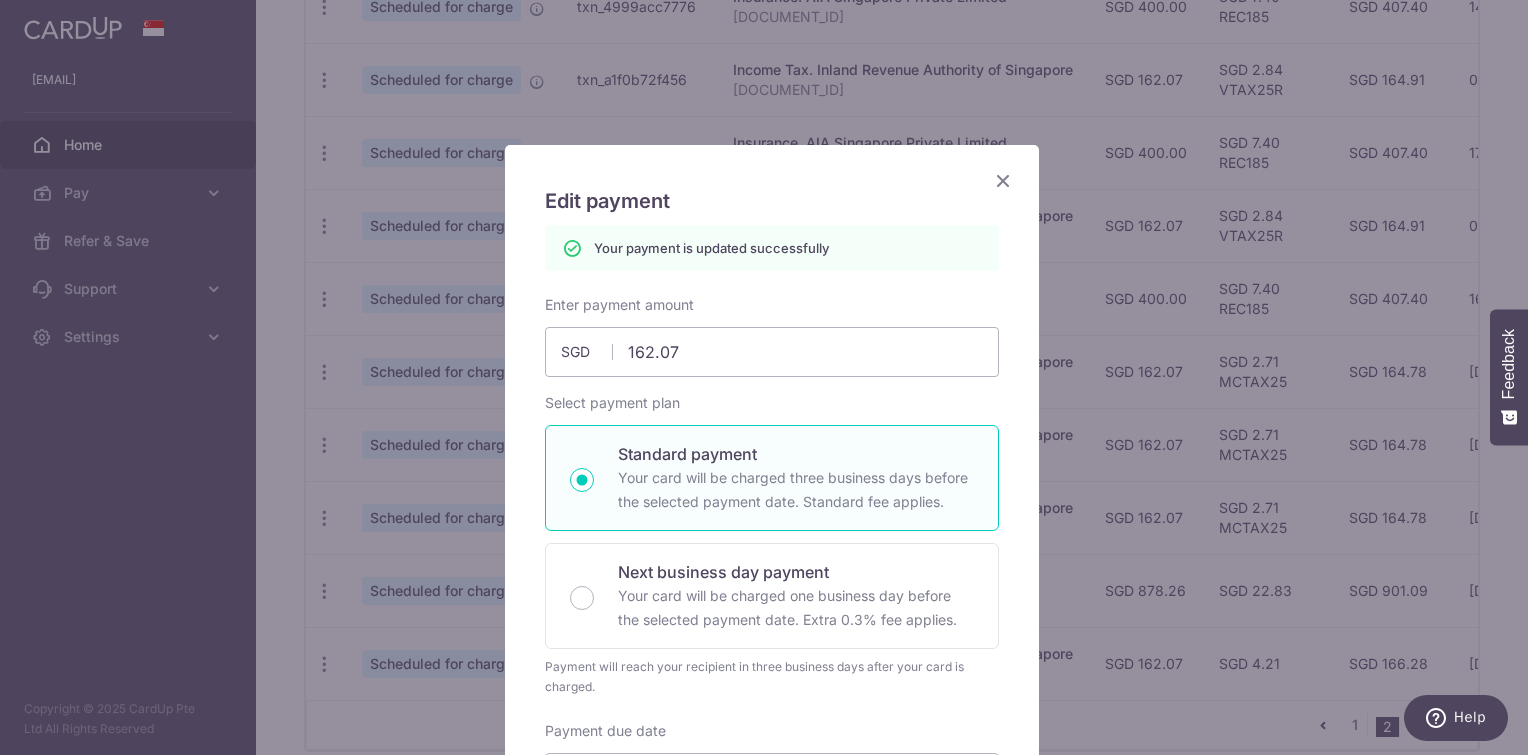 click on "Edit payment
By clicking apply,  you will make changes to all   payments to  Inland Revenue Authority of Singapore  scheduled from
.
By clicking below, you confirm you are editing this payment to  Inland Revenue Authority of Singapore  on
07/01/2026 .
Your payment is updated successfully" at bounding box center (772, 896) 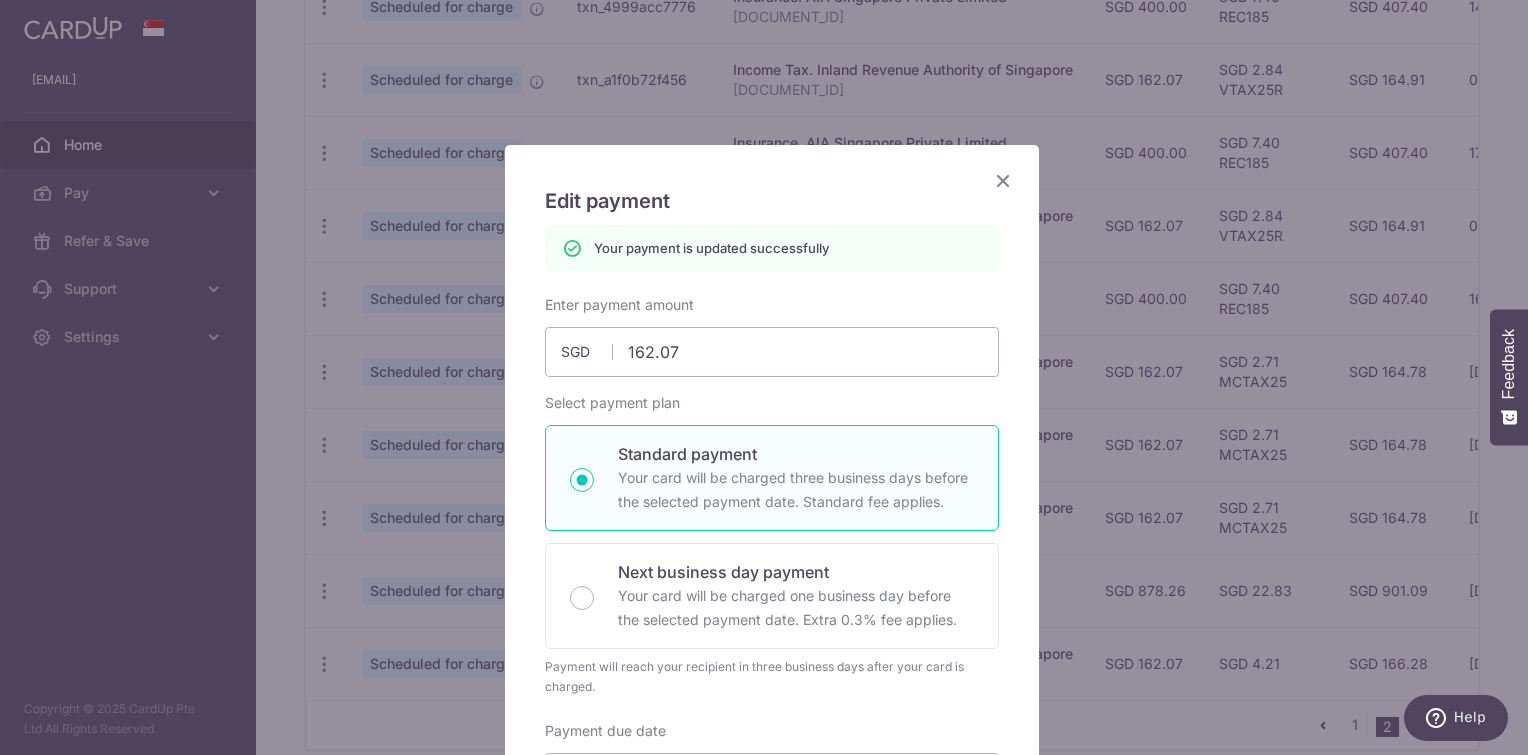 click at bounding box center [1003, 180] 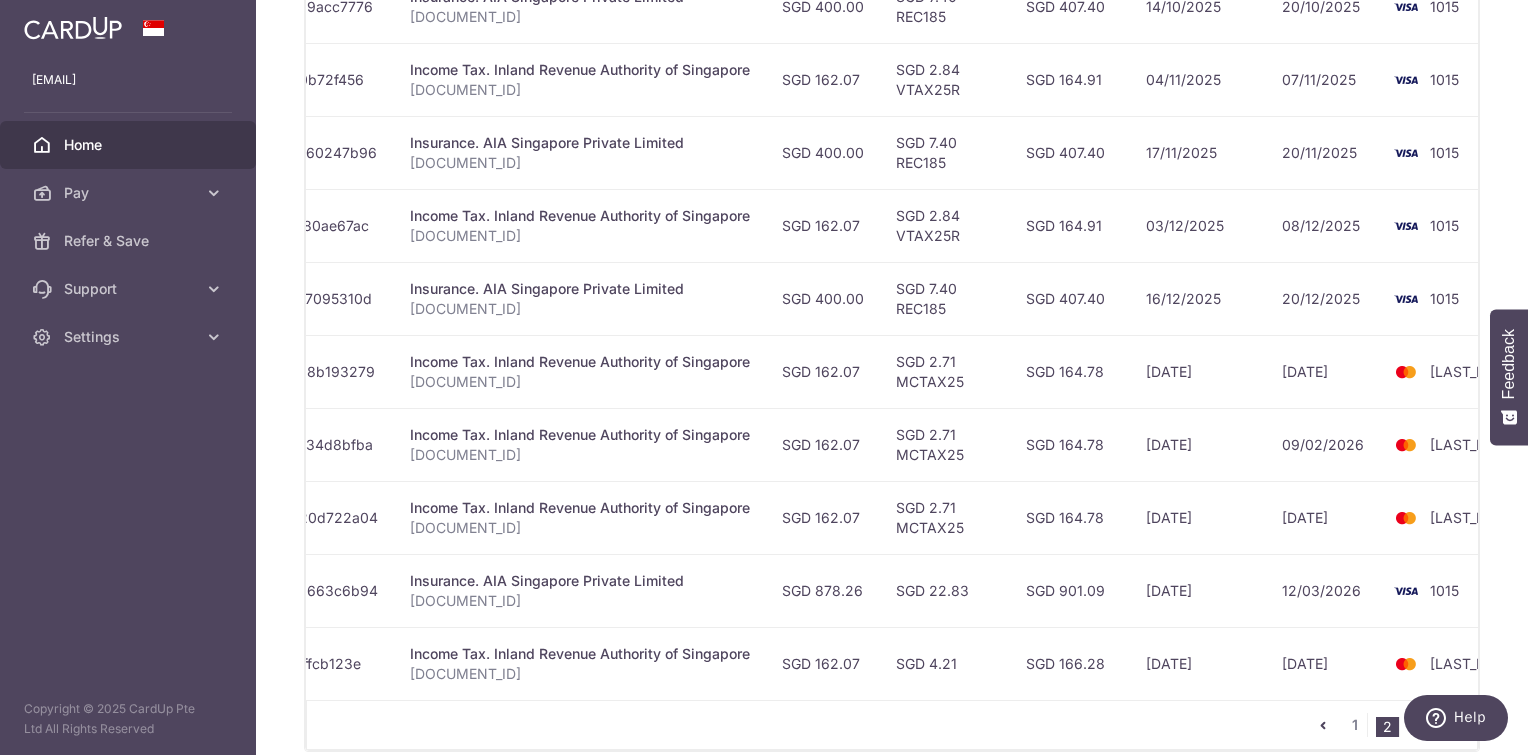 scroll, scrollTop: 0, scrollLeft: 362, axis: horizontal 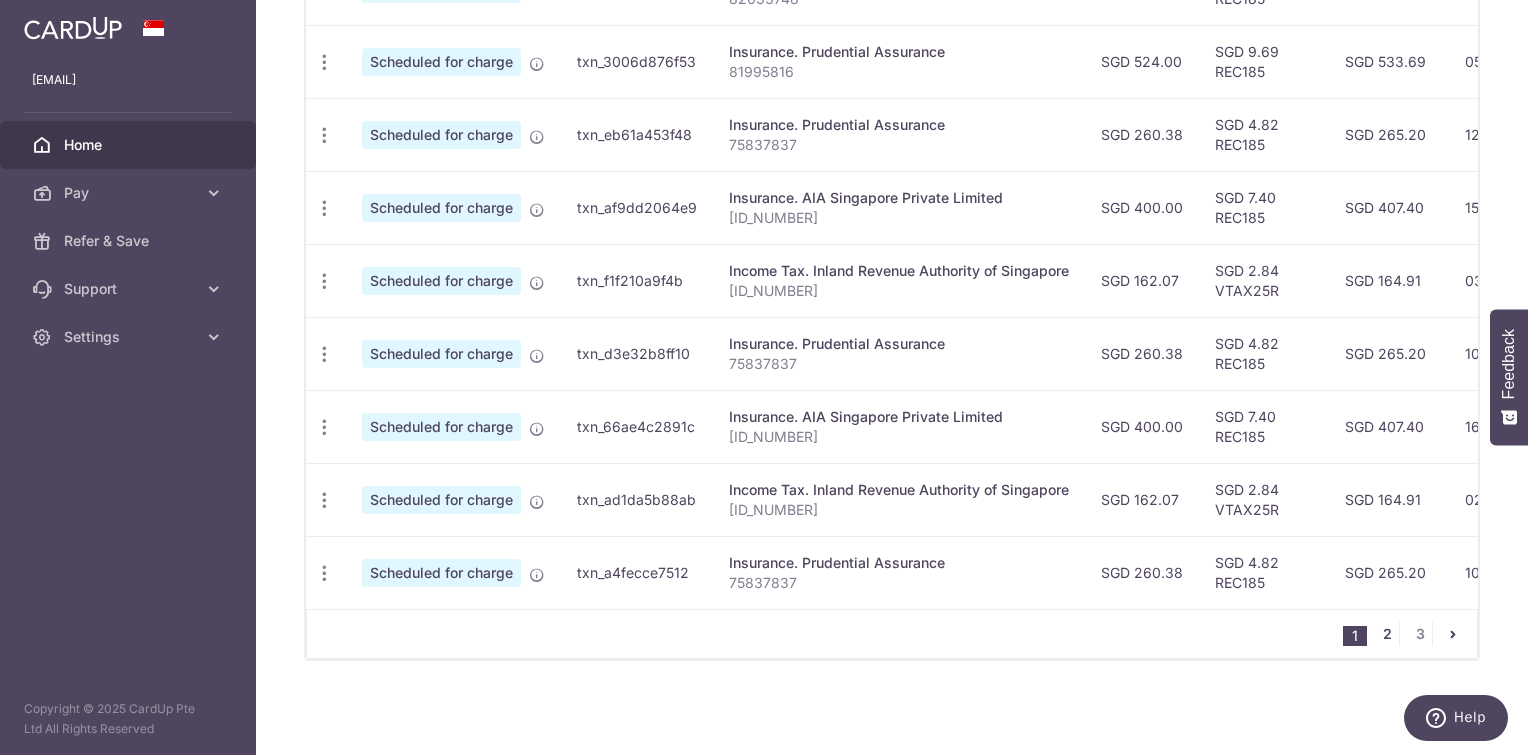 click on "2" at bounding box center (1387, 634) 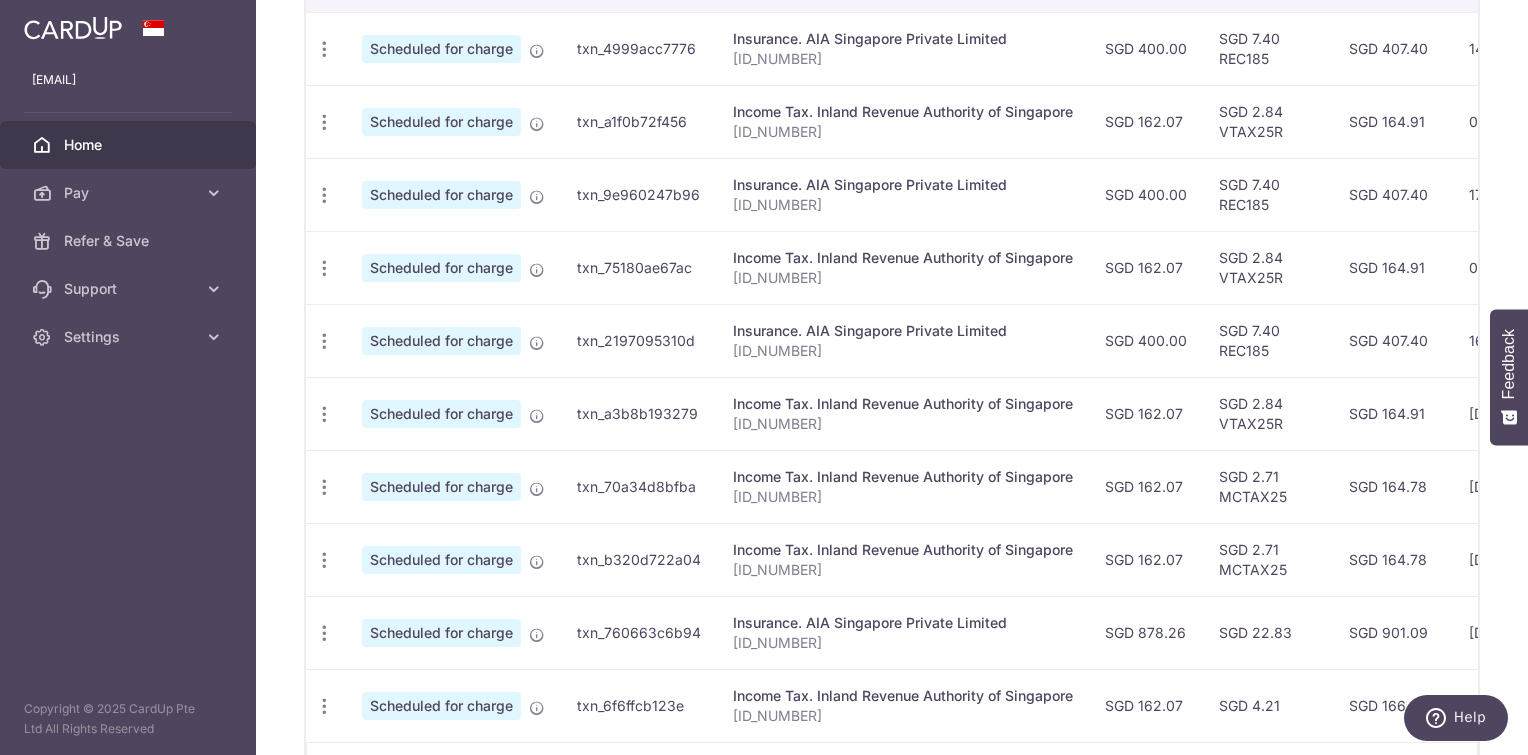 scroll, scrollTop: 683, scrollLeft: 0, axis: vertical 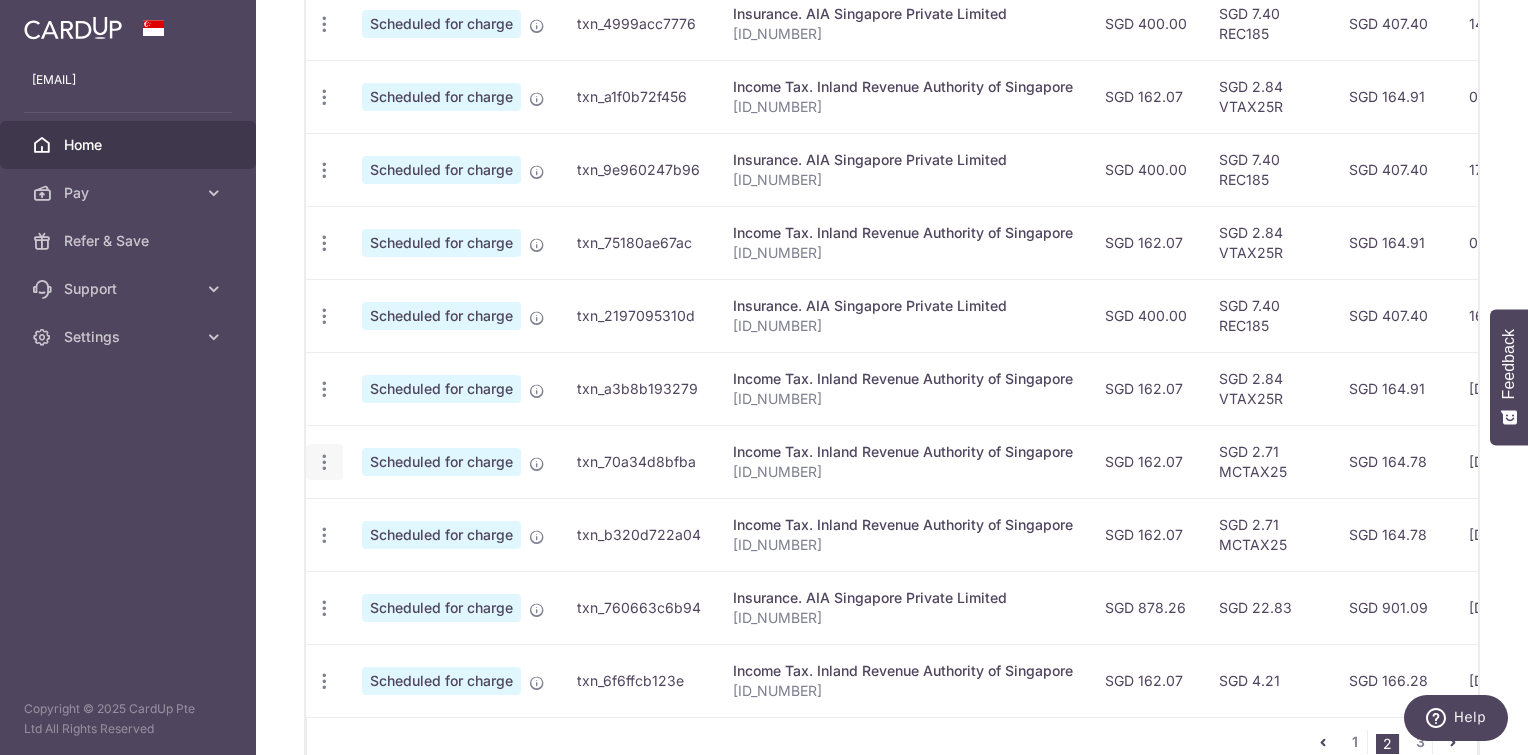 click on "Update payment
Cancel payment" at bounding box center [324, 462] 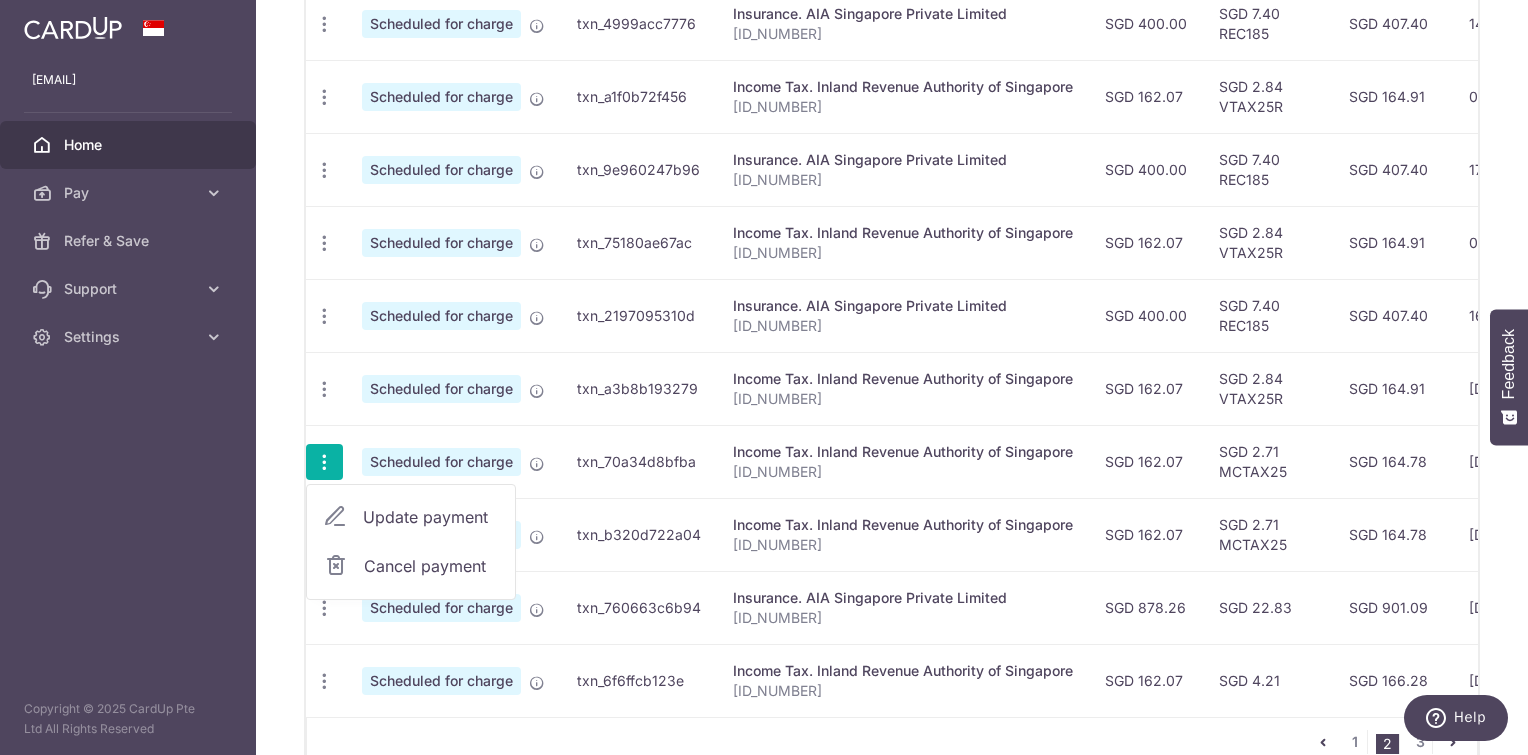 click on "Update payment" at bounding box center [411, 517] 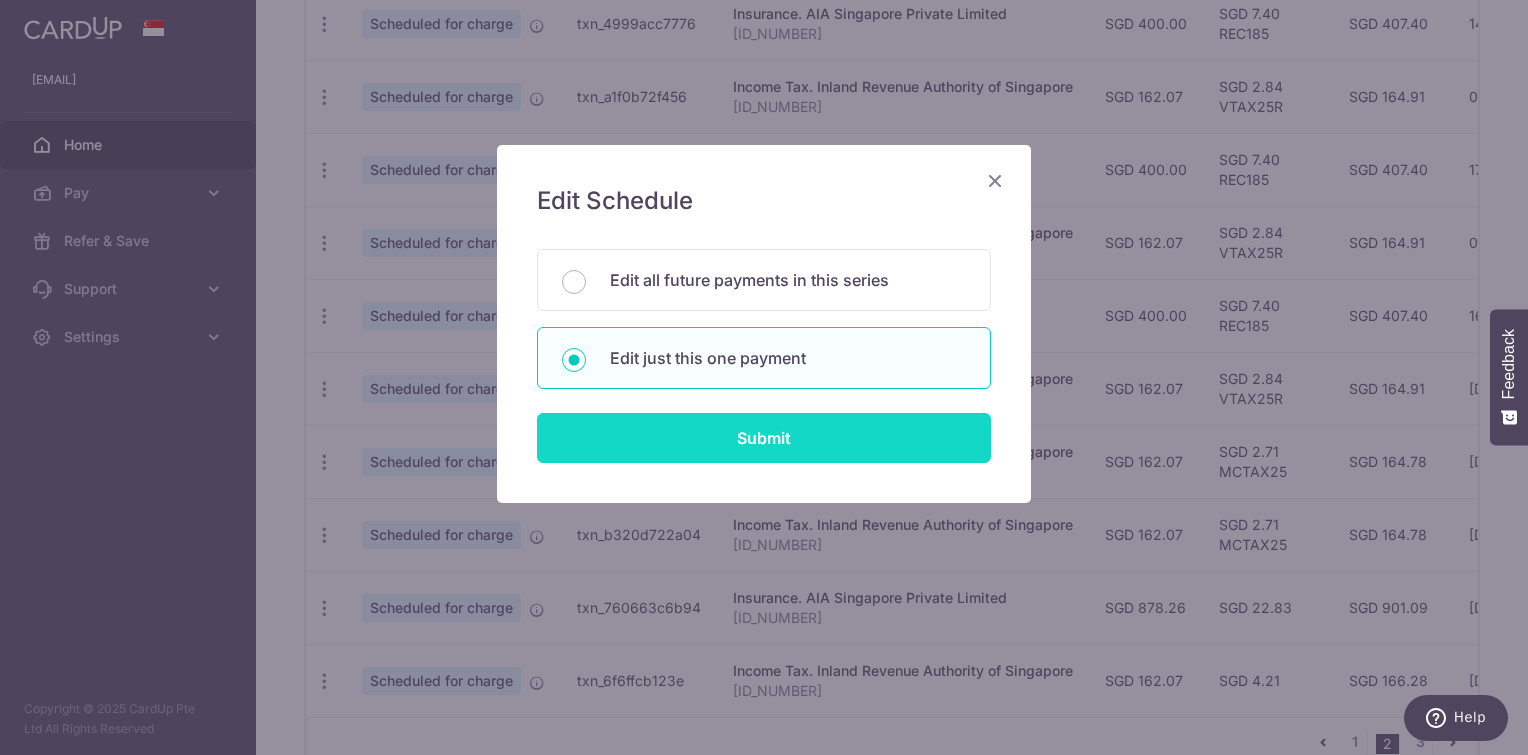 click on "Submit" at bounding box center (764, 438) 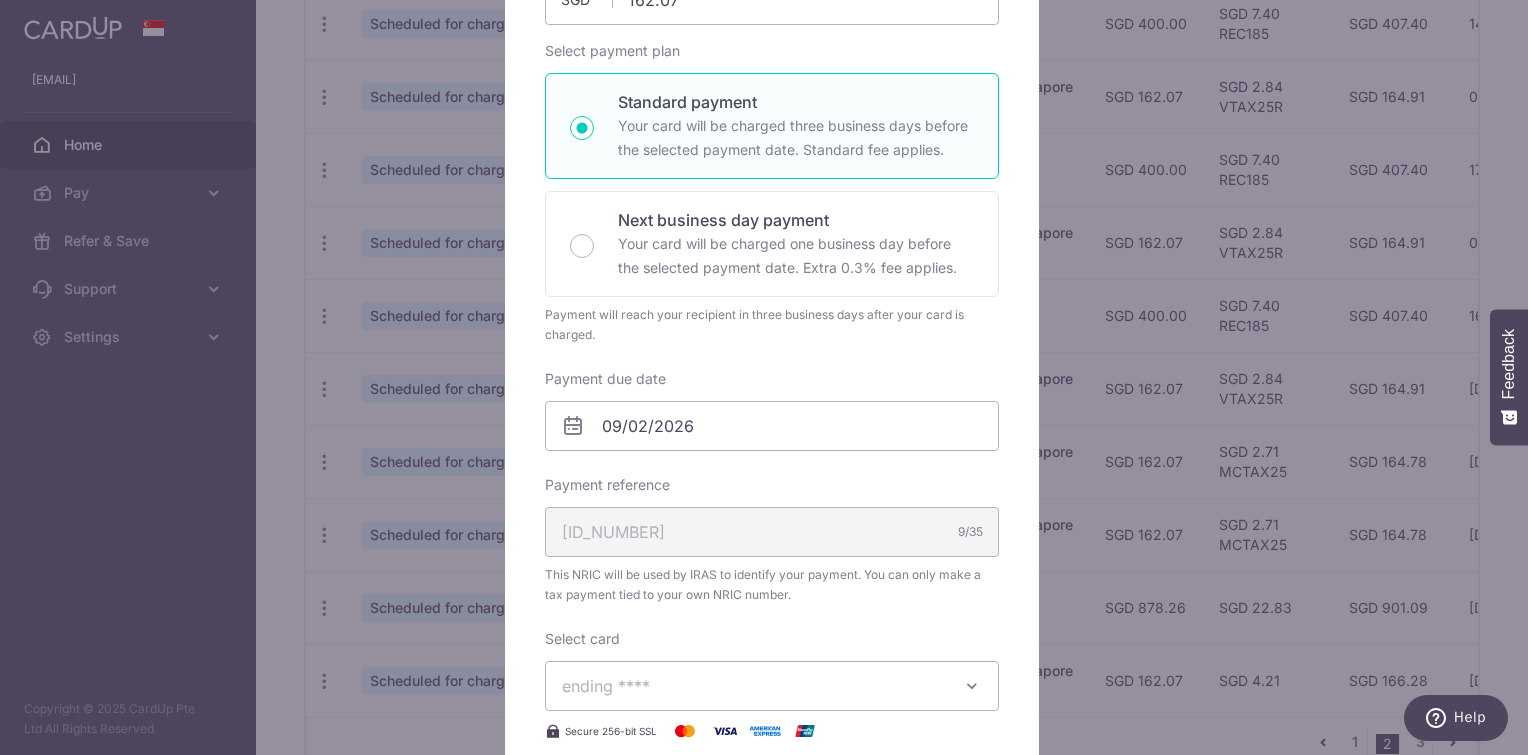 scroll, scrollTop: 283, scrollLeft: 0, axis: vertical 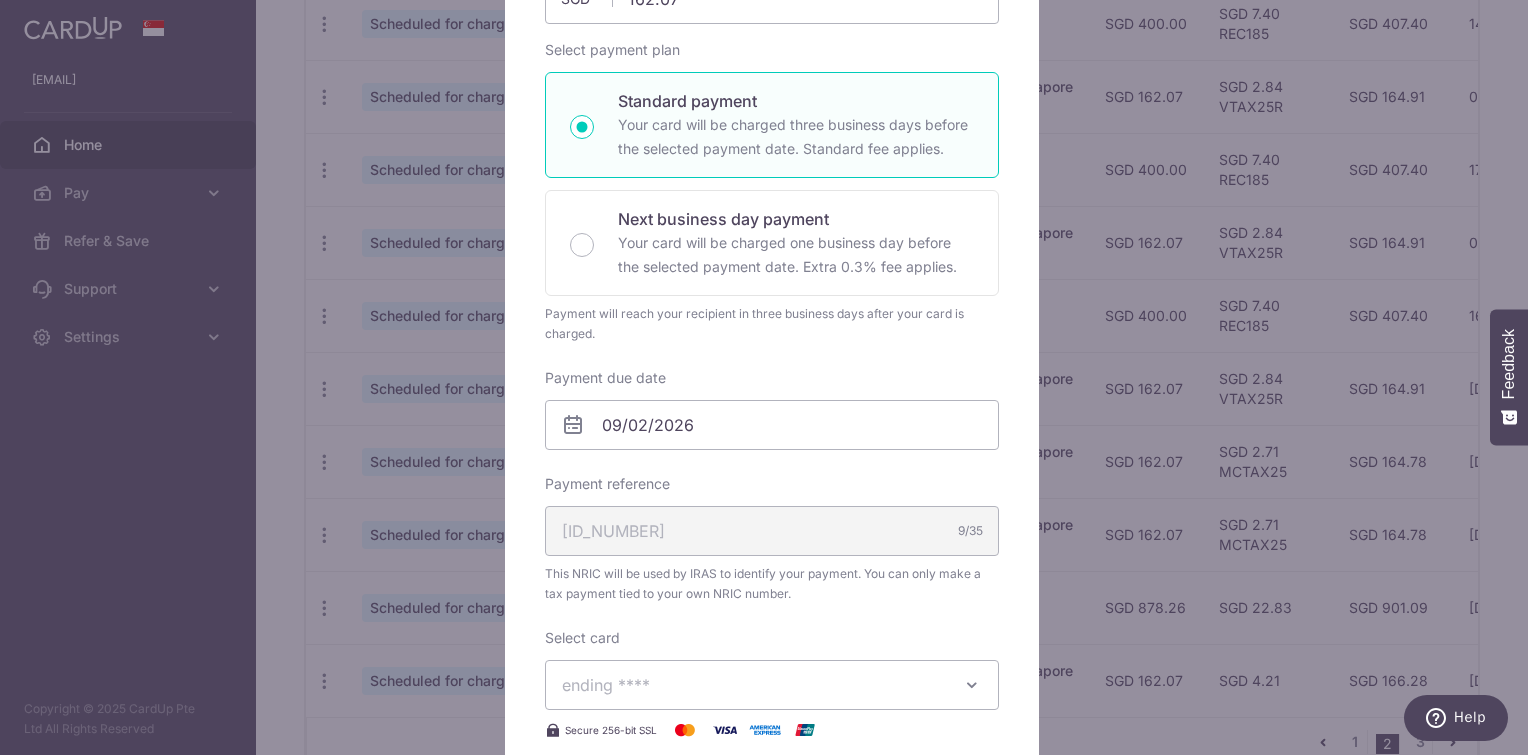 click on "ending [LAST_FOUR_DIGITS]" at bounding box center (772, 685) 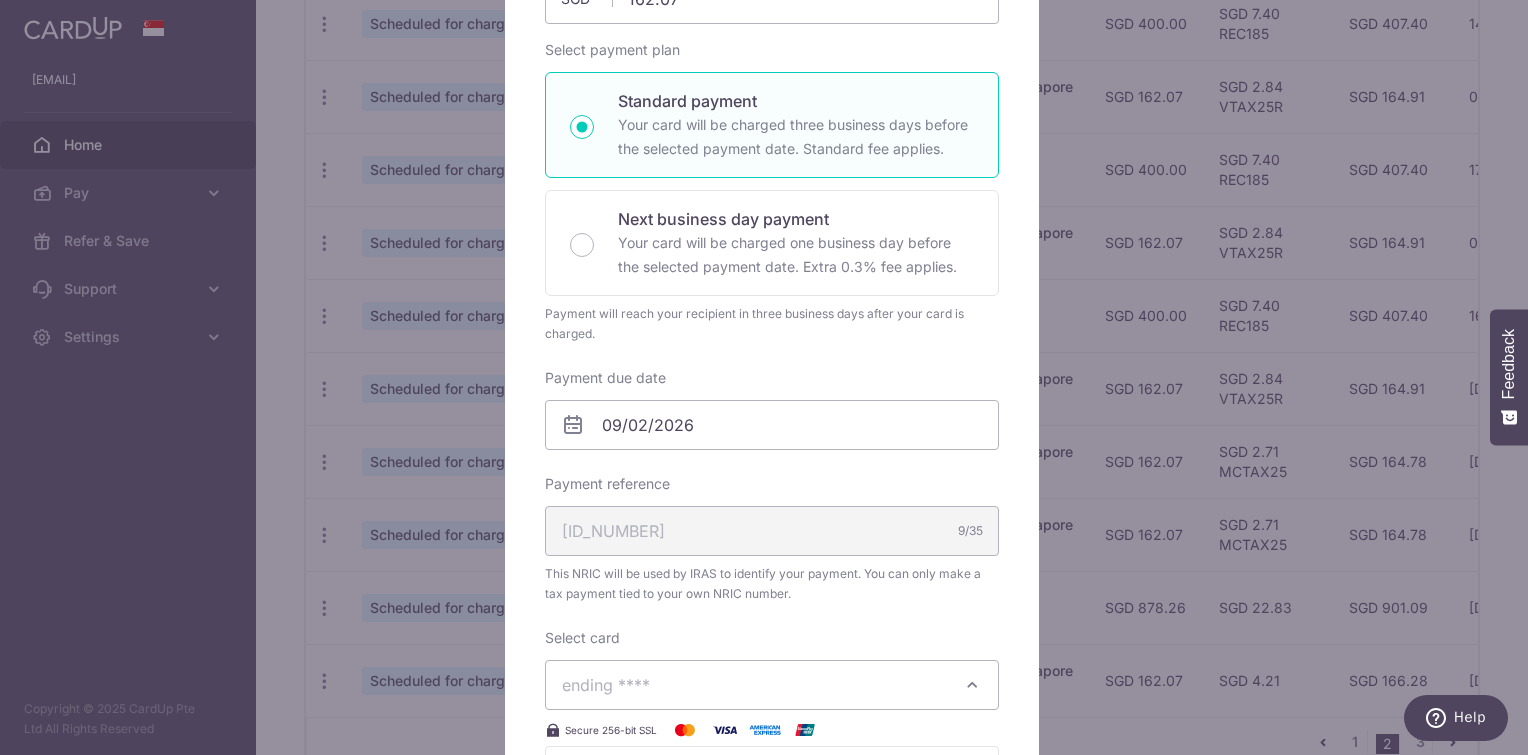 click on "ending [LAST_FOUR_DIGITS]" at bounding box center [754, 685] 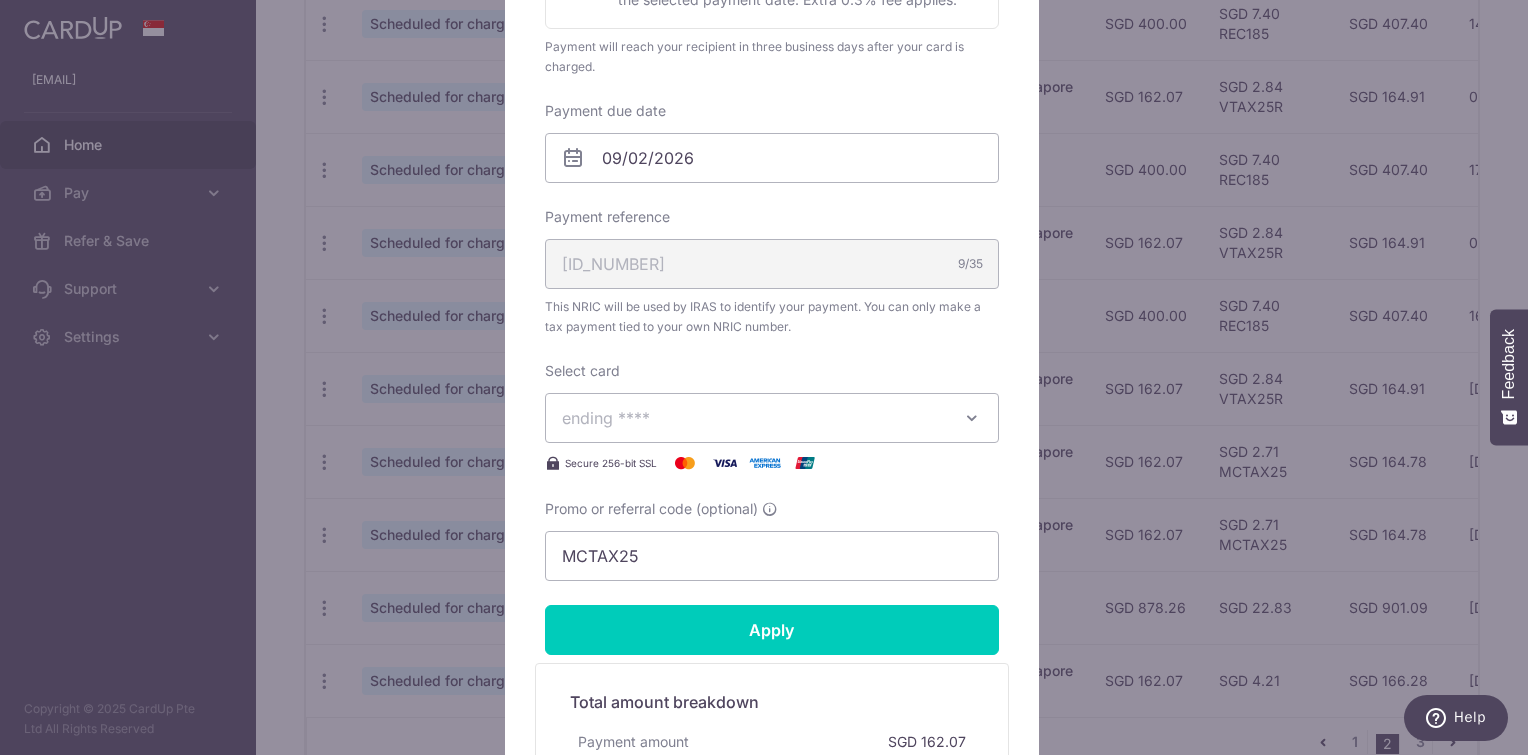 scroll, scrollTop: 566, scrollLeft: 0, axis: vertical 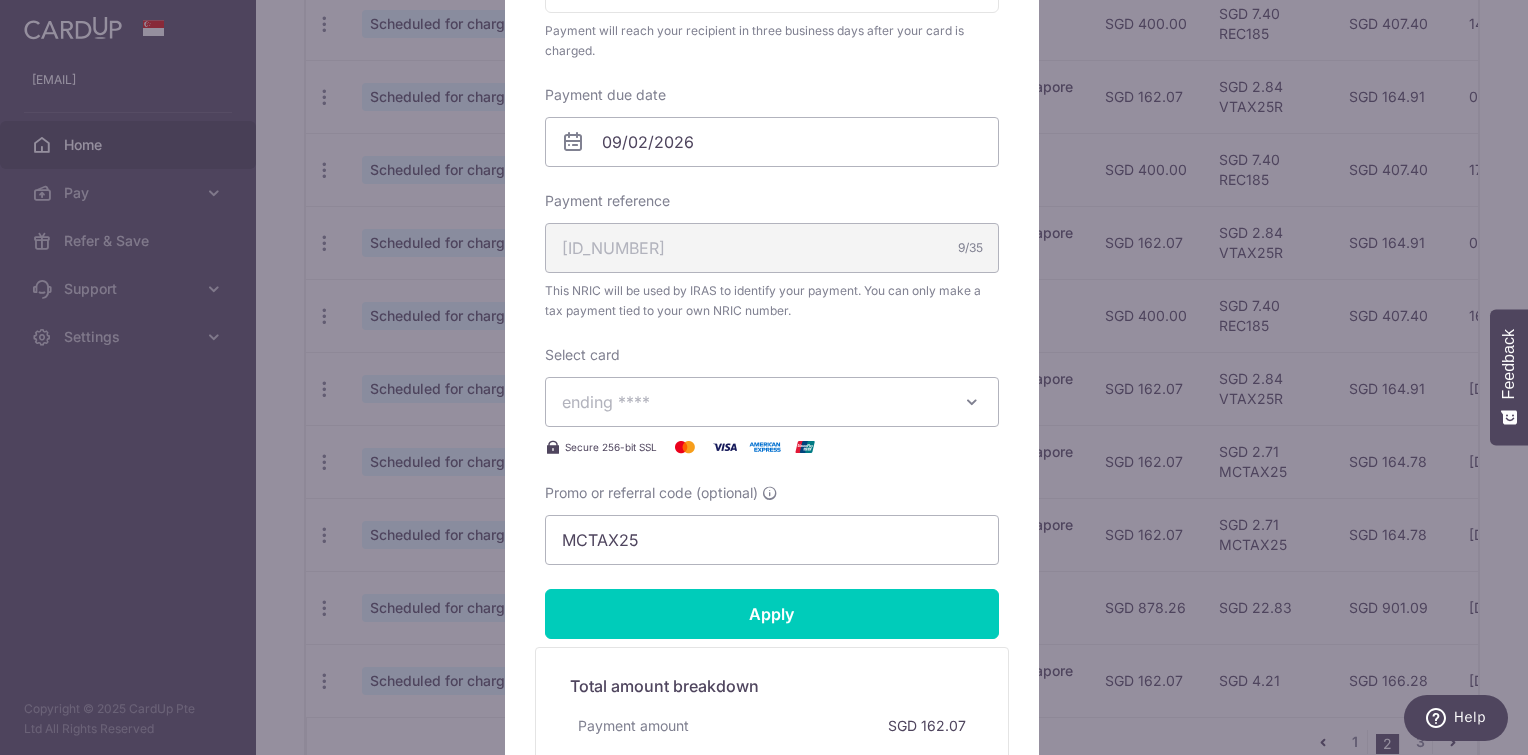 click on "ending [NUMBER]" at bounding box center (754, 402) 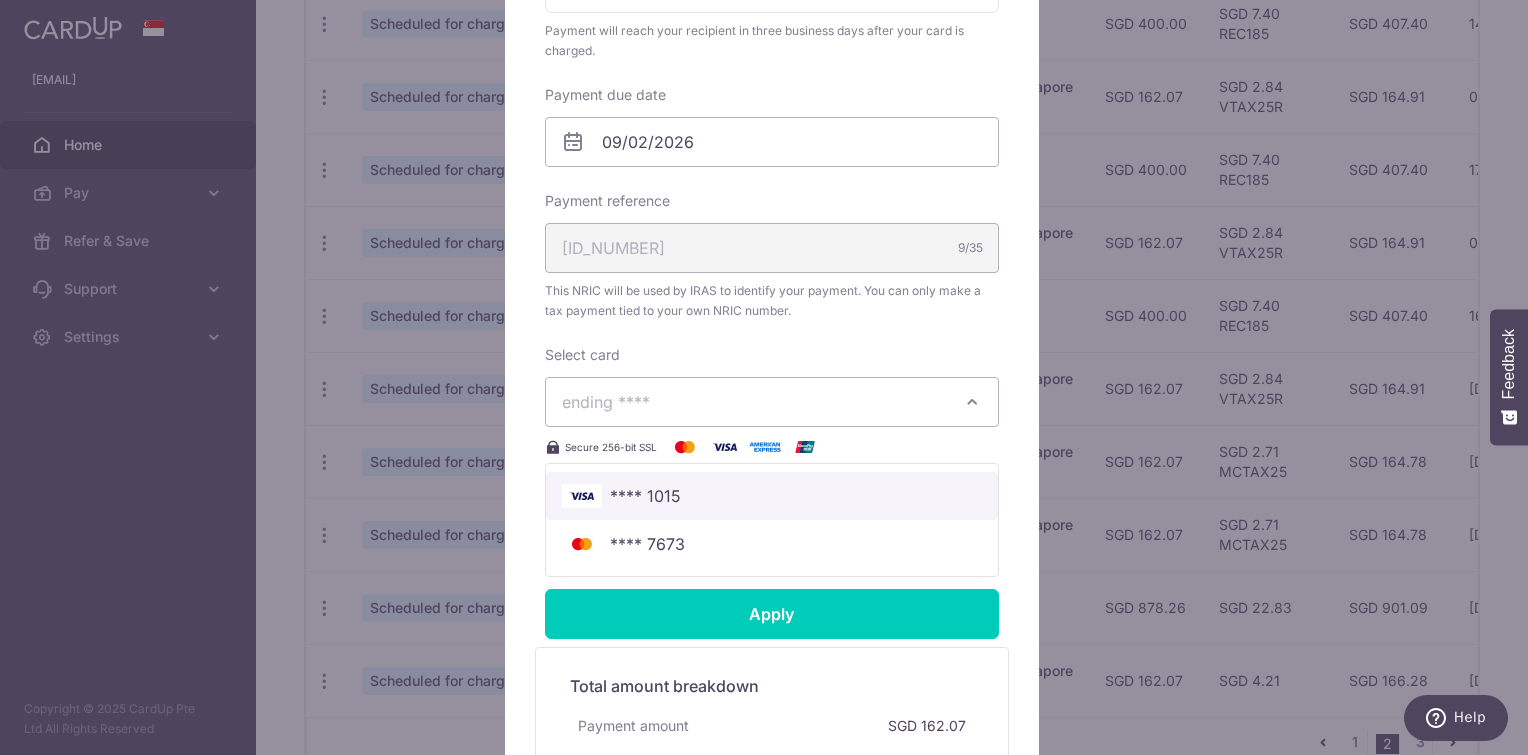 click on "**** 1015" at bounding box center [772, 496] 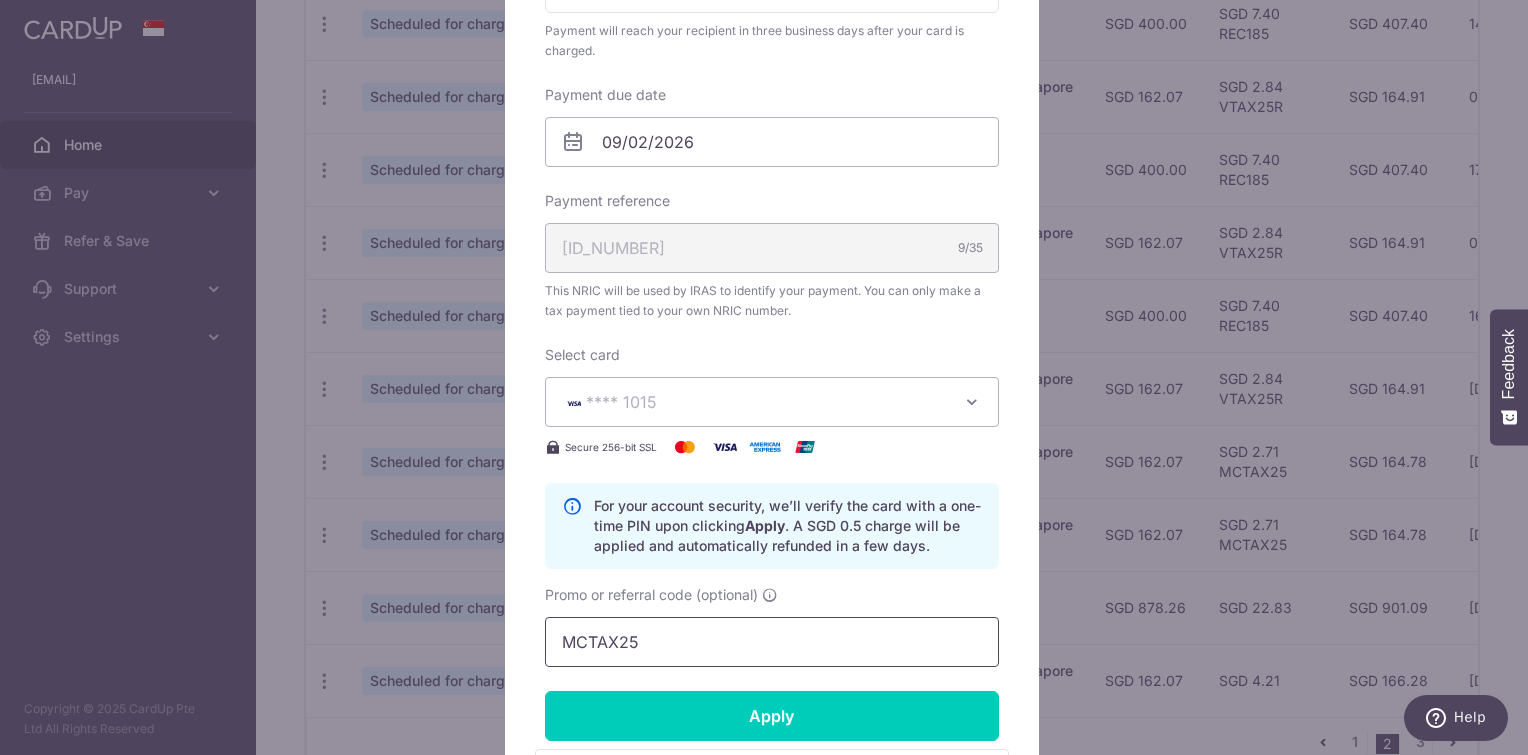 drag, startPoint x: 693, startPoint y: 632, endPoint x: 425, endPoint y: 633, distance: 268.00186 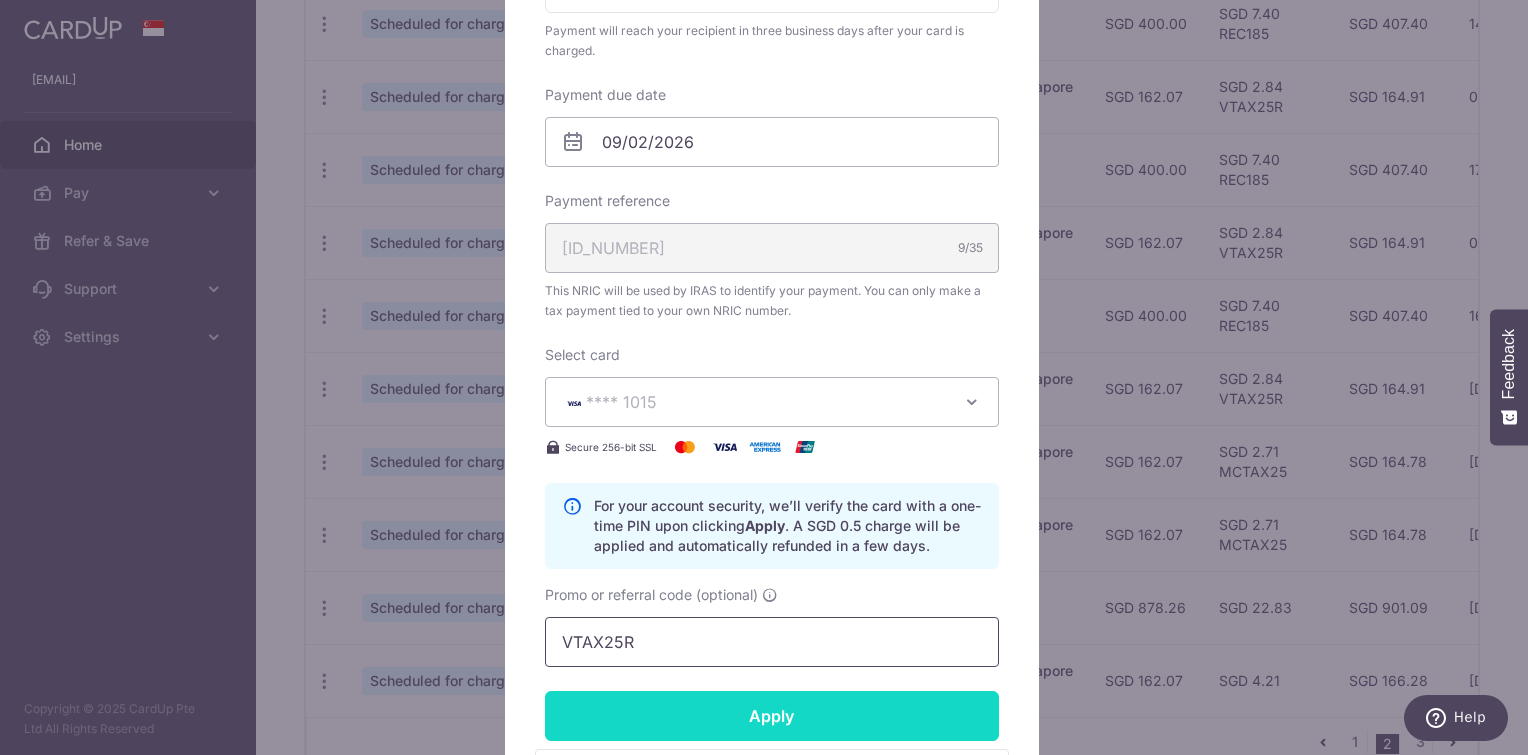 type on "VTAX25R" 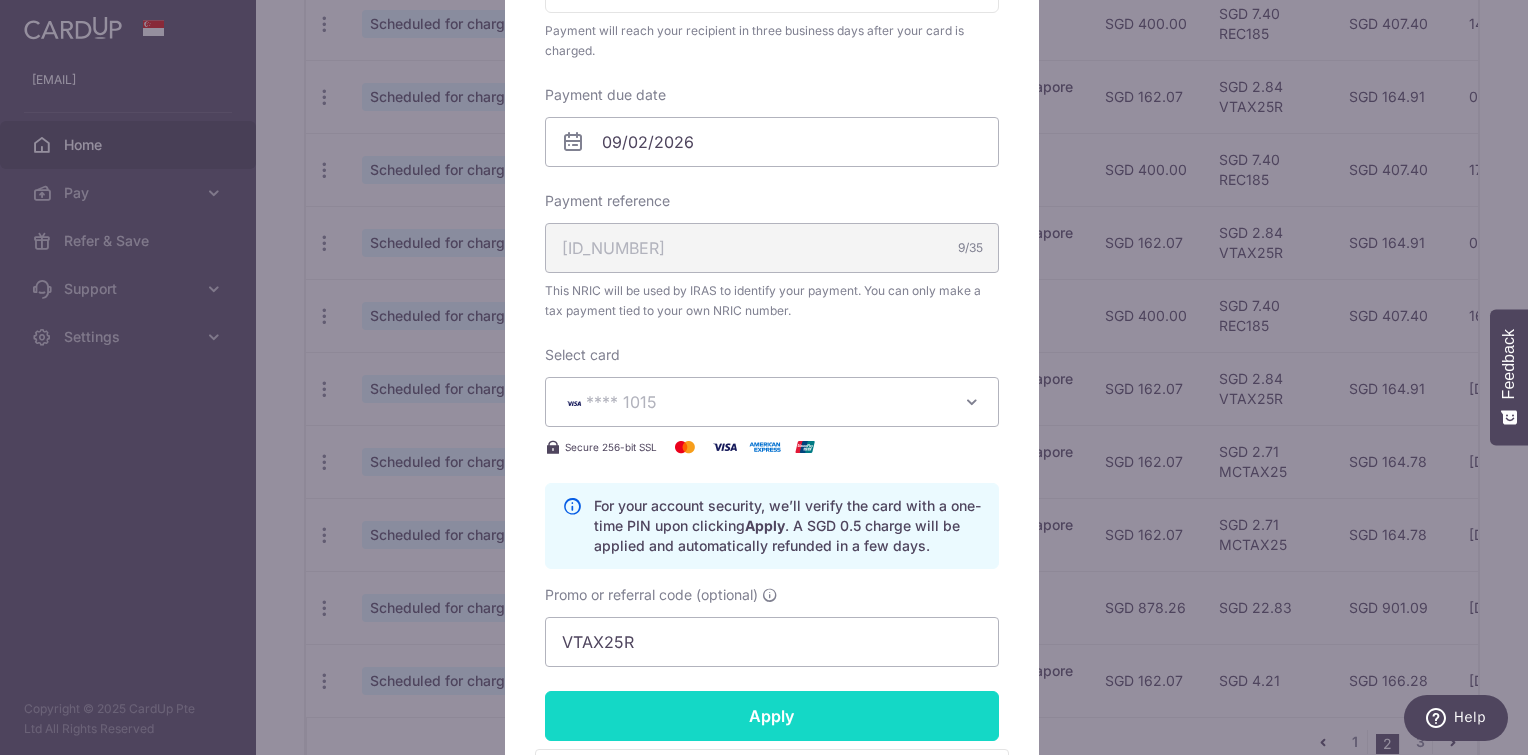 click on "Apply" at bounding box center (772, 716) 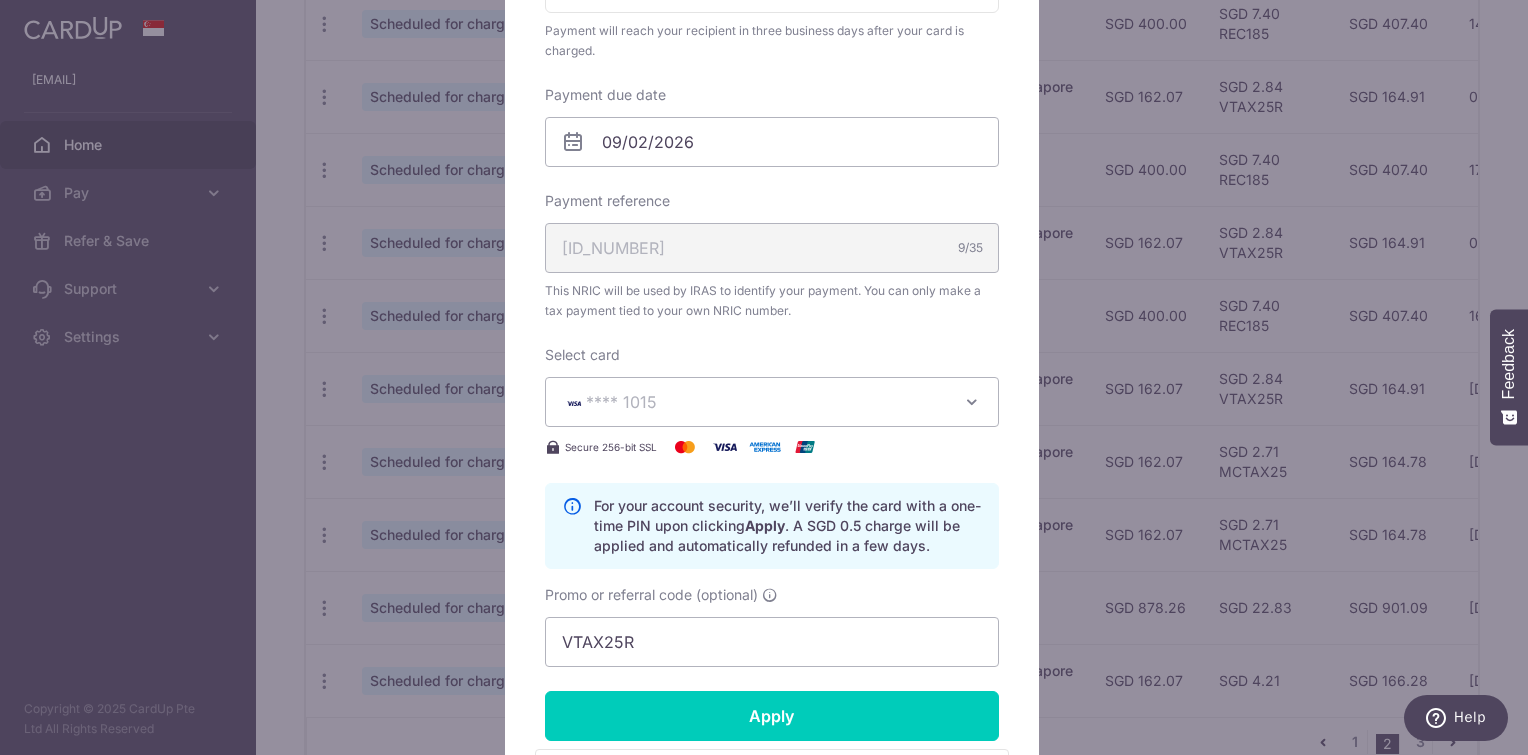 type on "Successfully Applied" 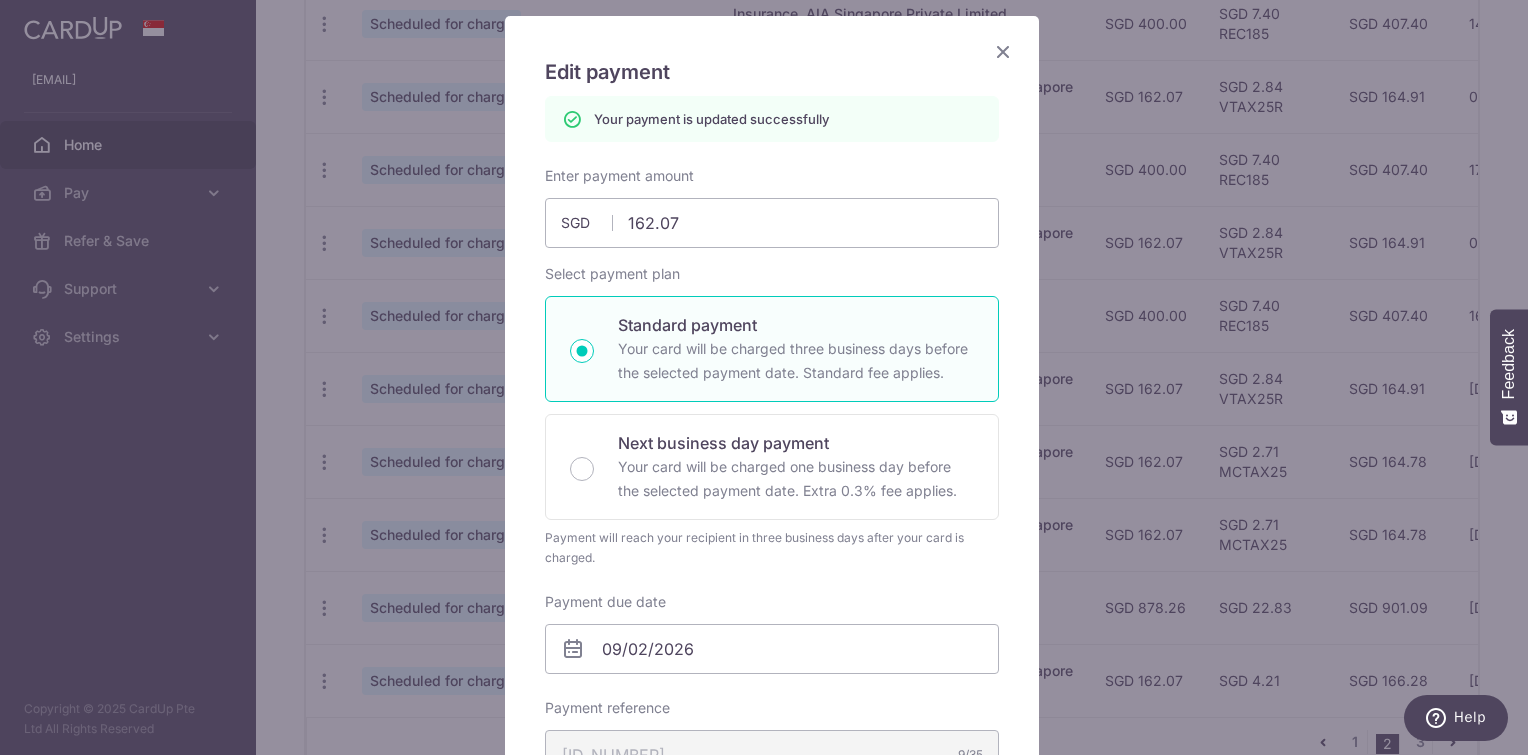 scroll, scrollTop: 0, scrollLeft: 0, axis: both 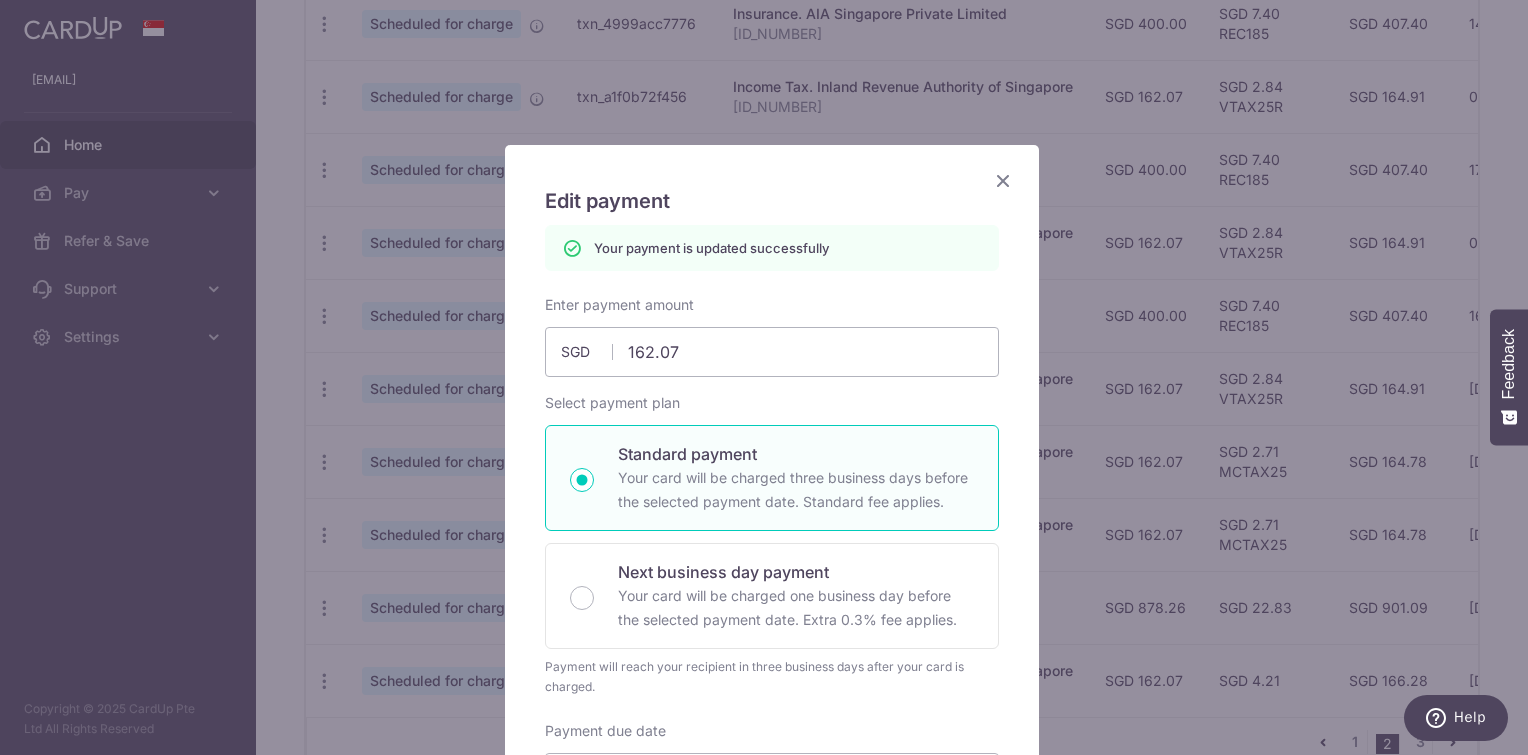 click at bounding box center (1003, 180) 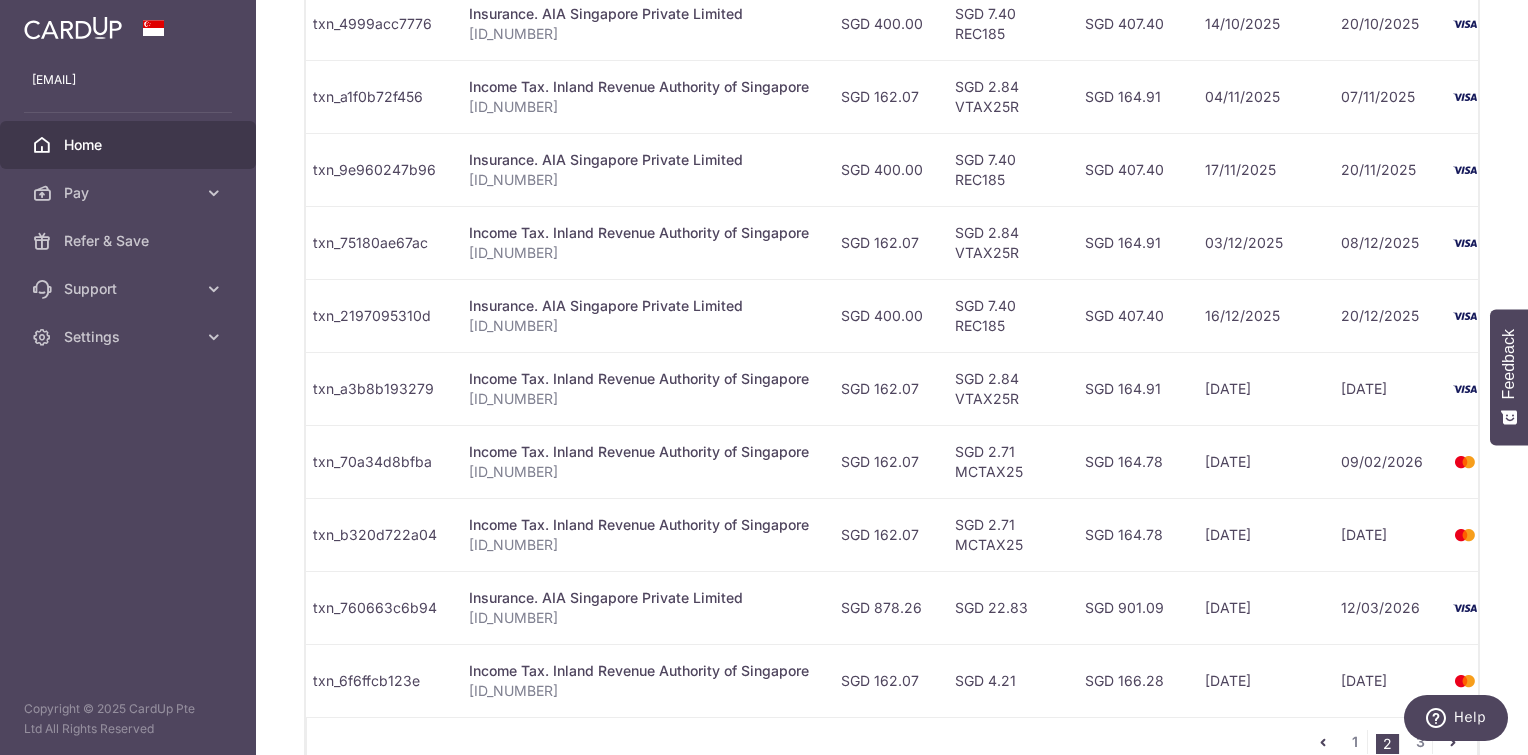 scroll, scrollTop: 0, scrollLeft: 289, axis: horizontal 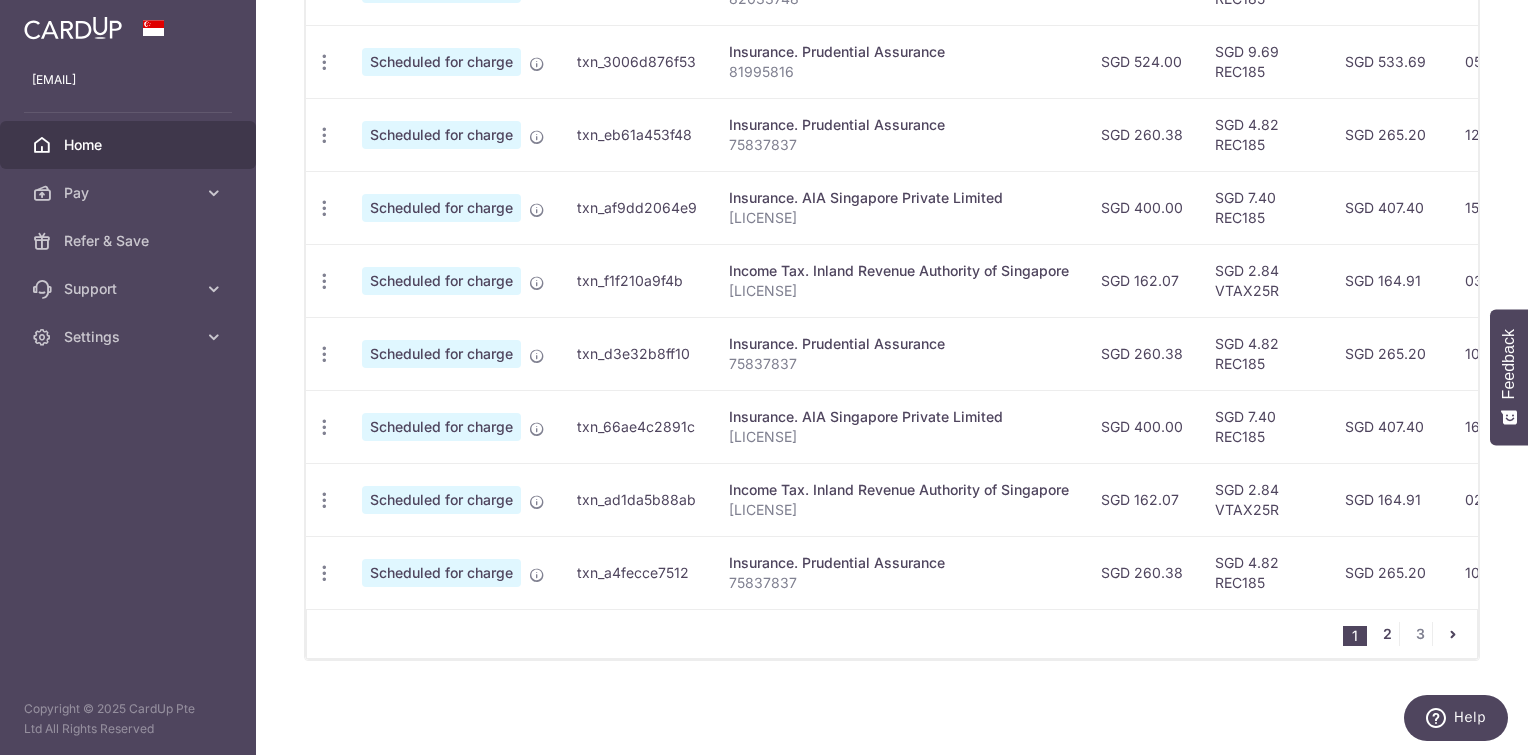 click on "2" at bounding box center (1387, 634) 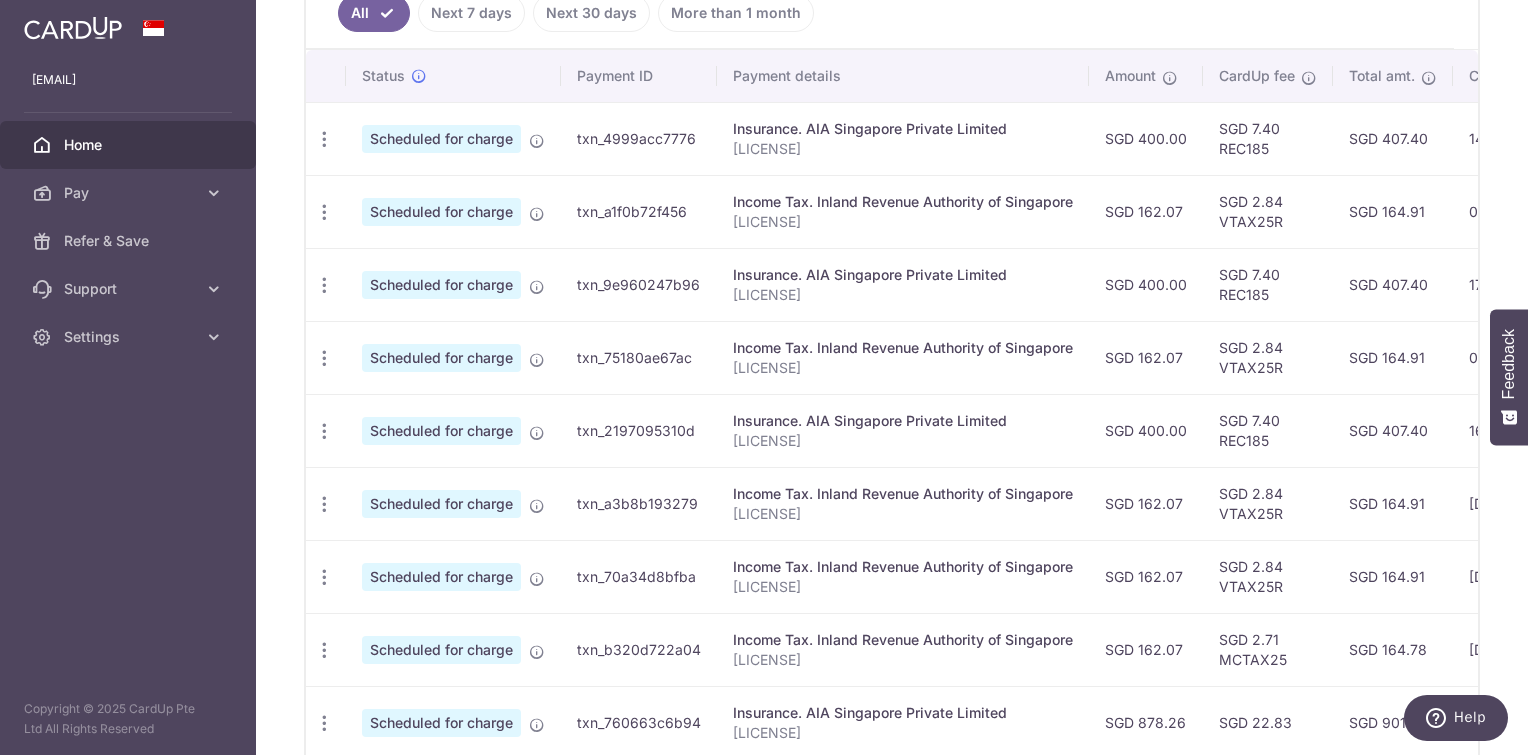 scroll, scrollTop: 796, scrollLeft: 0, axis: vertical 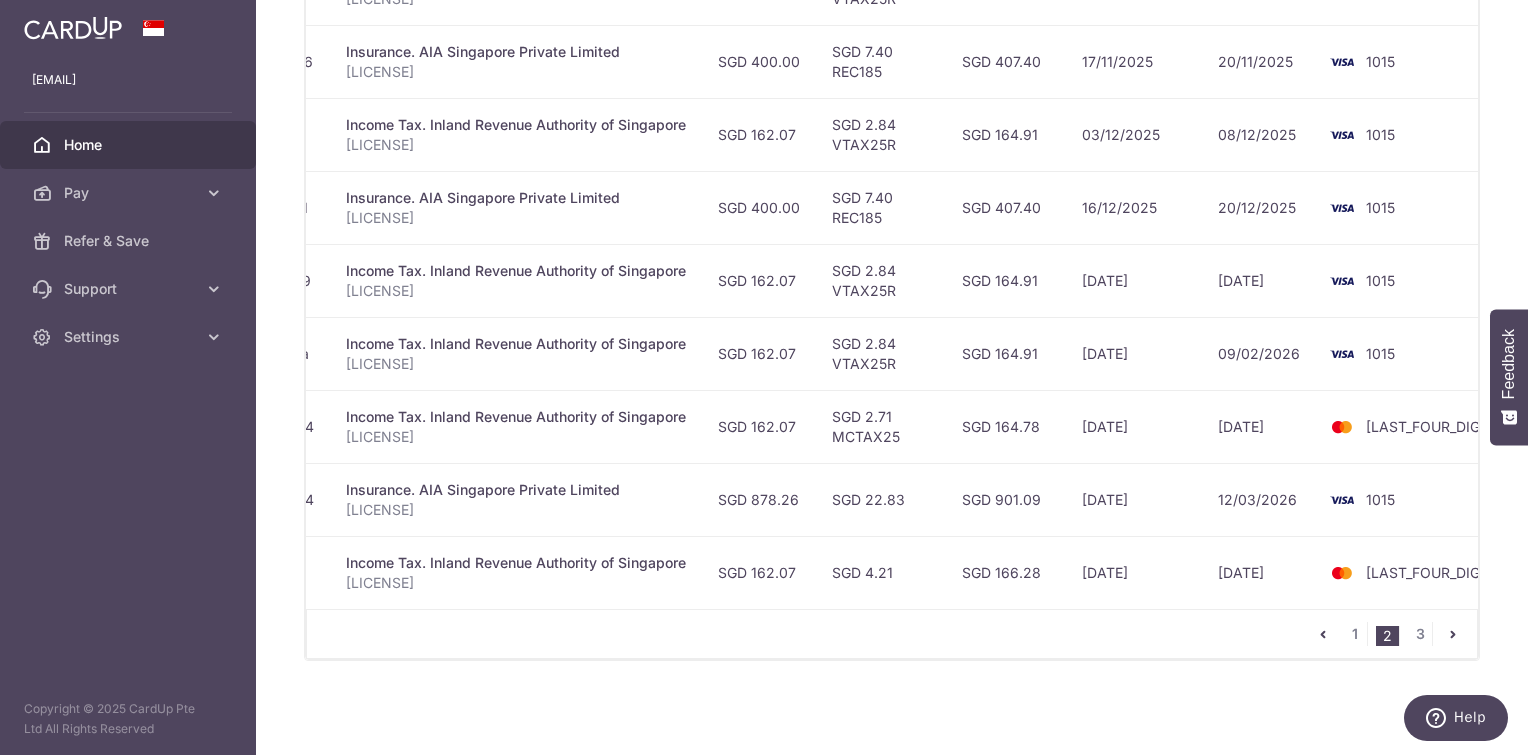 drag, startPoint x: 1172, startPoint y: 488, endPoint x: 838, endPoint y: 481, distance: 334.07333 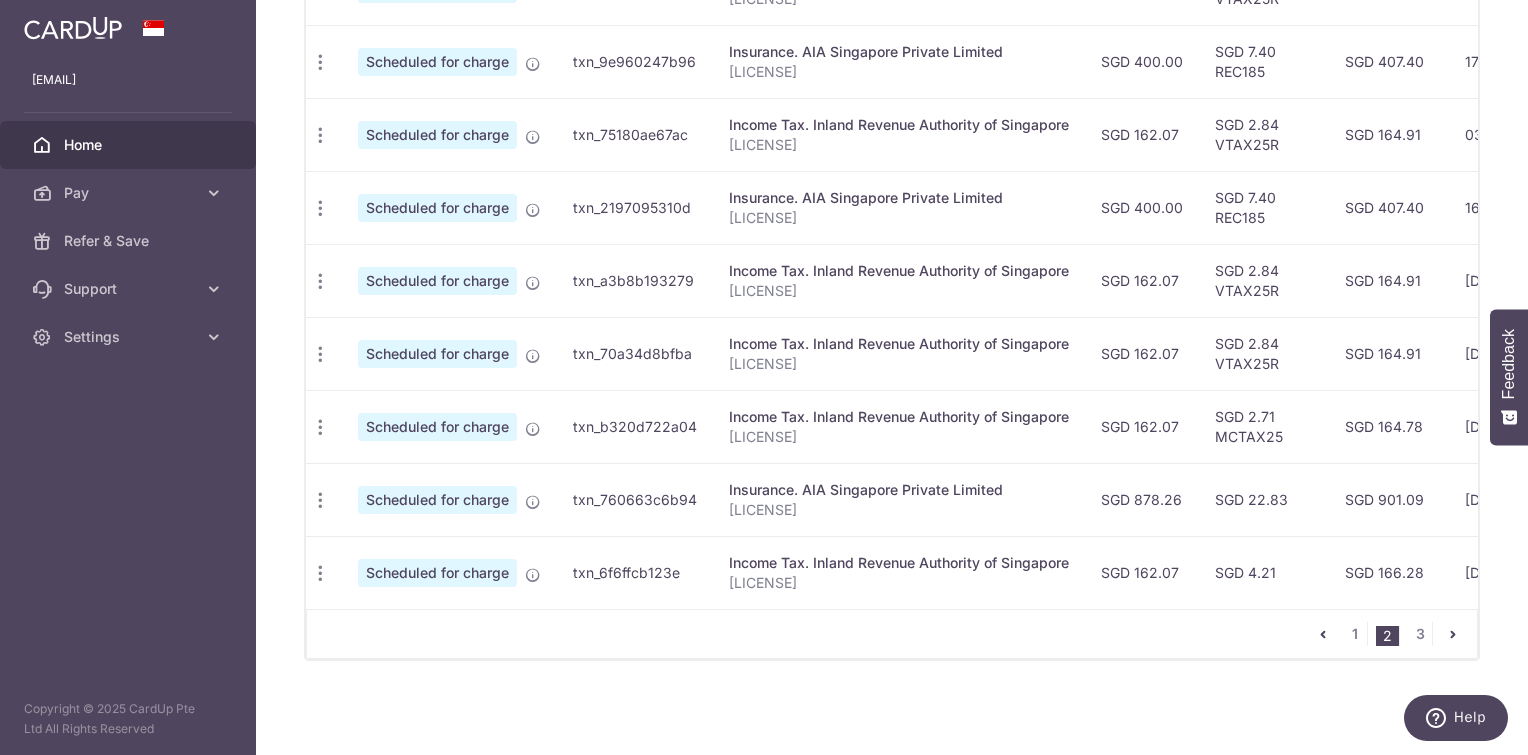 scroll, scrollTop: 0, scrollLeft: 0, axis: both 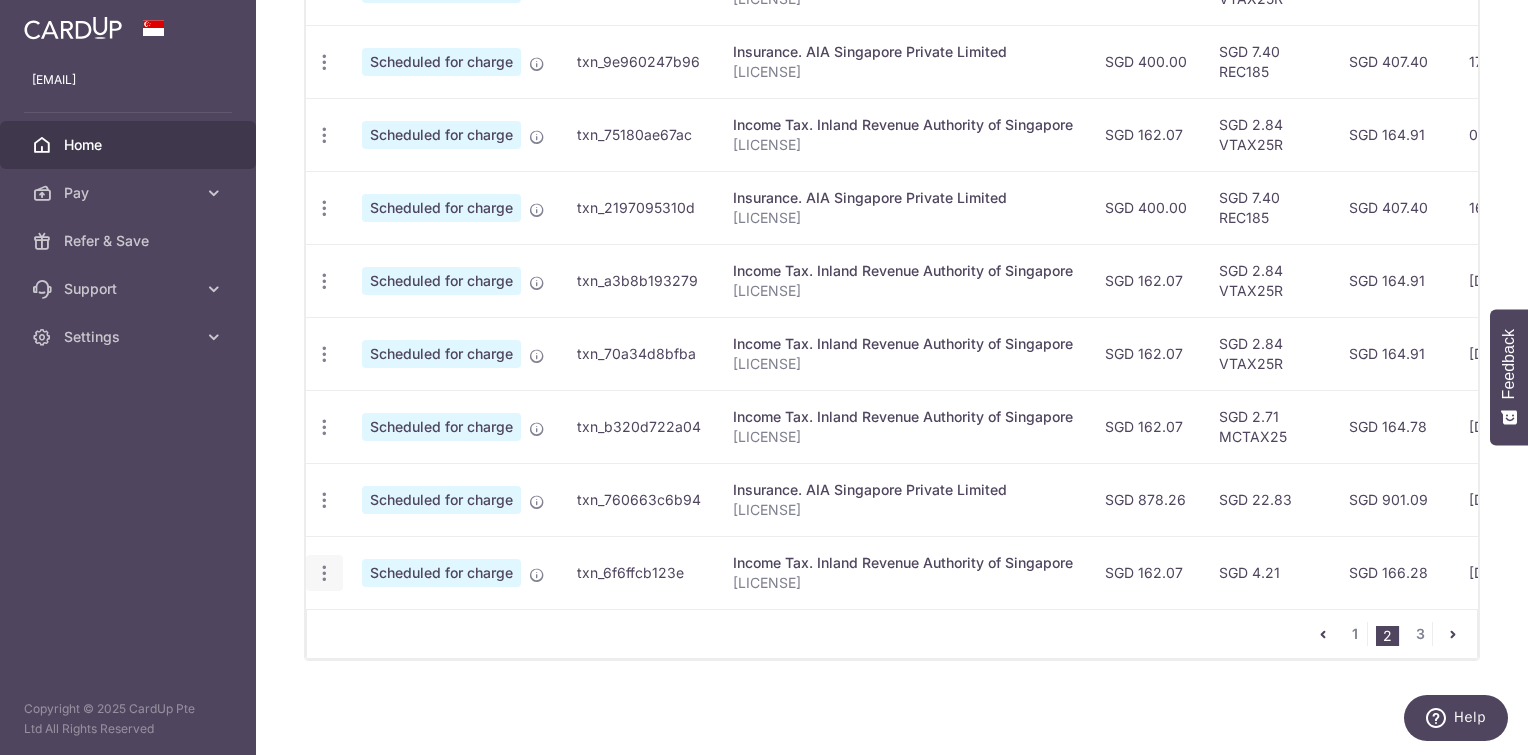 click at bounding box center (324, -84) 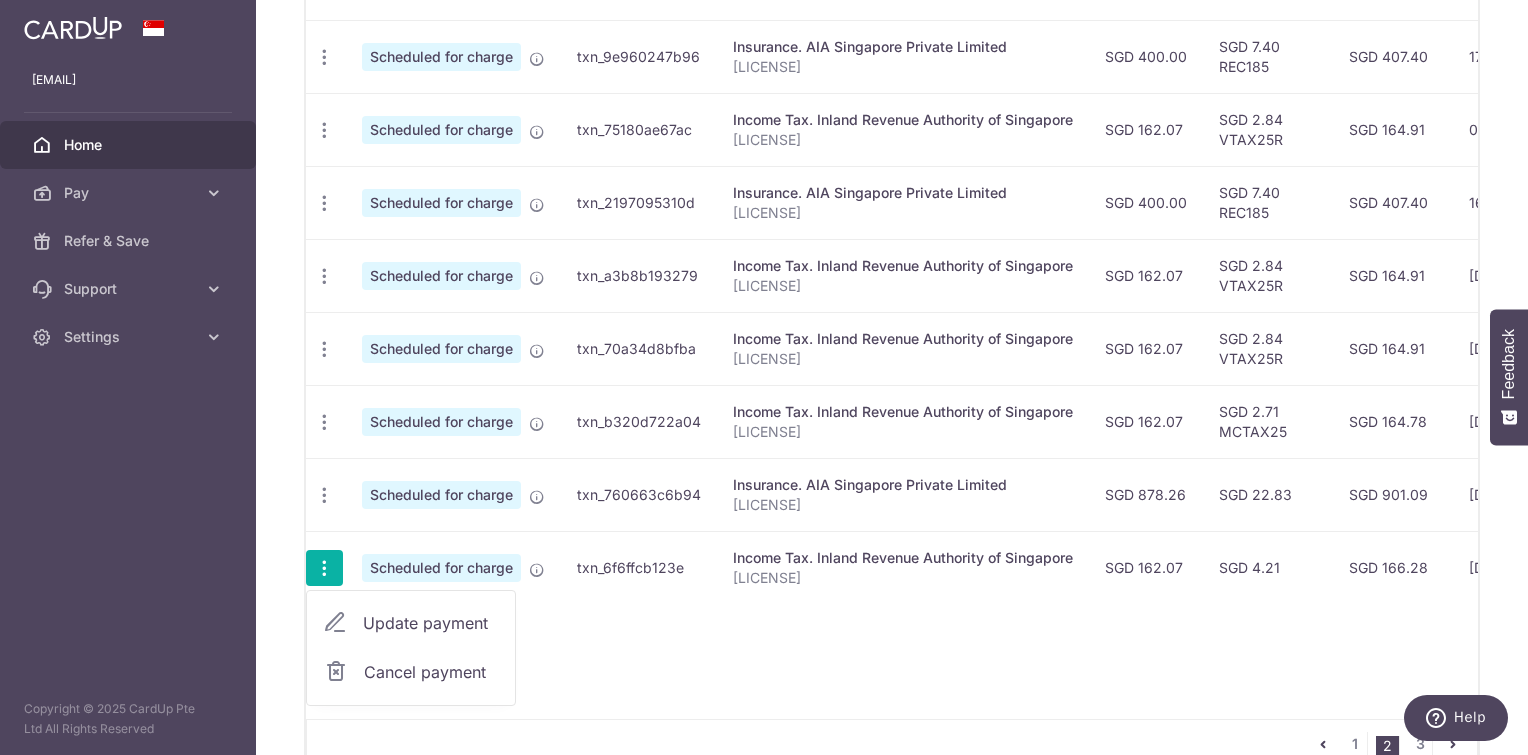 click on "Update payment" at bounding box center (411, 623) 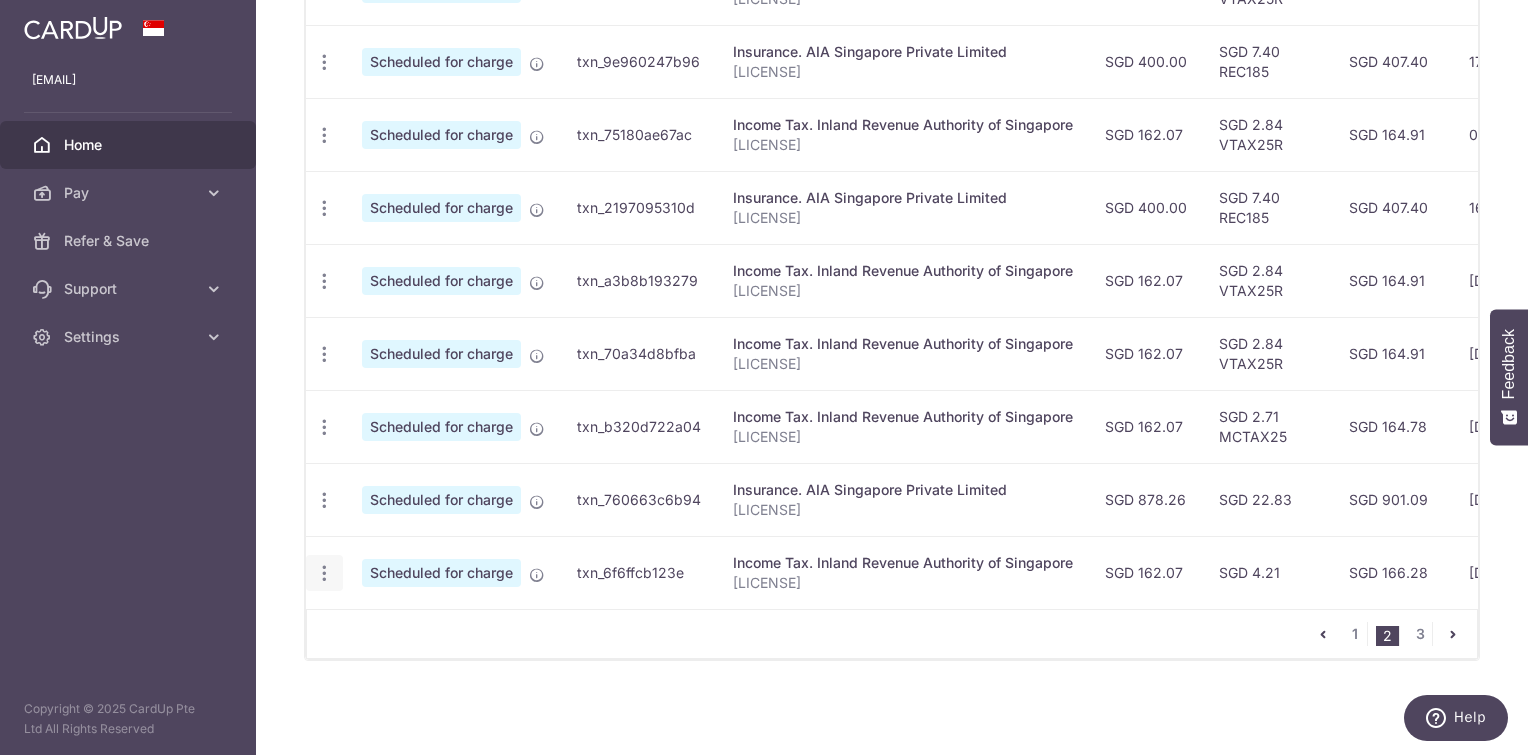 radio on "true" 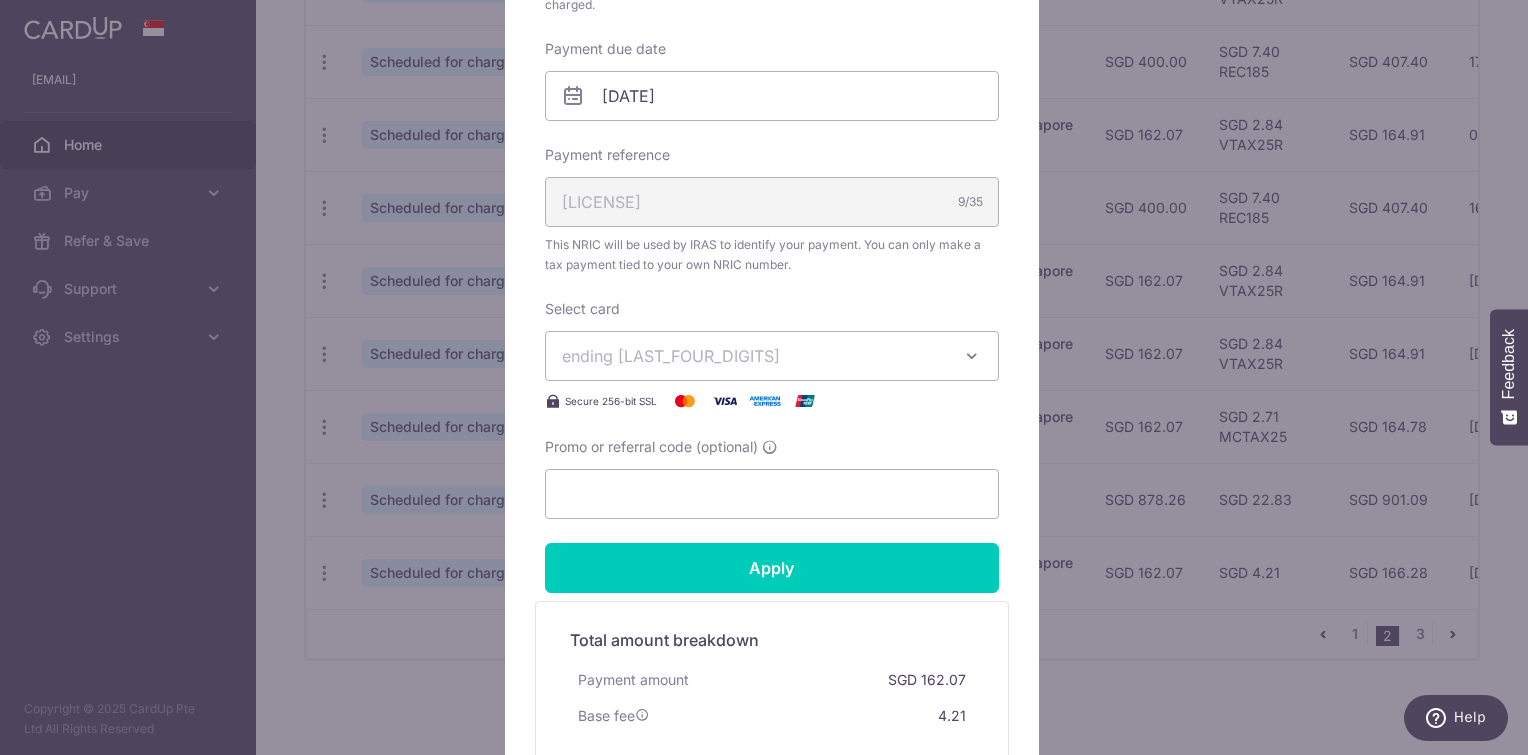 scroll, scrollTop: 716, scrollLeft: 0, axis: vertical 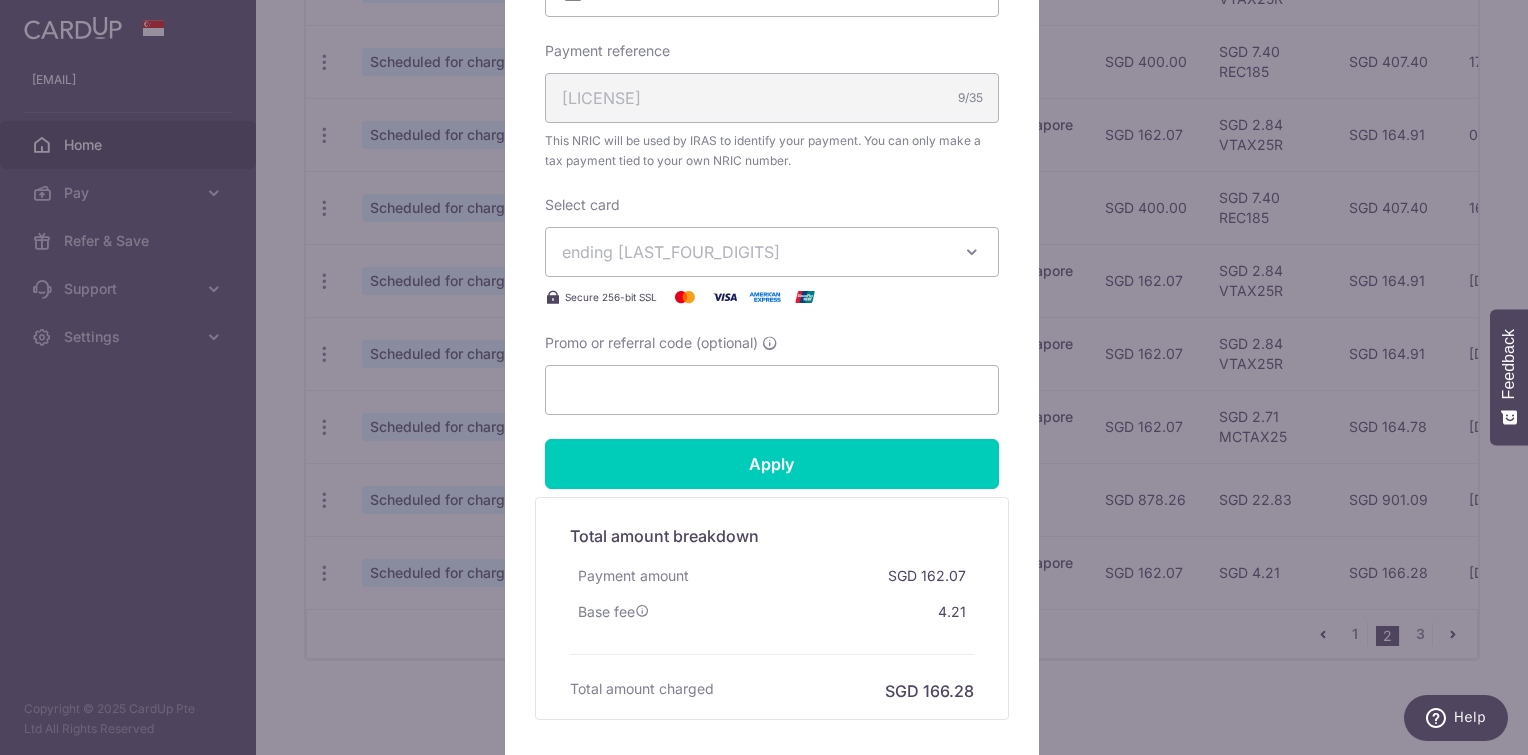 click on "ending 7673" at bounding box center (772, 252) 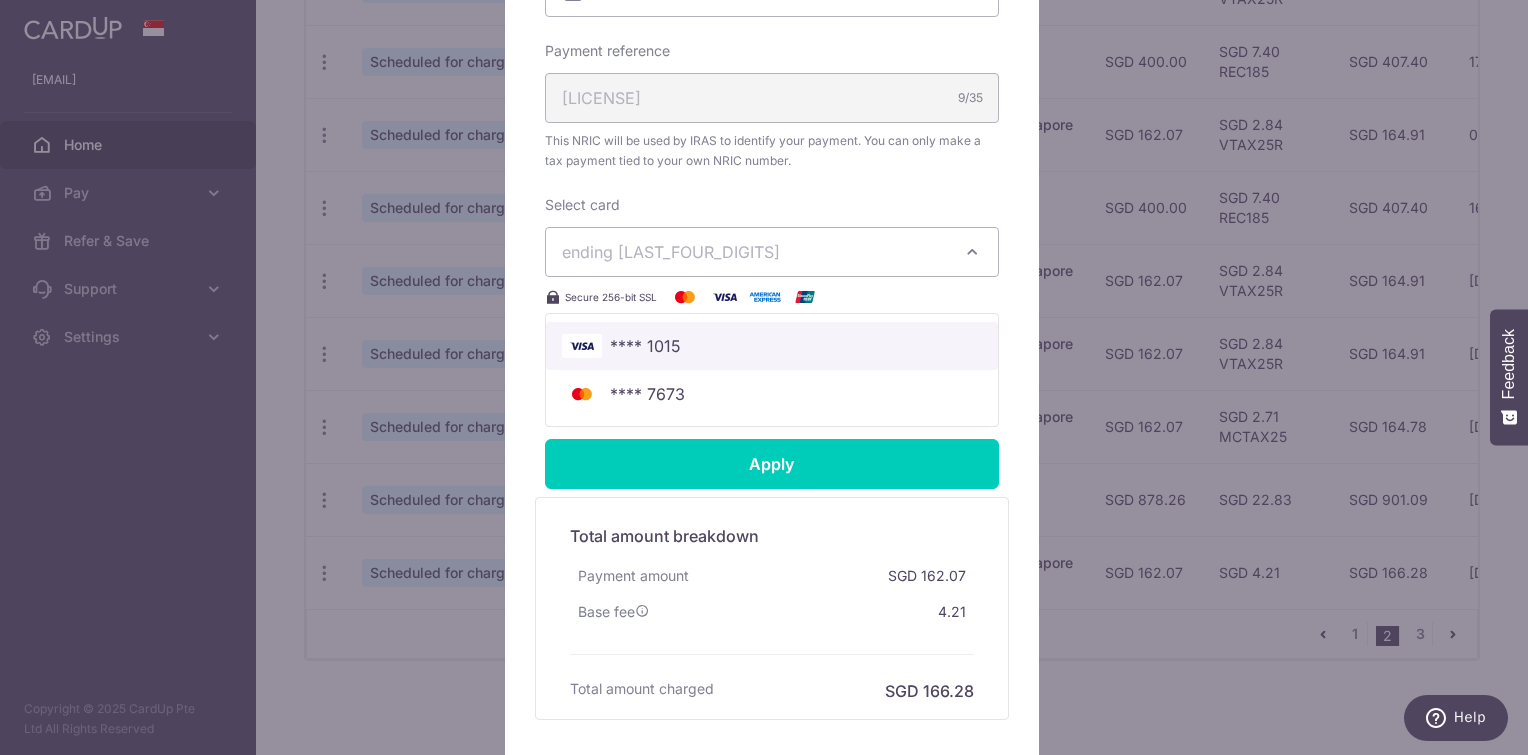 click on "**** 1015" at bounding box center [645, 346] 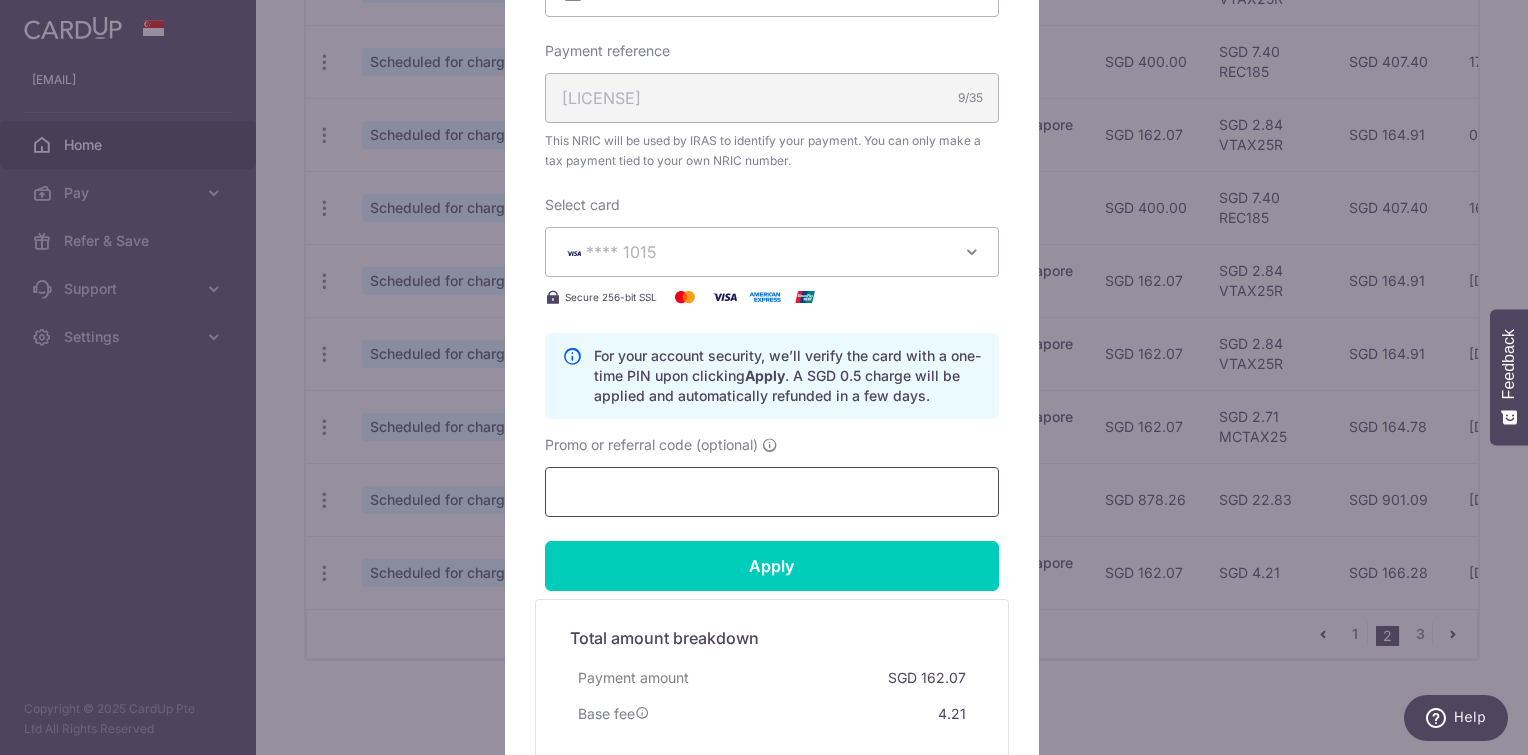 click on "Promo or referral code (optional)" at bounding box center [772, 492] 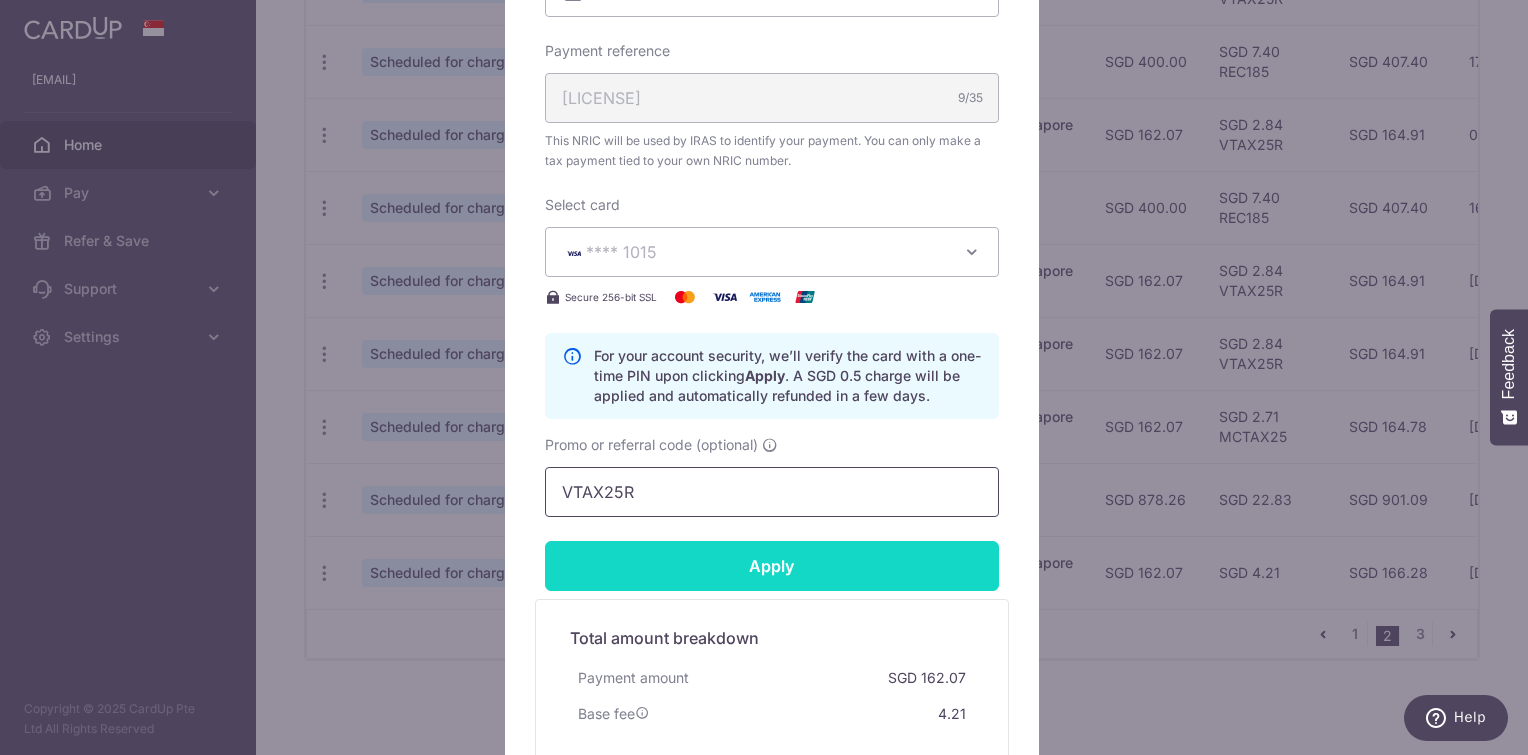 type on "VTAX25R" 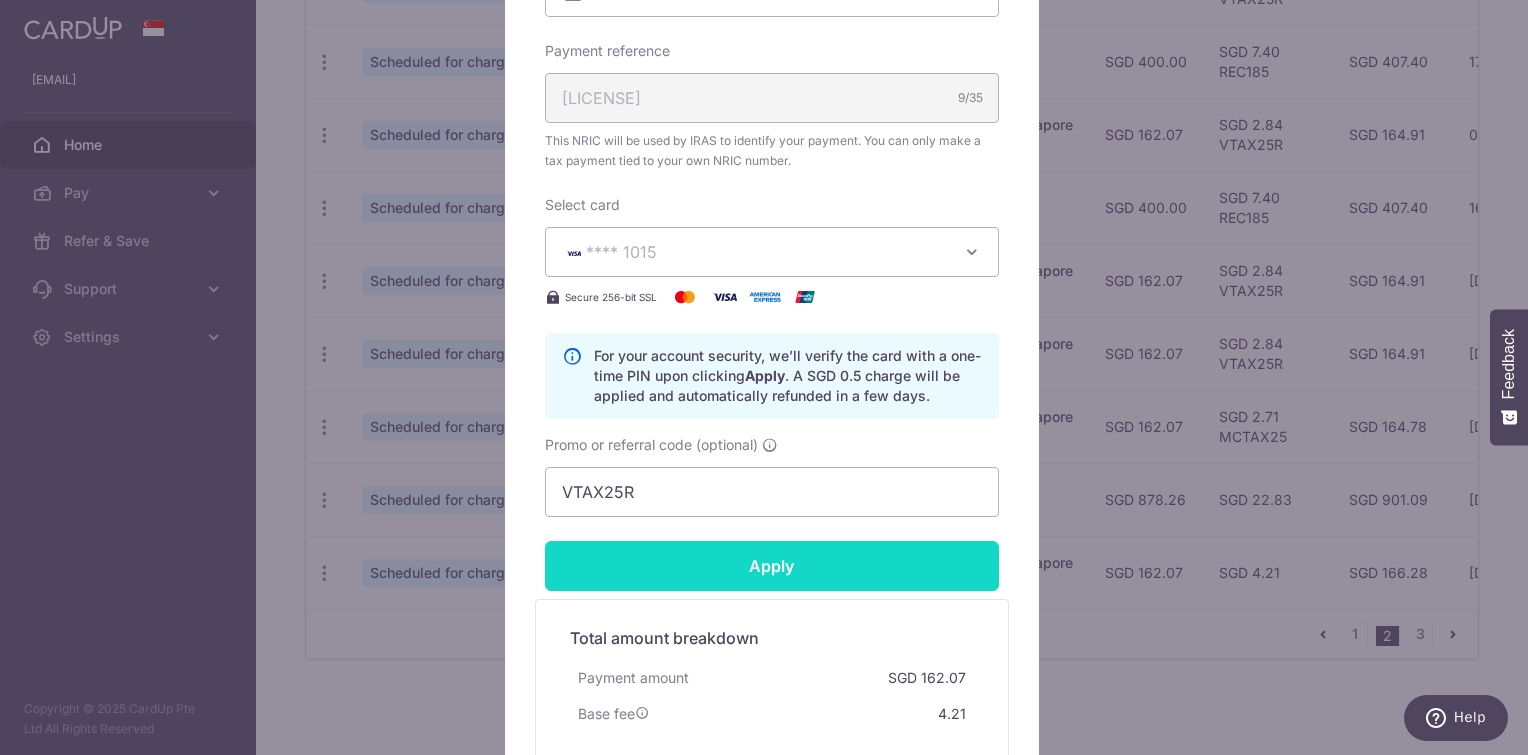 click on "Apply" at bounding box center (772, 566) 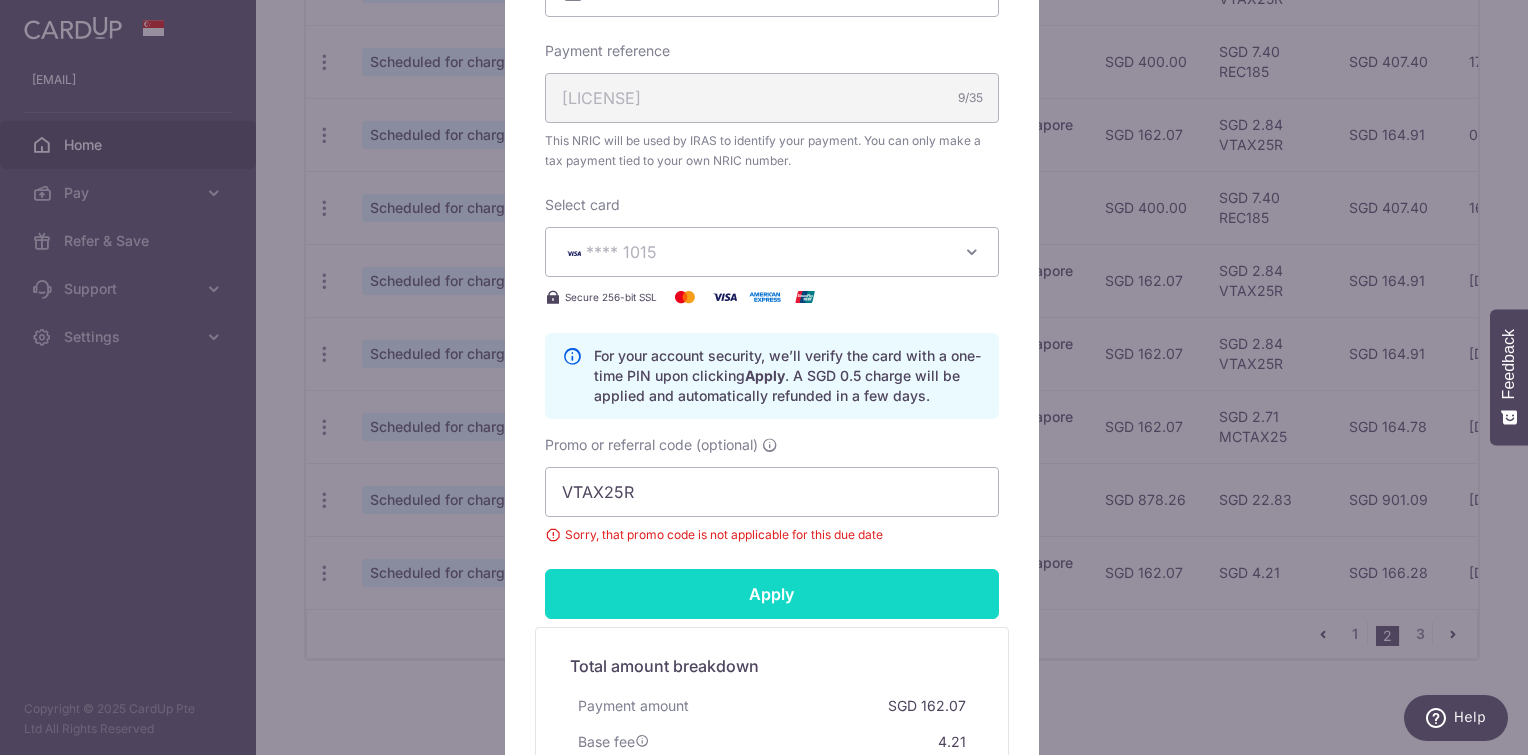 click on "Apply" at bounding box center (772, 594) 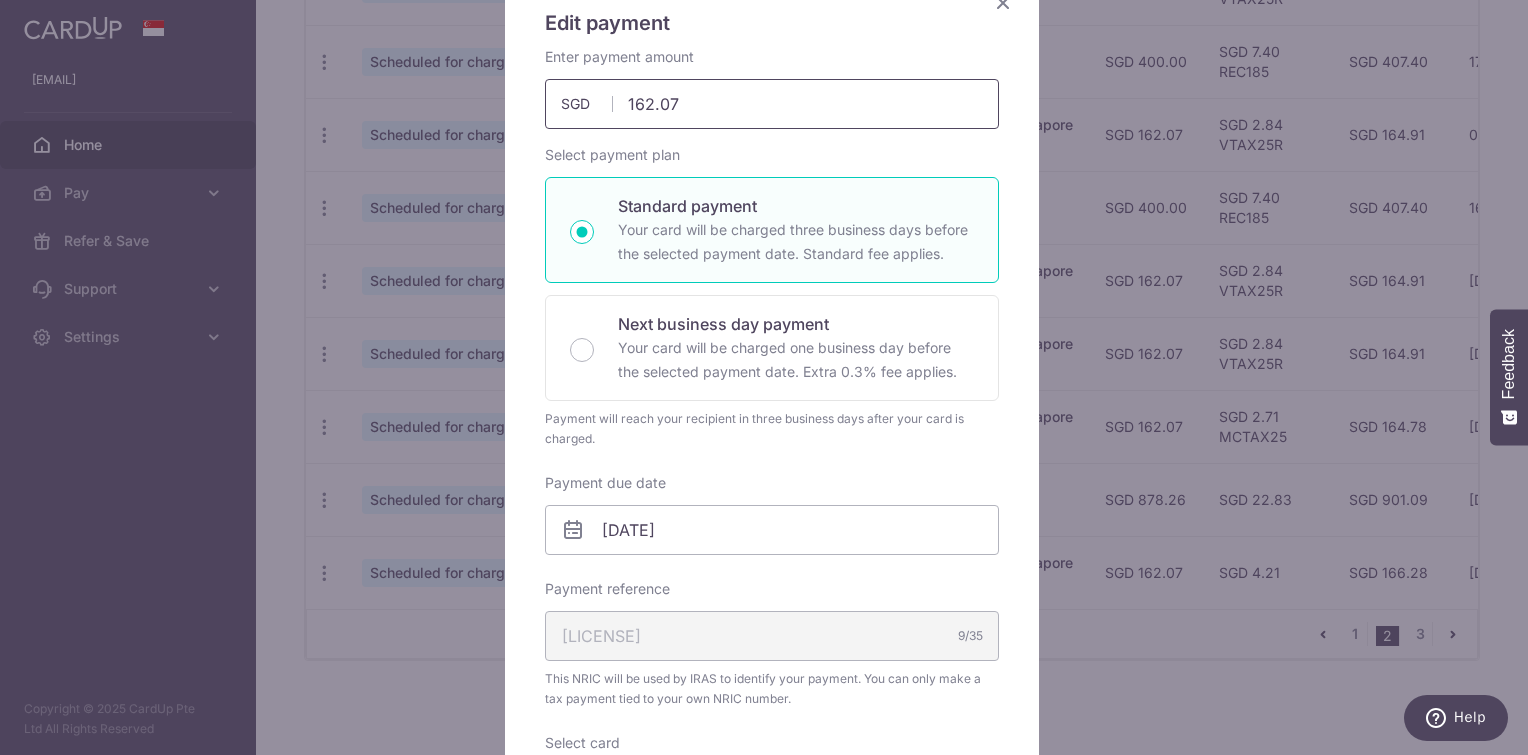scroll, scrollTop: 158, scrollLeft: 0, axis: vertical 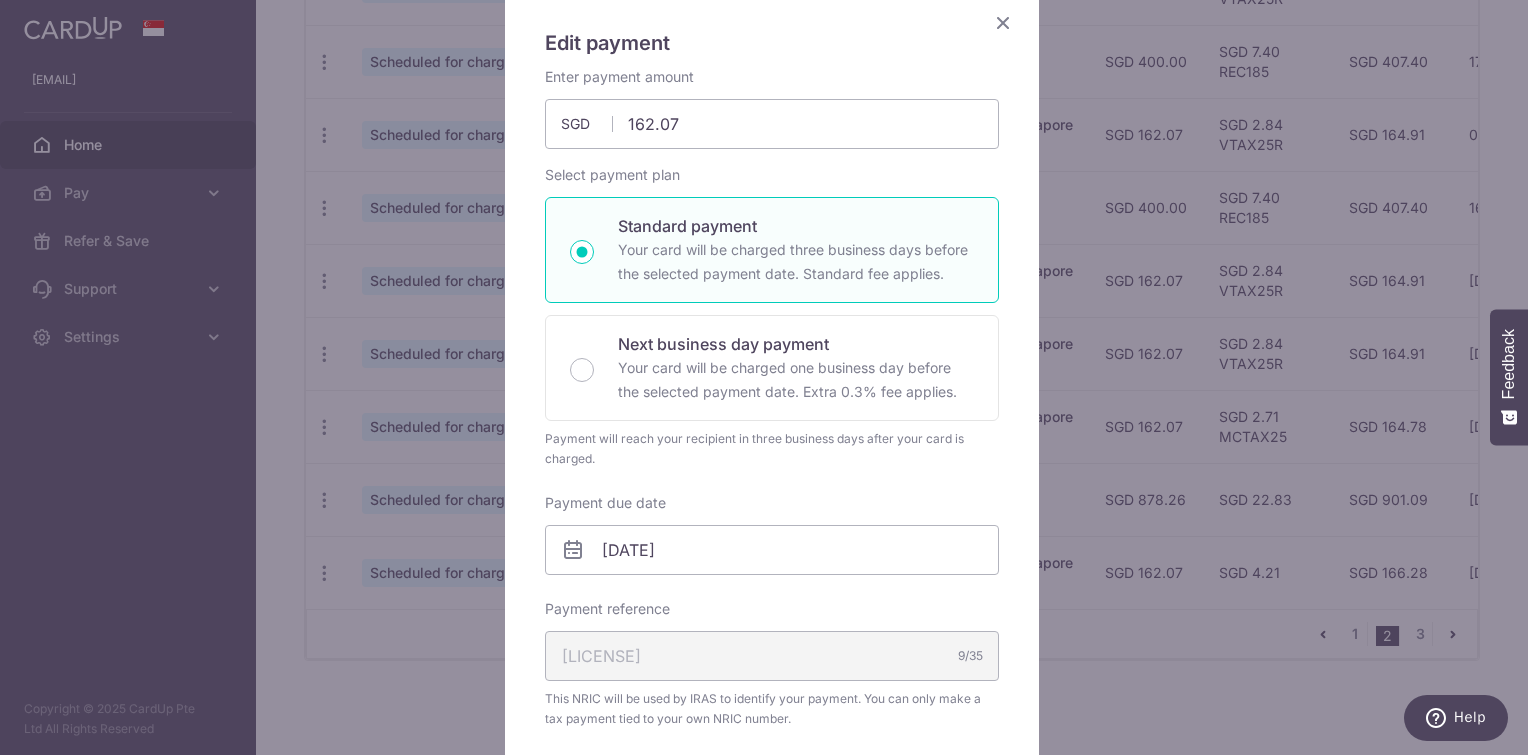 click at bounding box center [1003, 22] 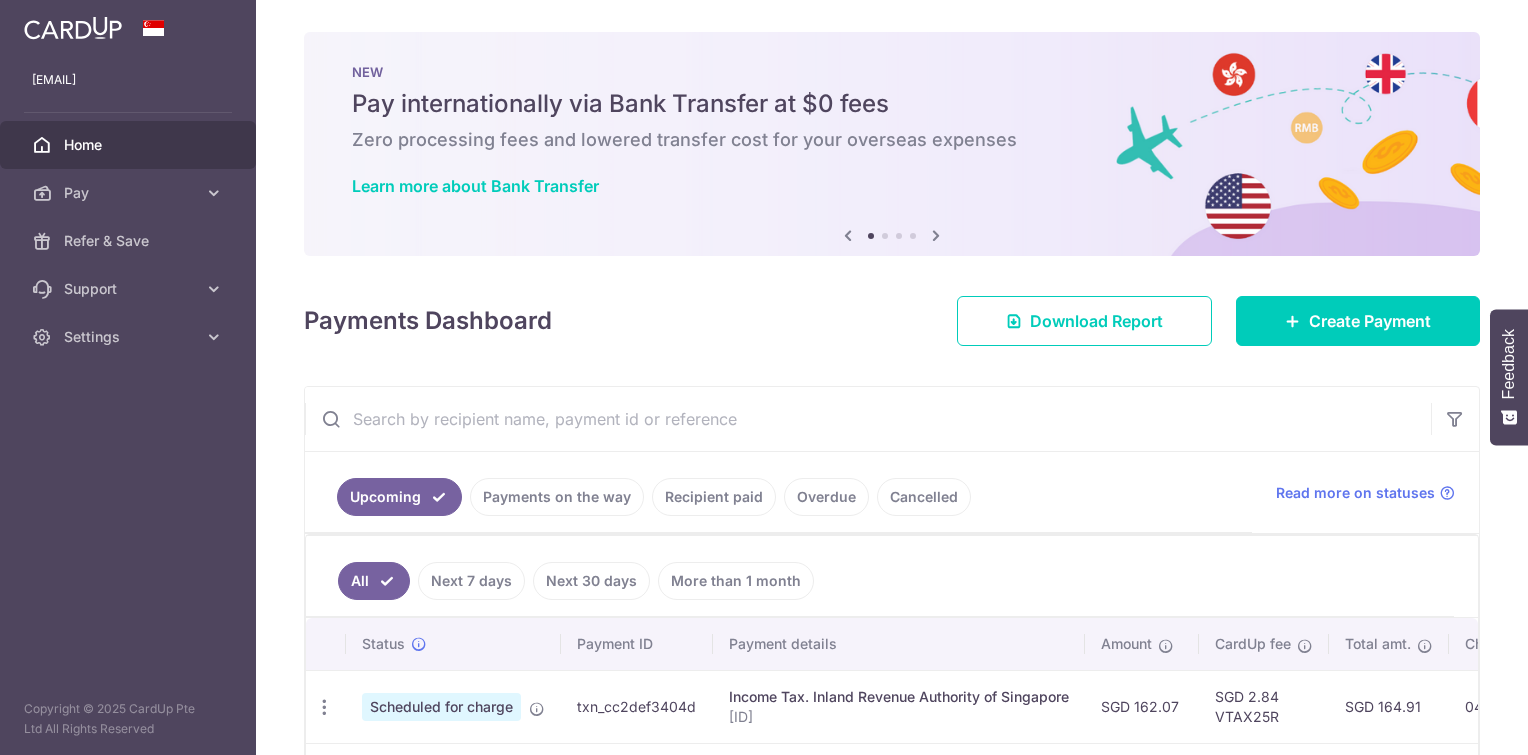 scroll, scrollTop: 0, scrollLeft: 0, axis: both 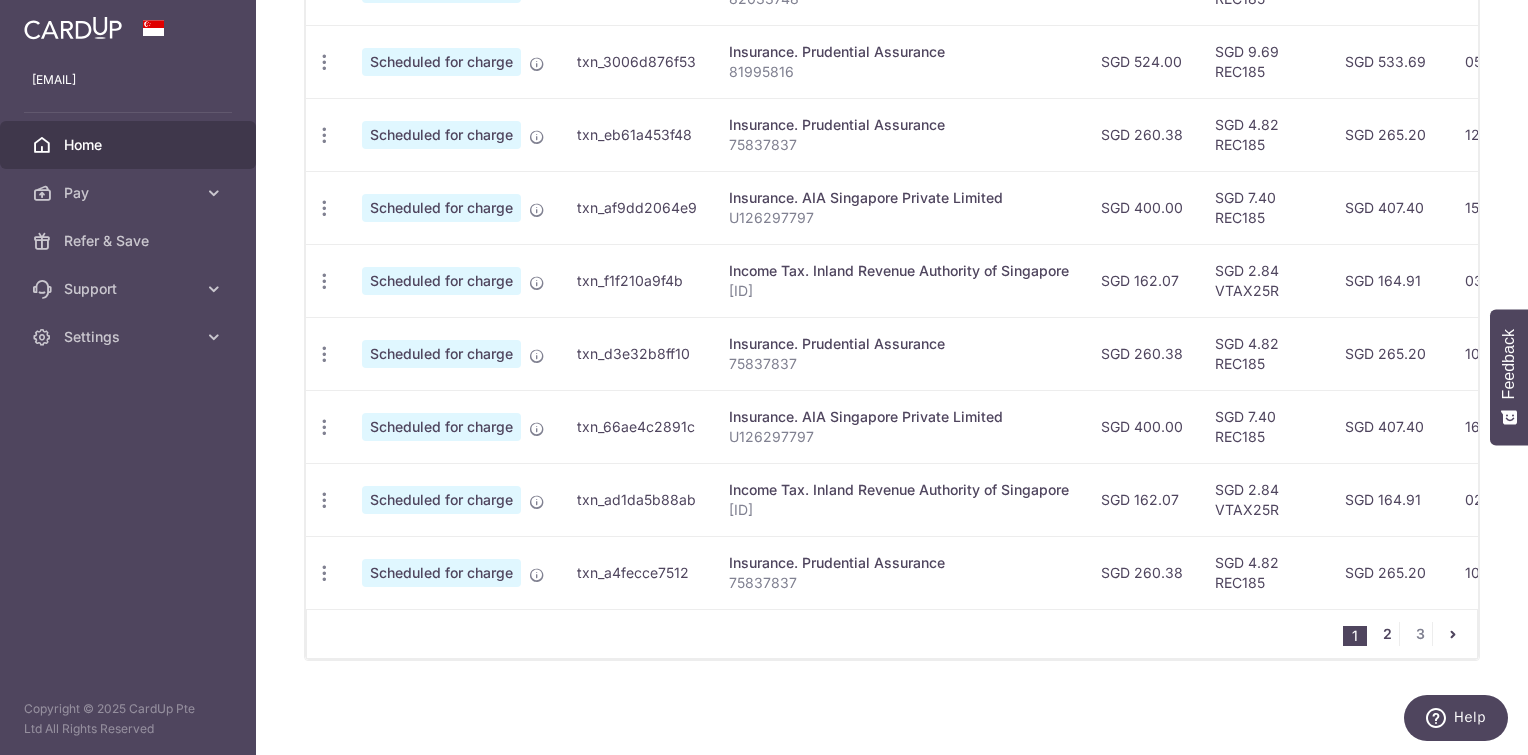 click on "2" at bounding box center (1387, 634) 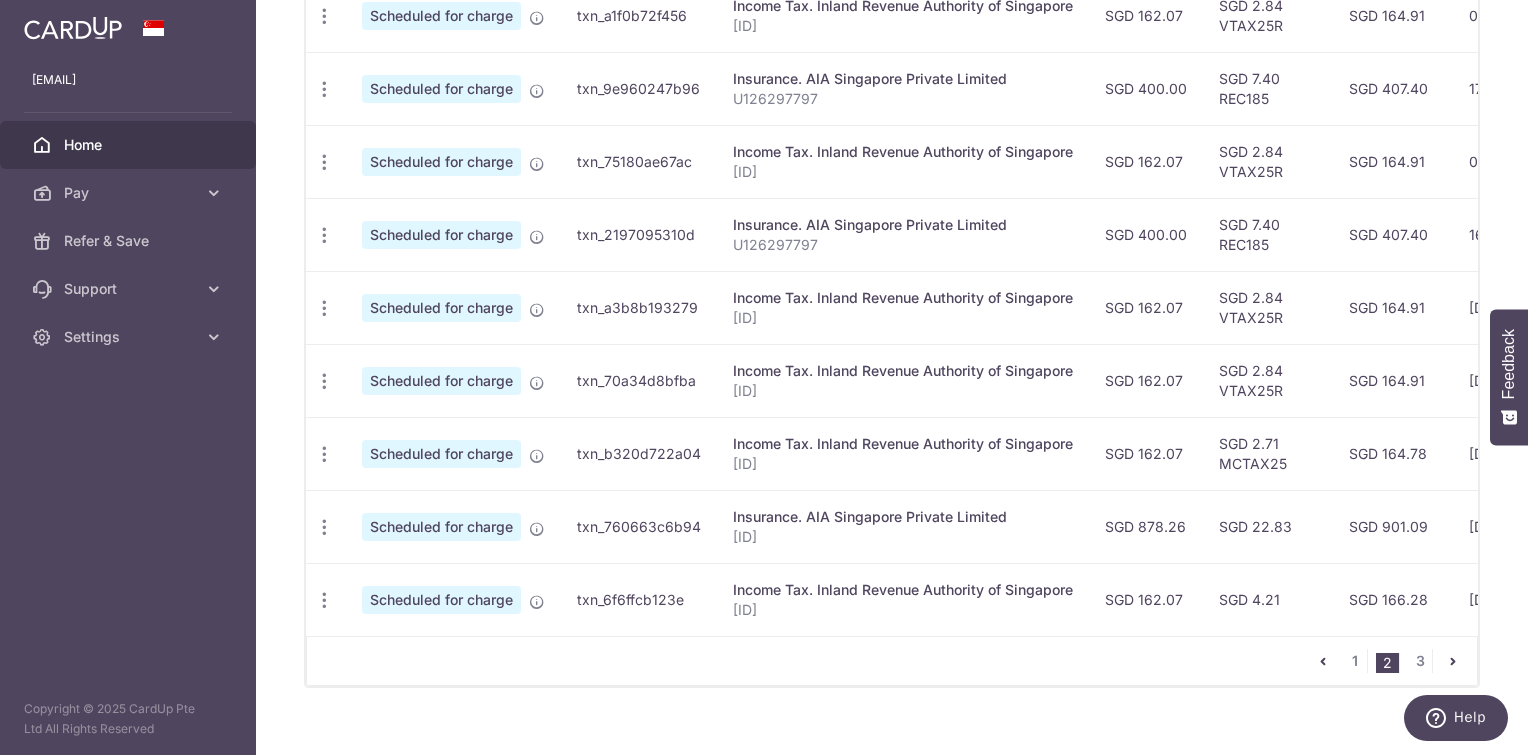 scroll, scrollTop: 796, scrollLeft: 0, axis: vertical 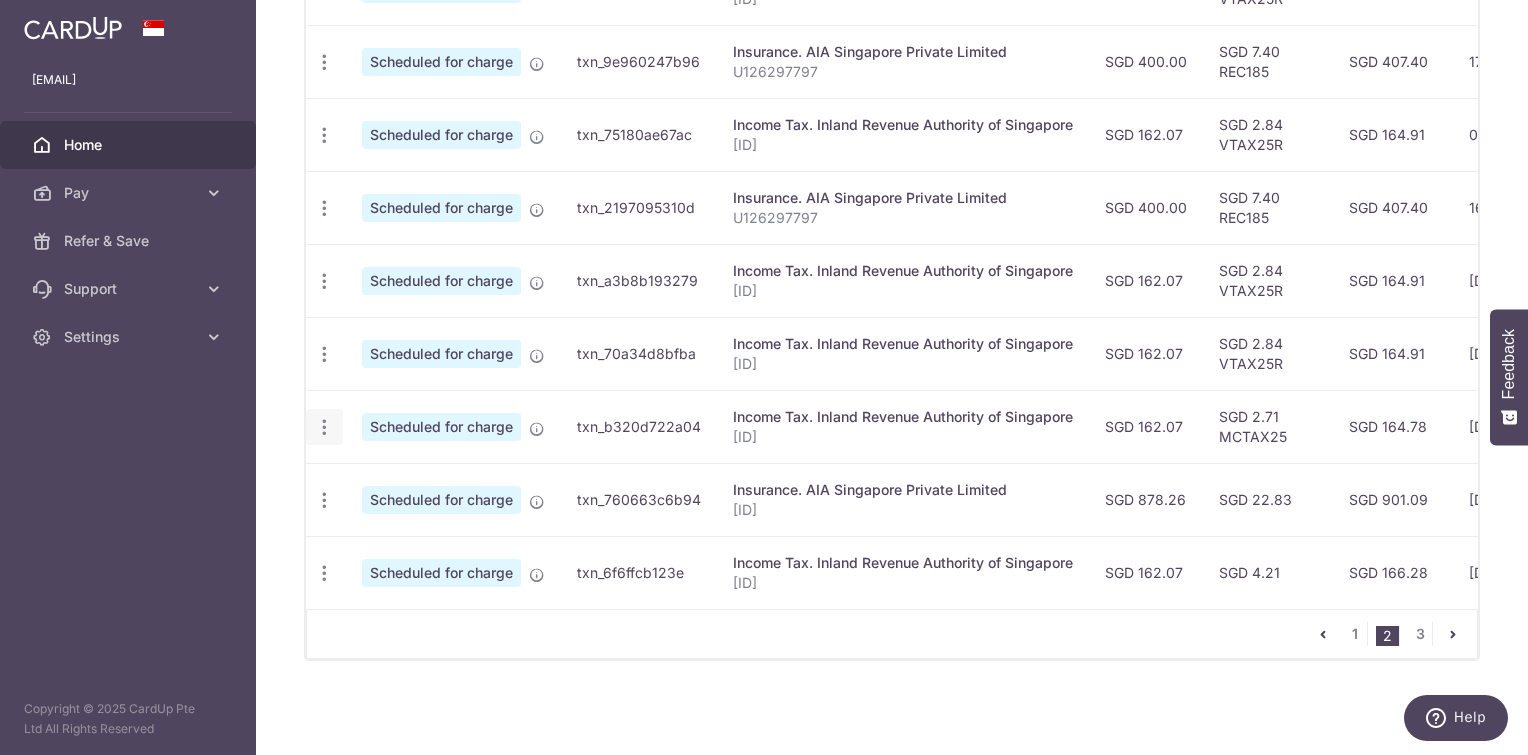 click on "Update payment
Cancel payment" at bounding box center [324, 427] 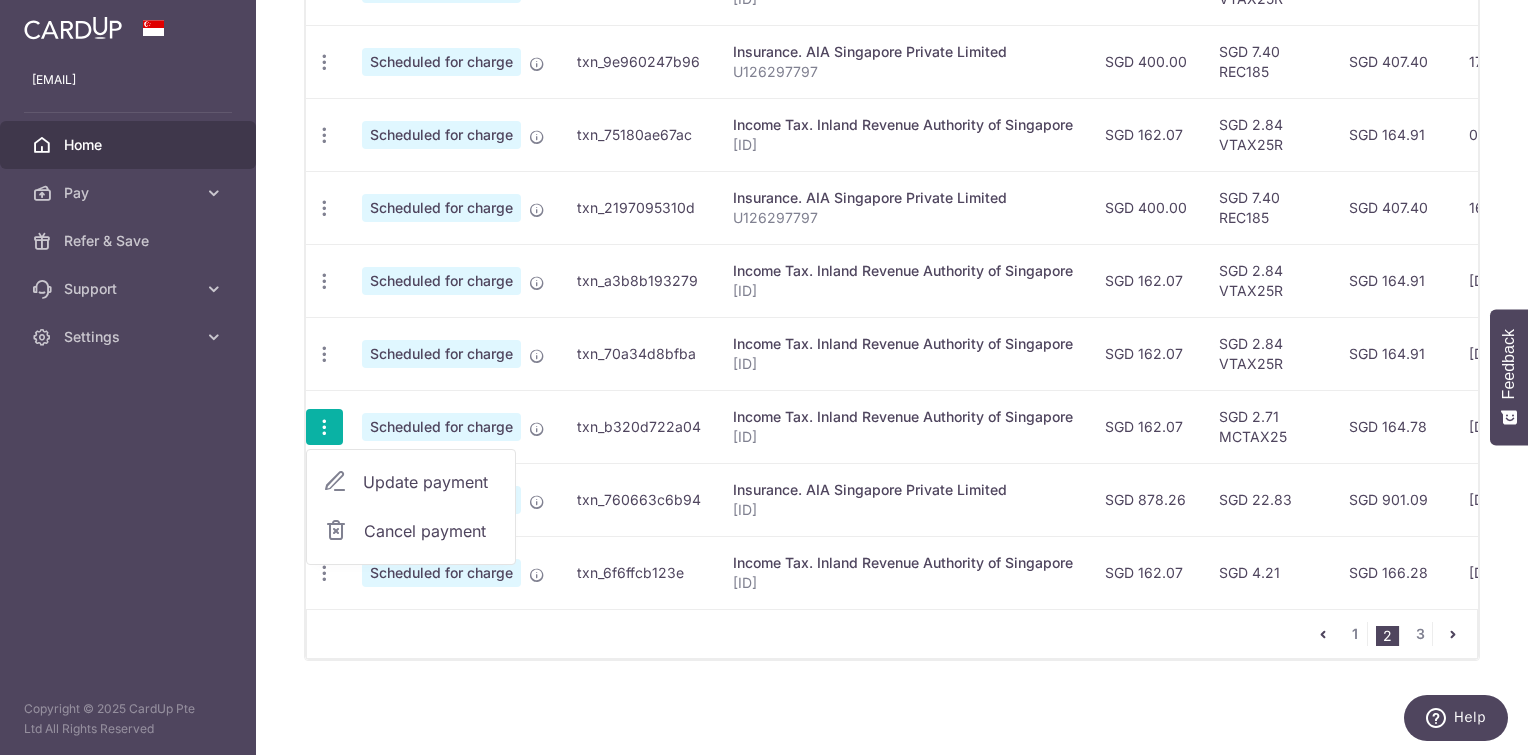 click at bounding box center (335, 482) 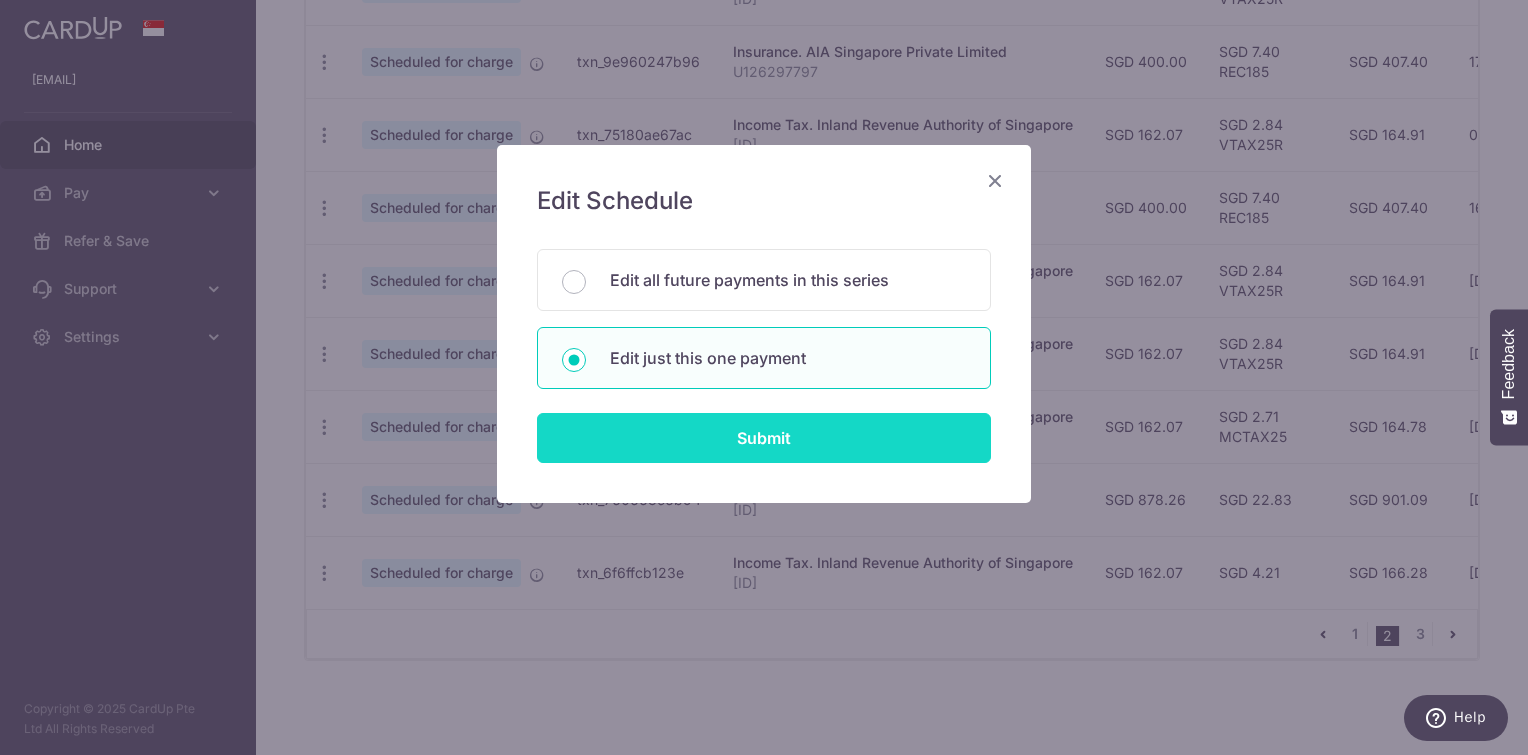 click on "Submit" at bounding box center (764, 438) 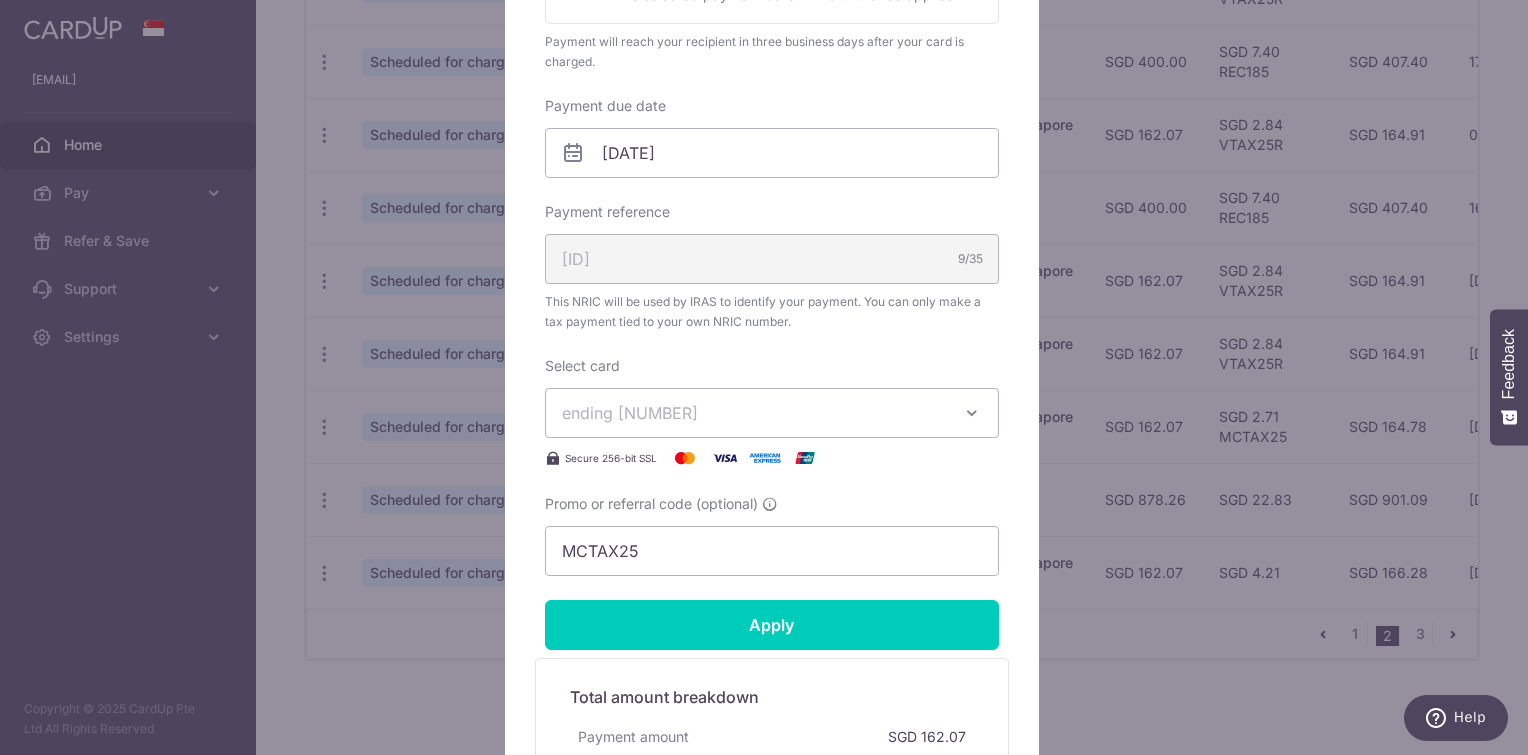 scroll, scrollTop: 560, scrollLeft: 0, axis: vertical 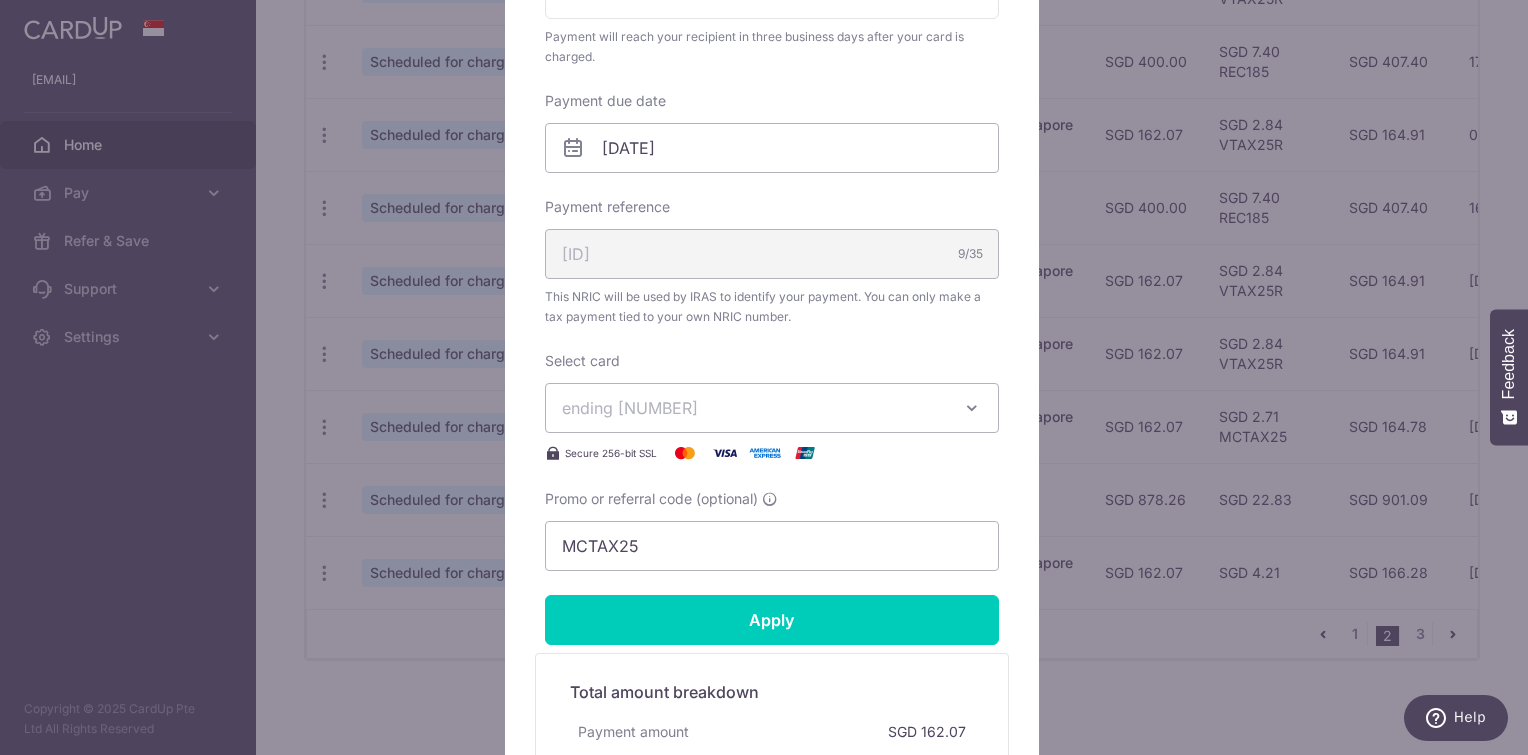 click on "ending 7673" at bounding box center (772, 408) 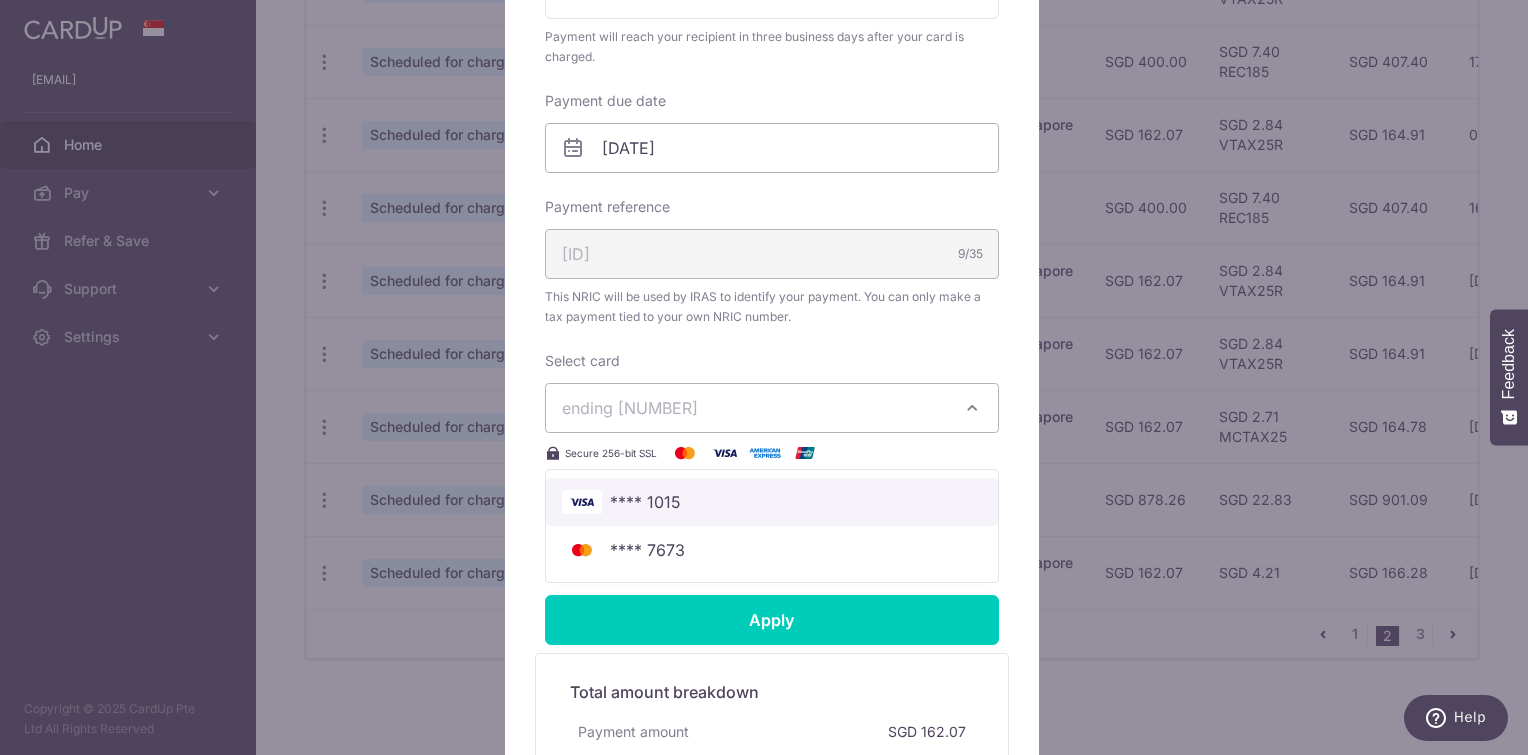 click on "**** 1015" at bounding box center [645, 502] 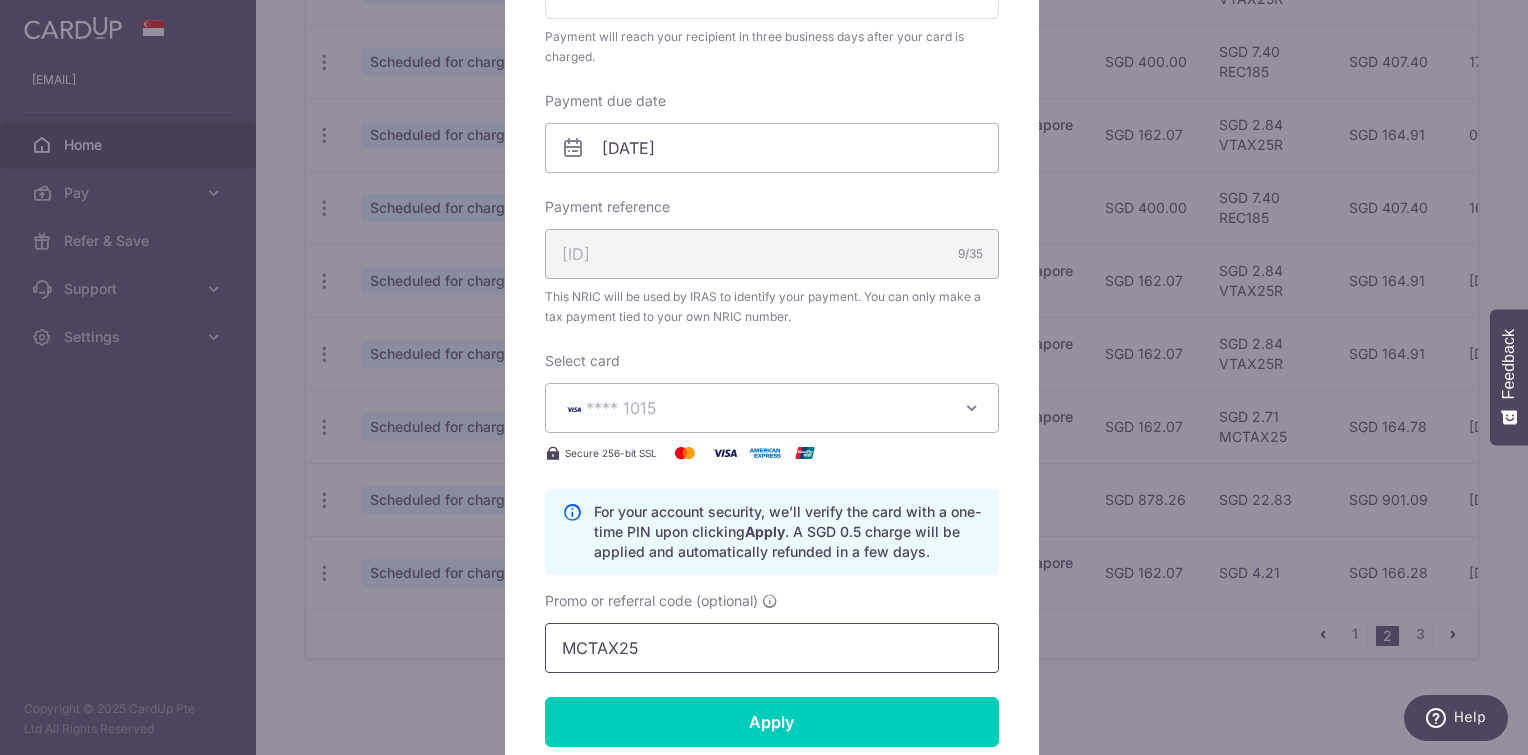 drag, startPoint x: 633, startPoint y: 647, endPoint x: 388, endPoint y: 641, distance: 245.07346 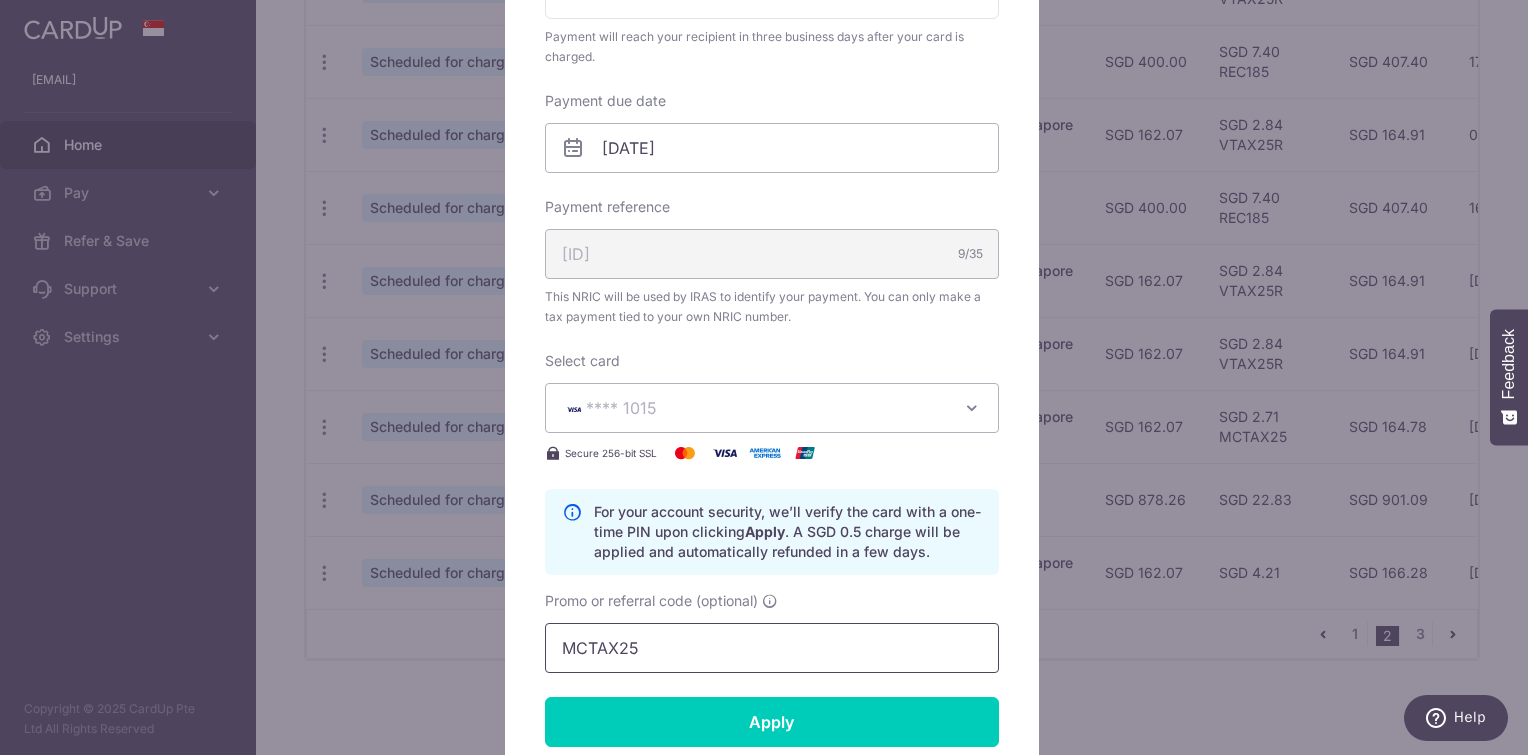 paste on "VTAX25R" 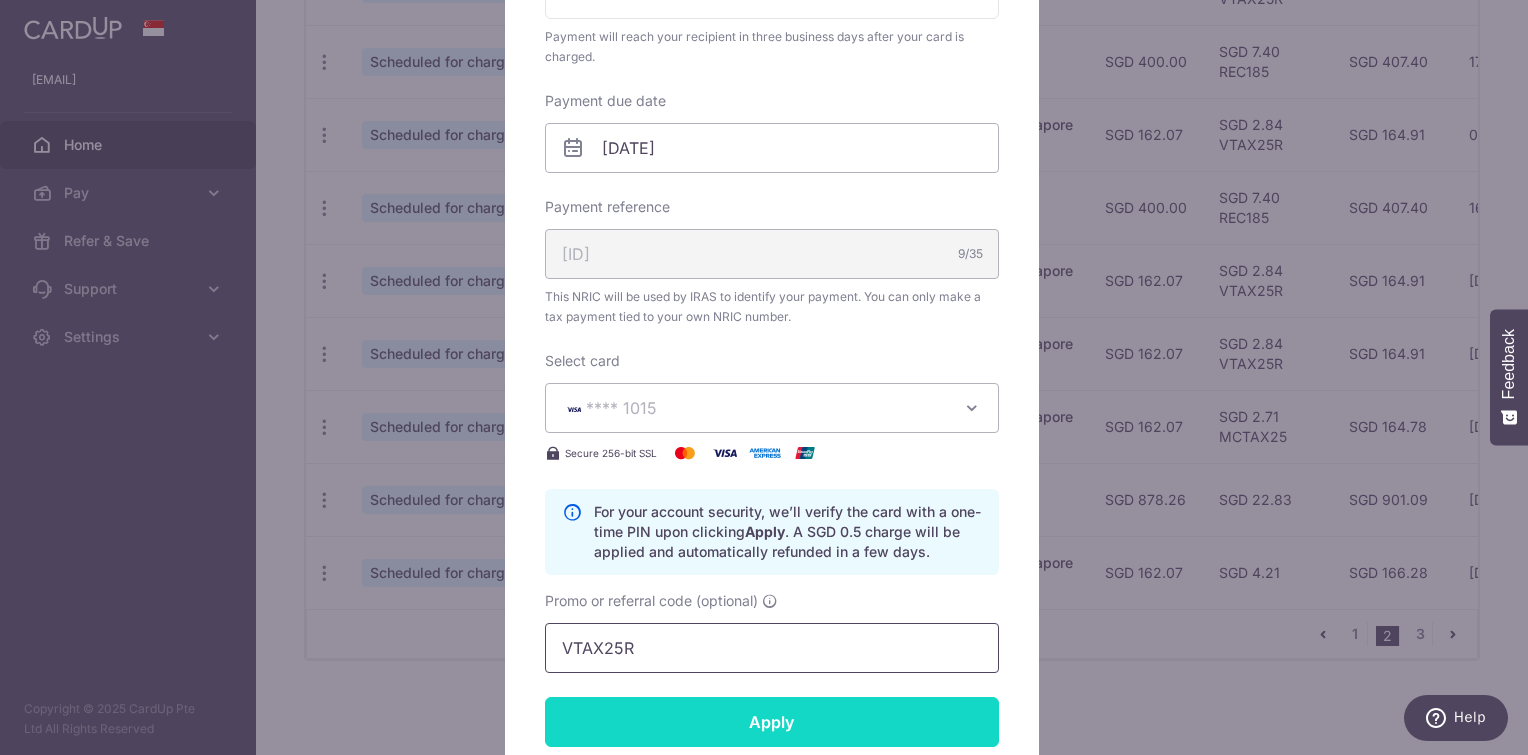 type on "VTAX25R" 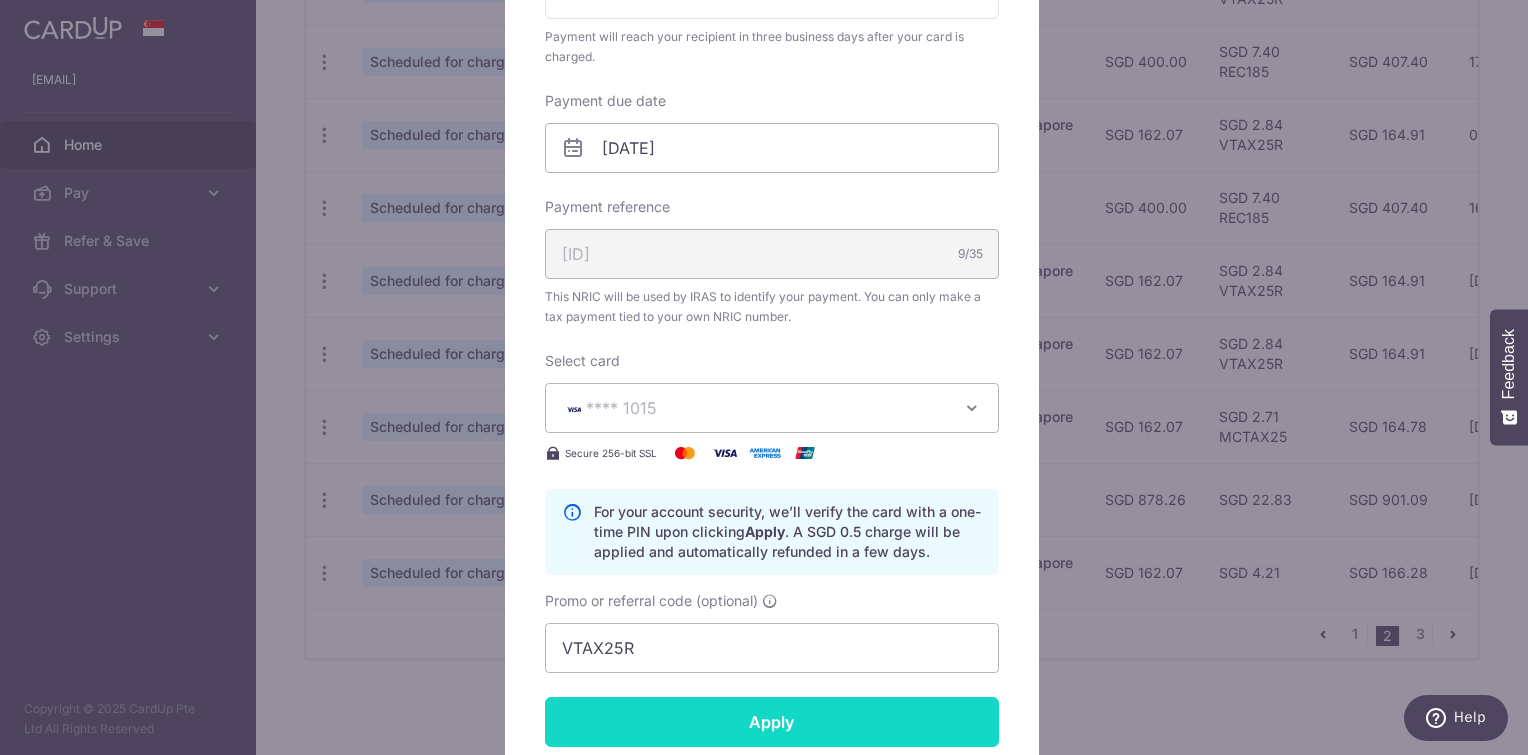 click on "Apply" at bounding box center [772, 722] 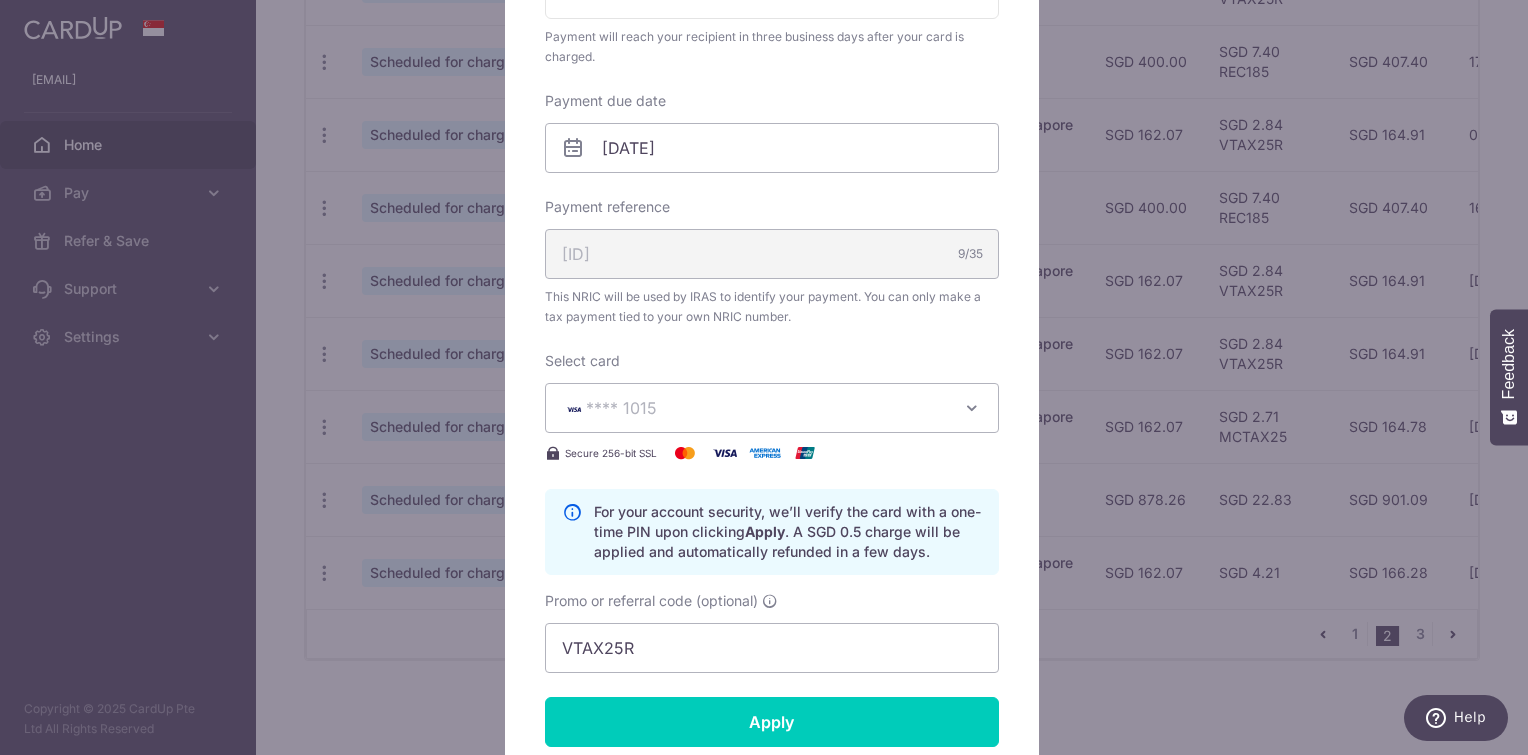 type on "Successfully Applied" 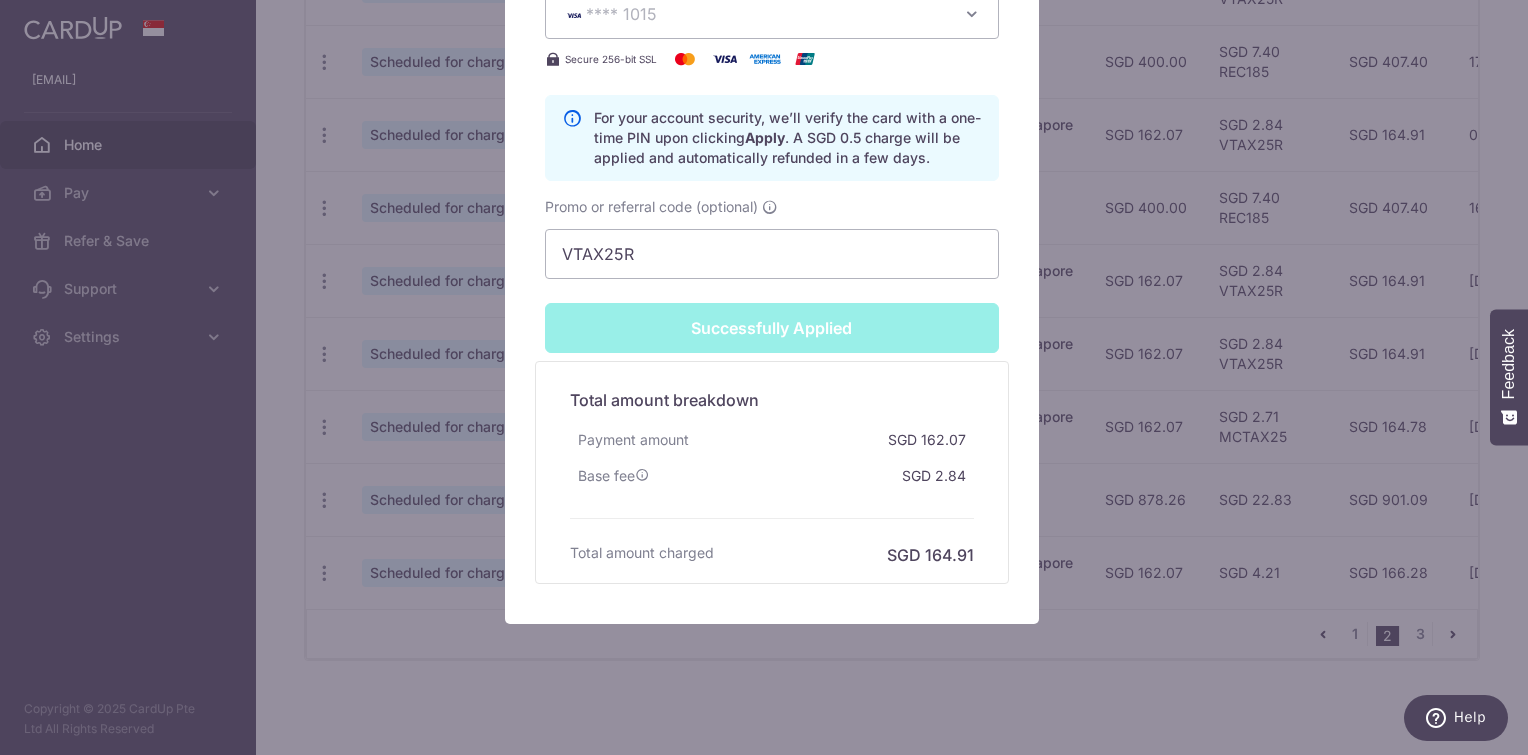 scroll, scrollTop: 1034, scrollLeft: 0, axis: vertical 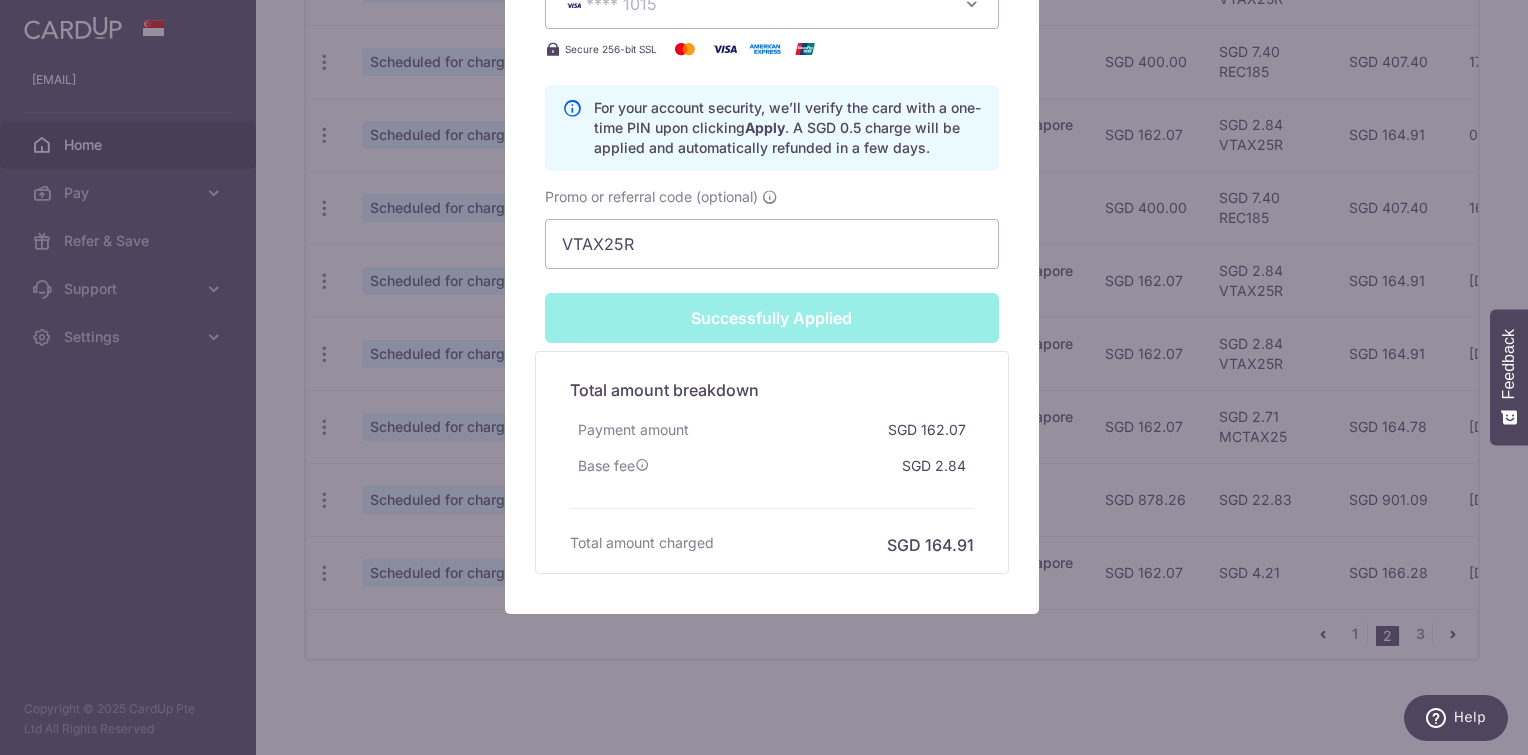 click on "Edit payment
By clicking apply,  you will make changes to all   payments to  Inland Revenue Authority of Singapore  scheduled from
.
By clicking below, you confirm you are editing this payment to  Inland Revenue Authority of Singapore  on
09/03/2026 .
Your payment is updated successfully
SGD" at bounding box center [764, 377] 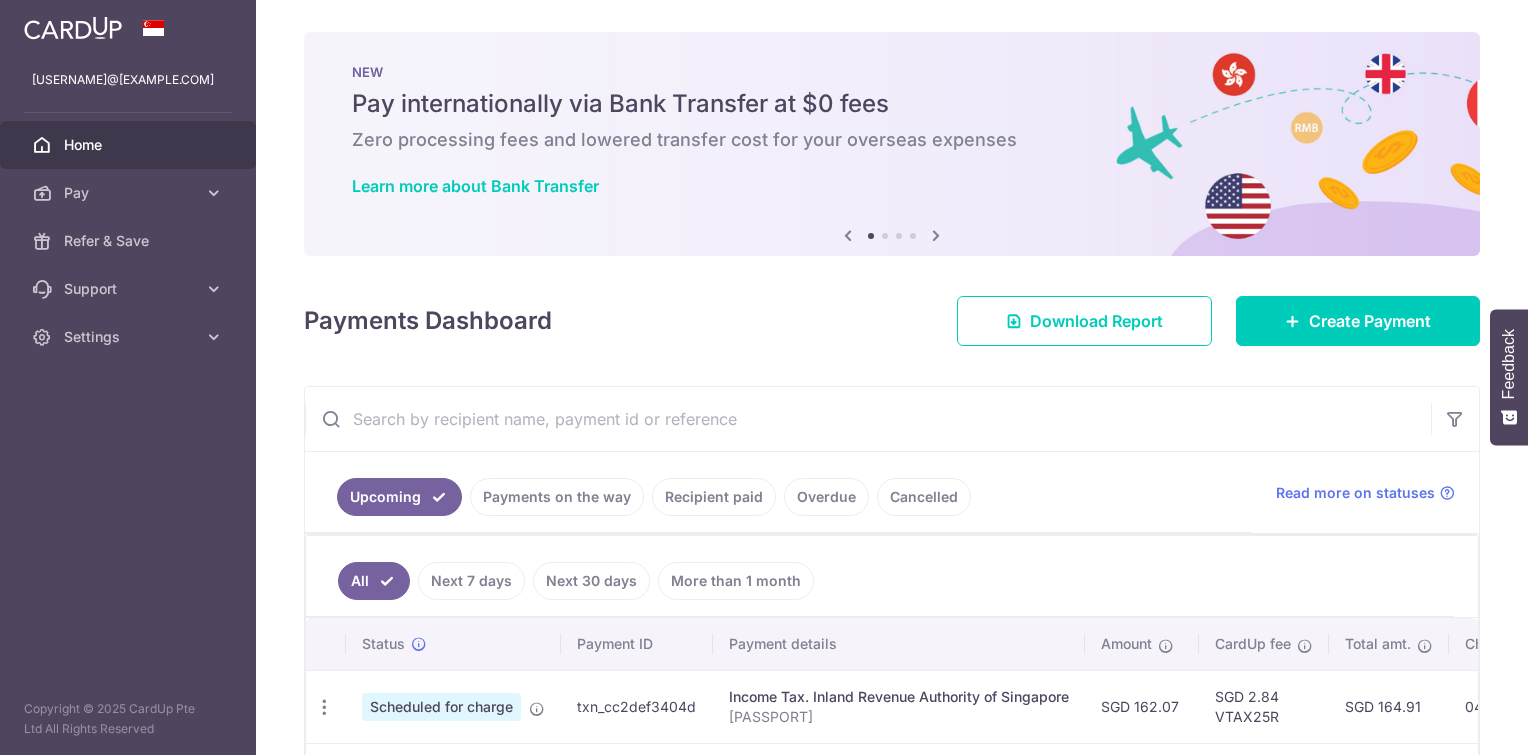 scroll, scrollTop: 0, scrollLeft: 0, axis: both 